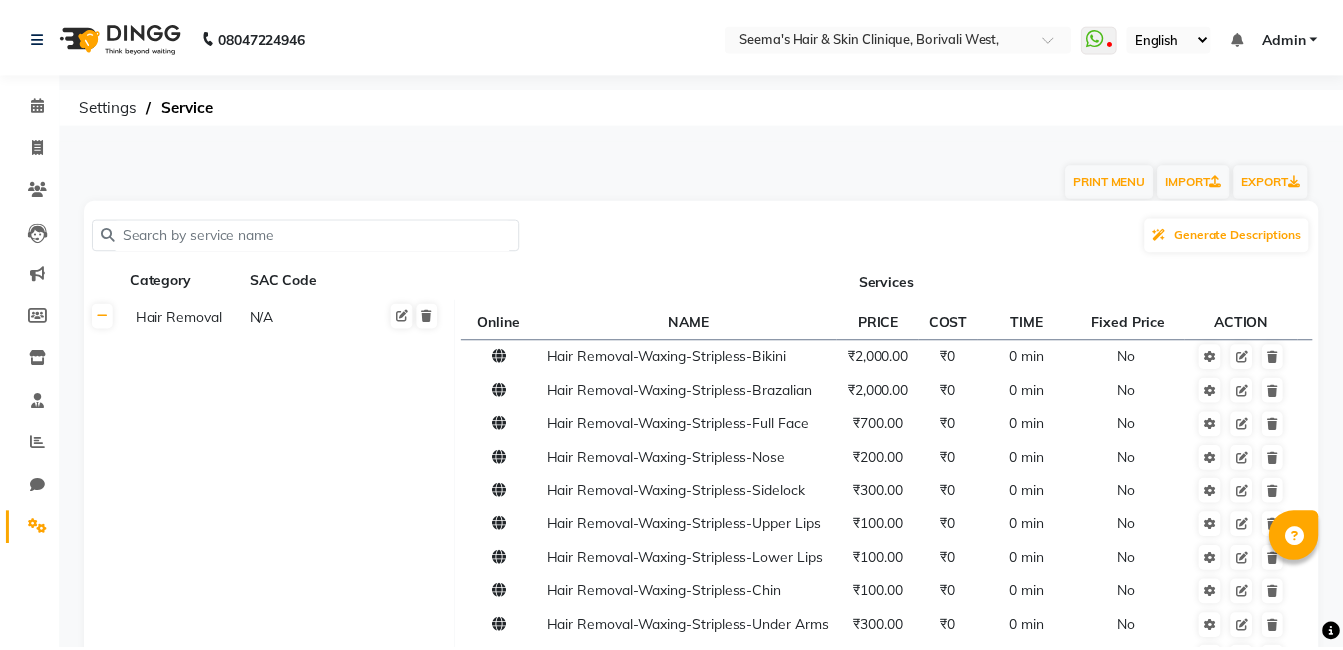scroll, scrollTop: 0, scrollLeft: 0, axis: both 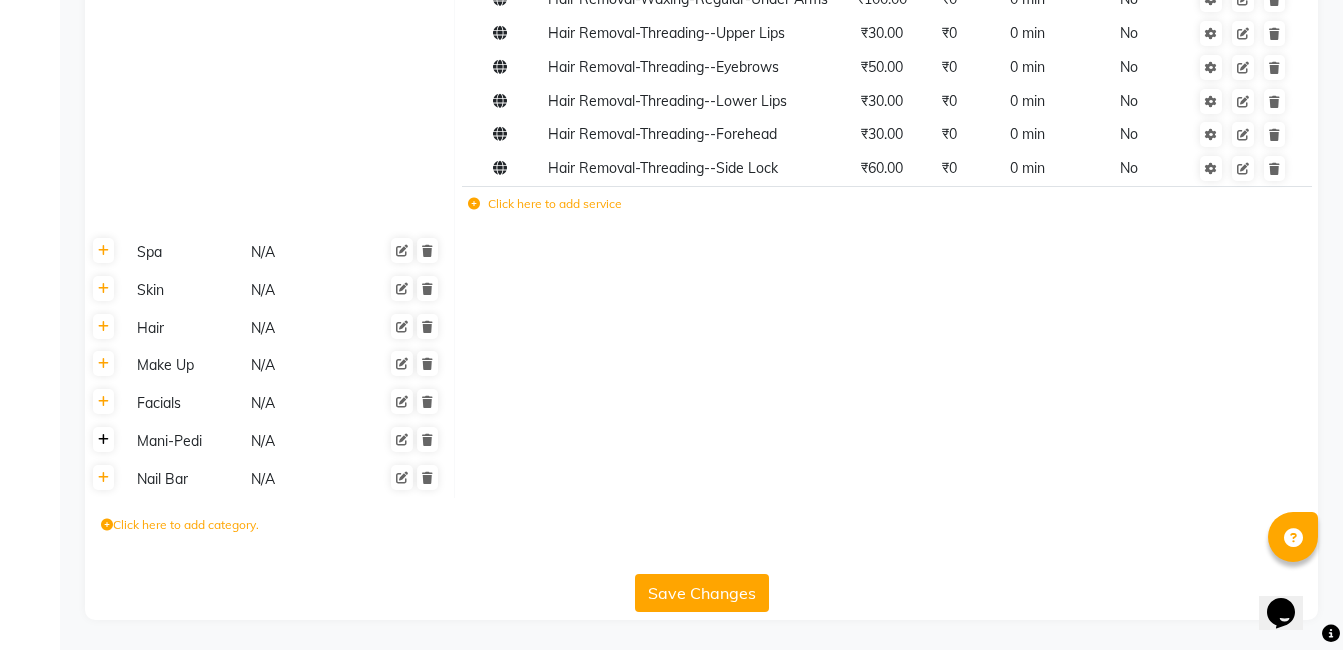 click 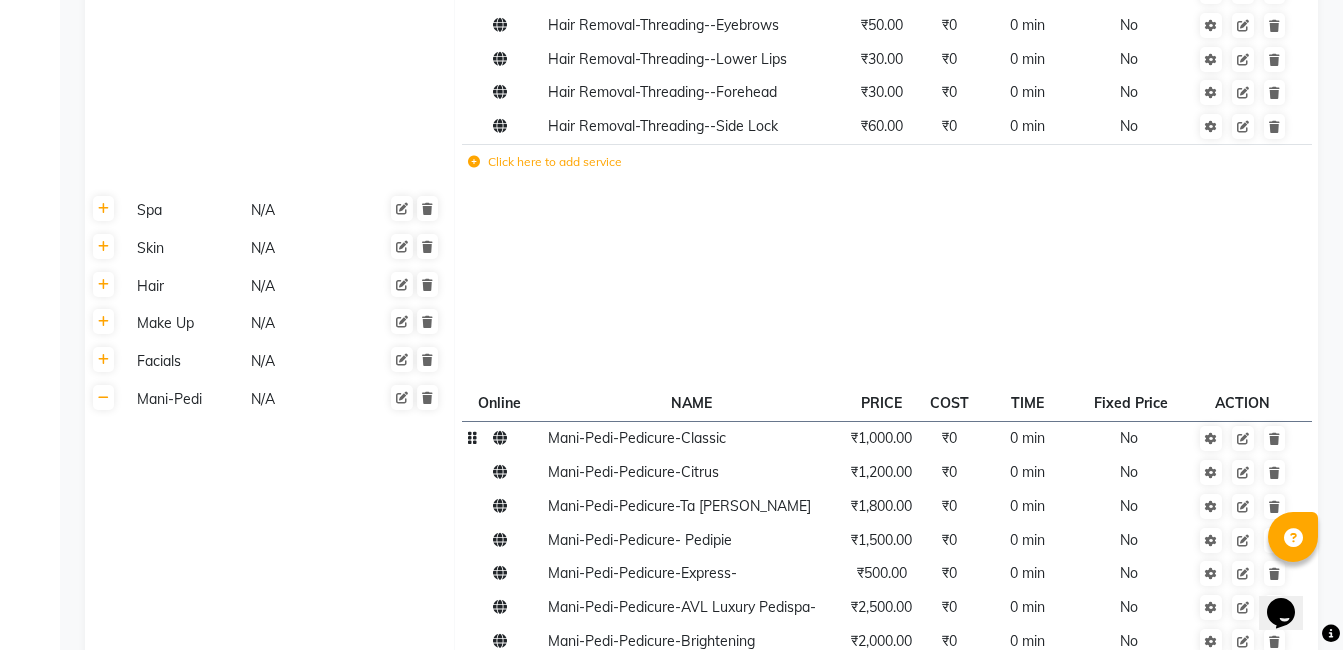 scroll, scrollTop: 2174, scrollLeft: 0, axis: vertical 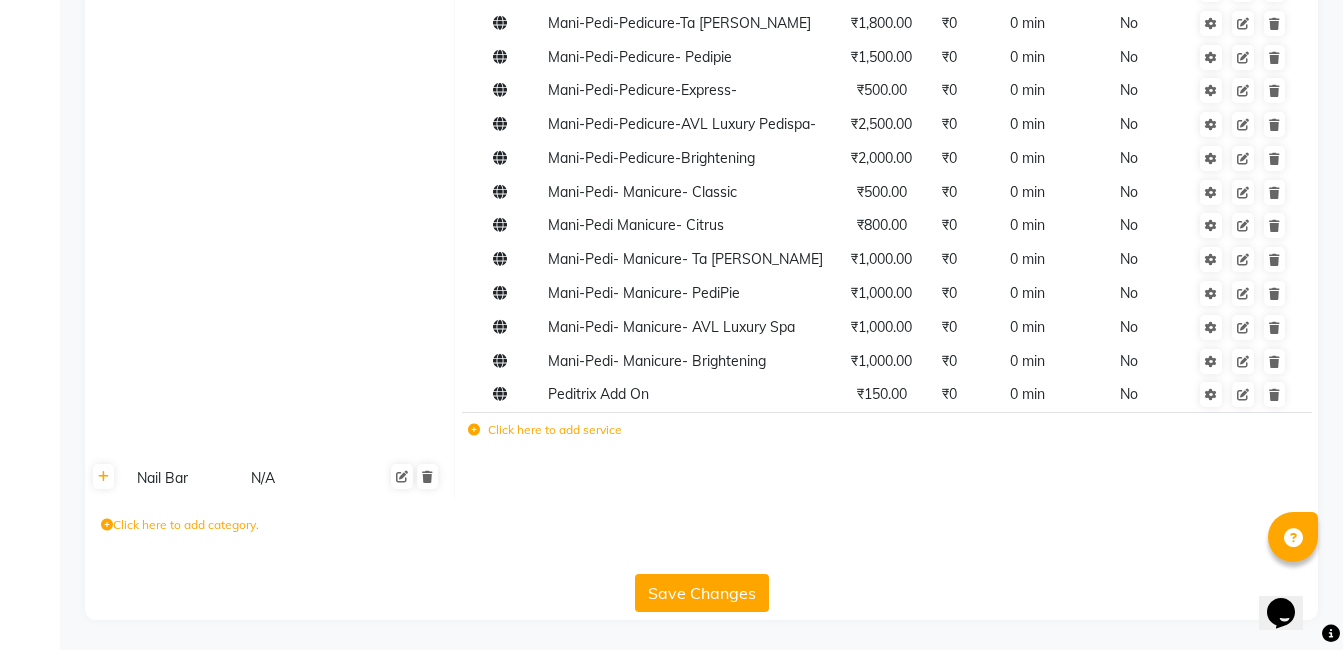 click on "Click here to add service" 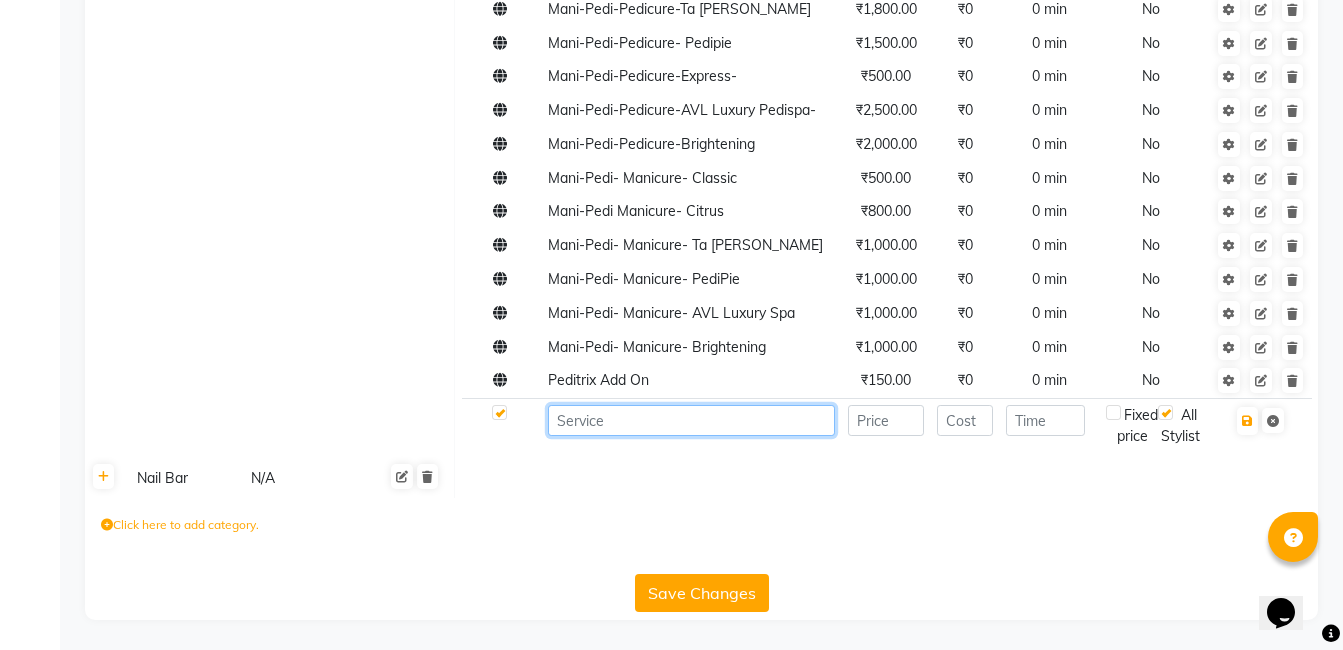 click 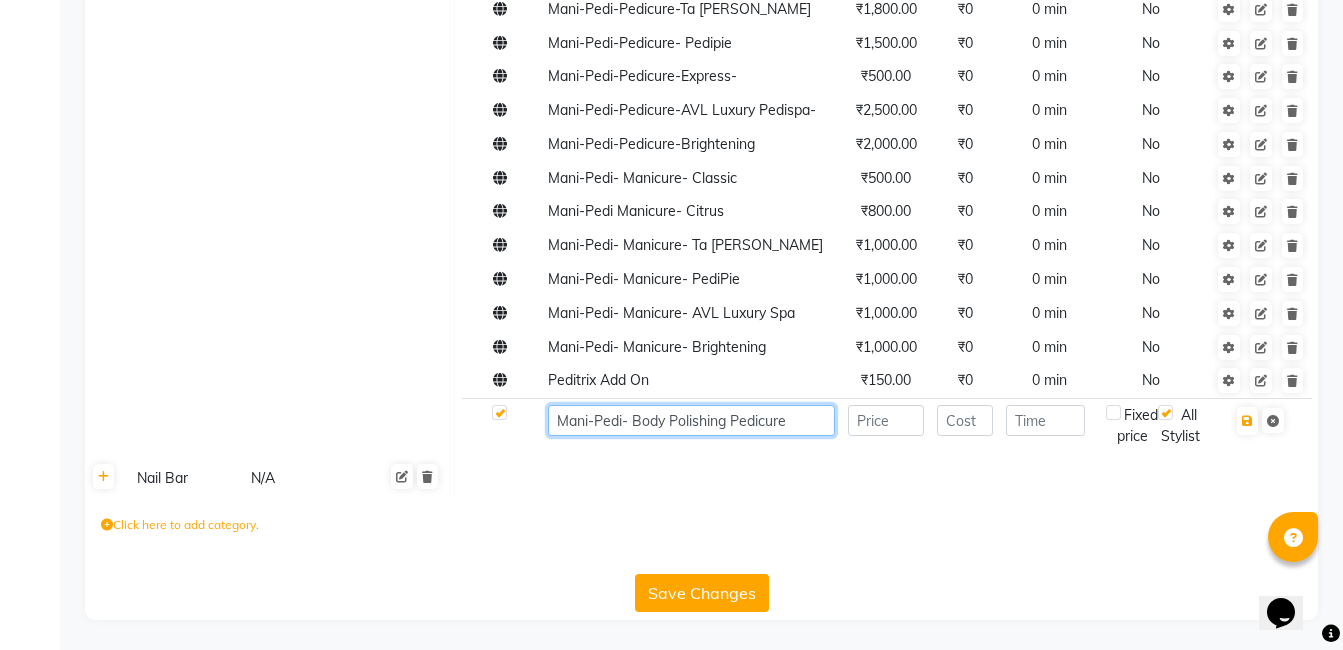 type on "Mani-Pedi- Body Polishing Pedicure" 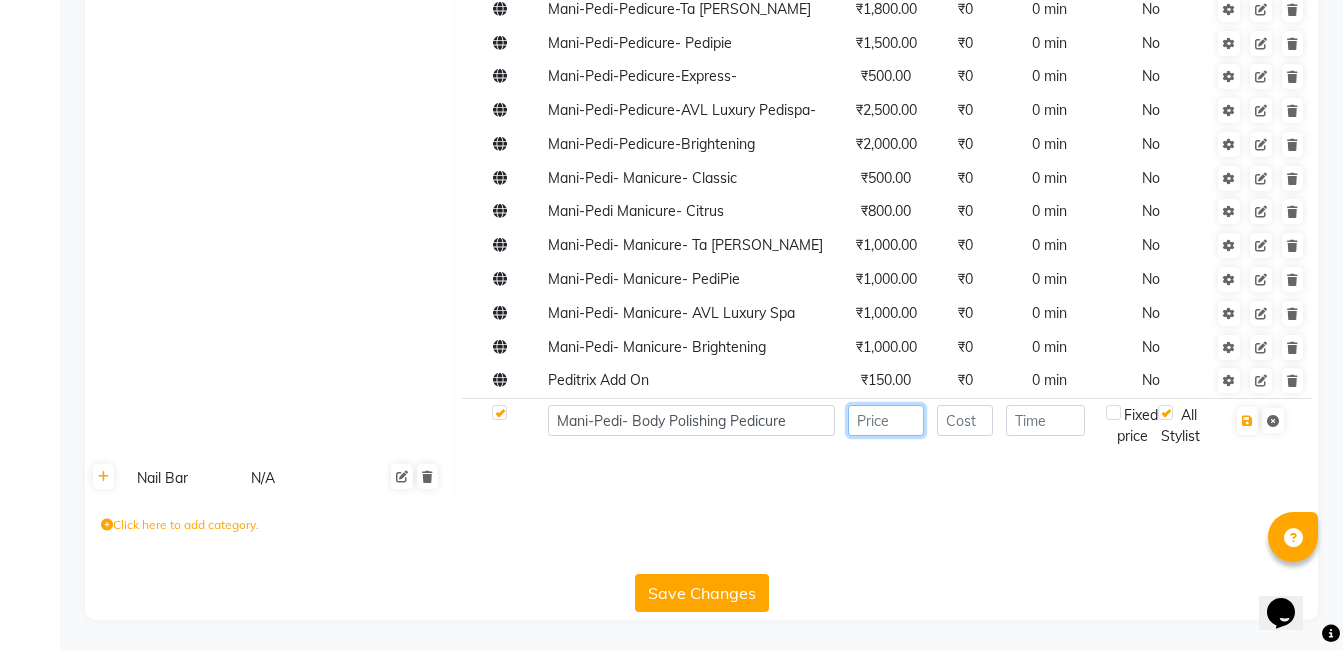 click 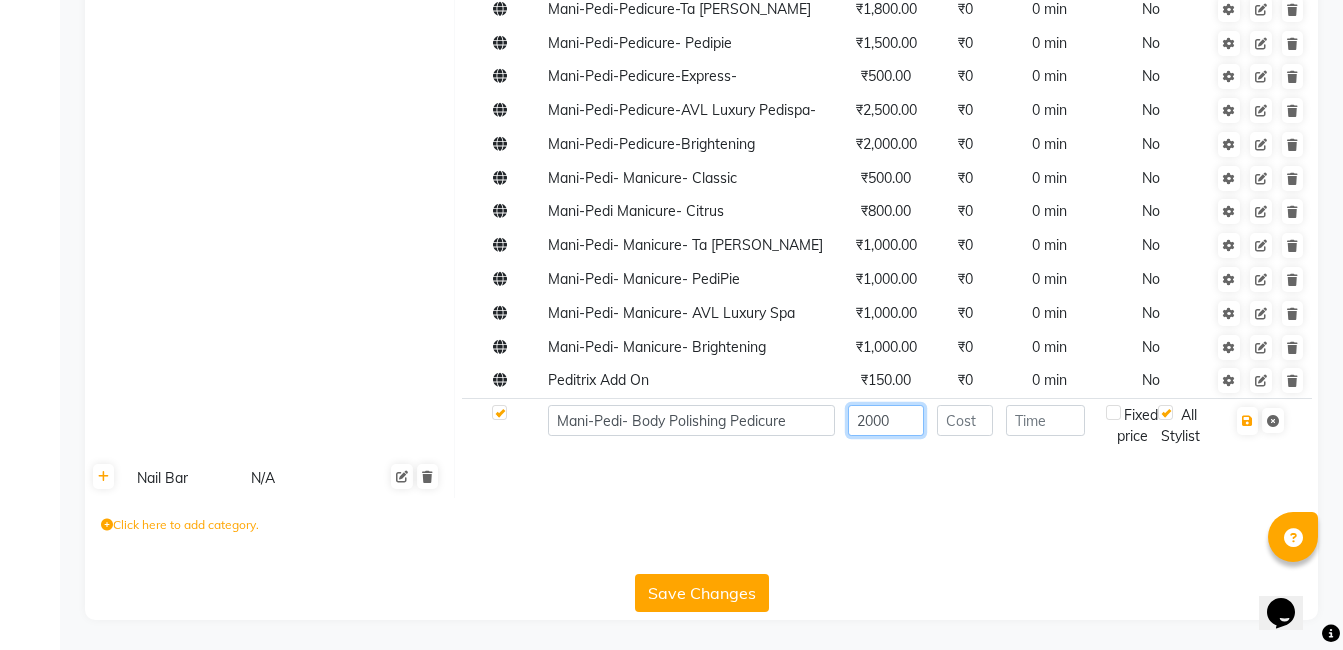 type on "2000" 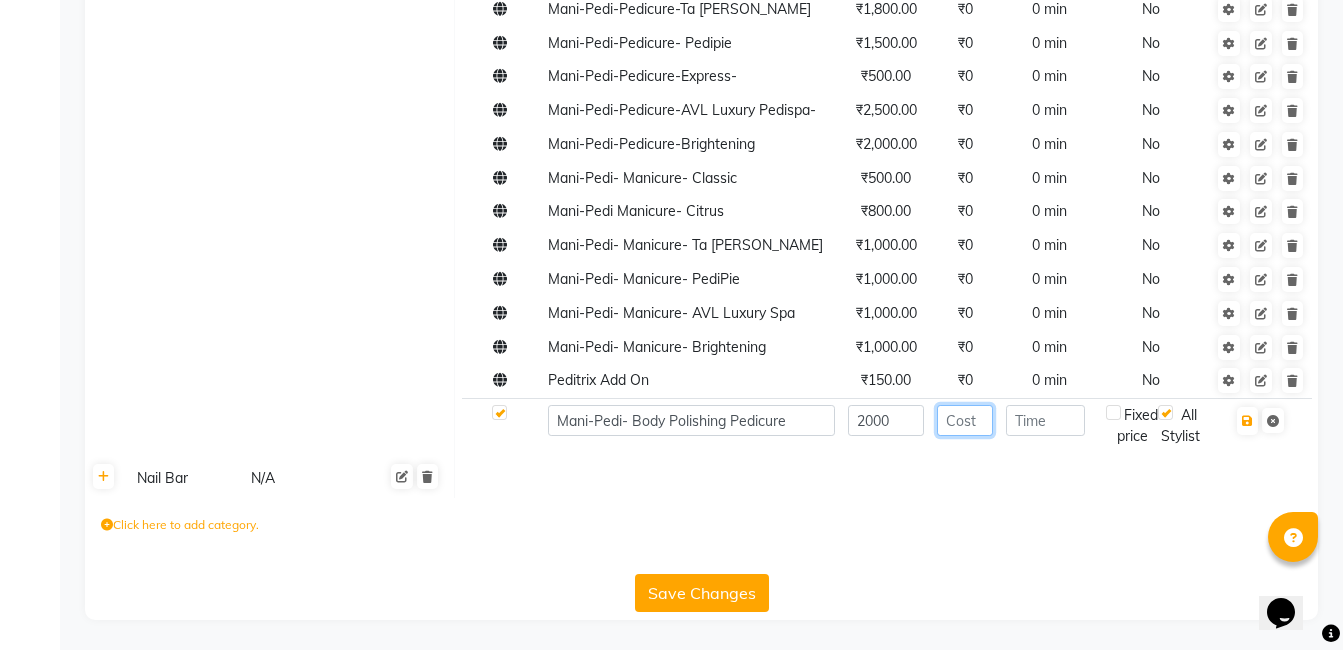 click 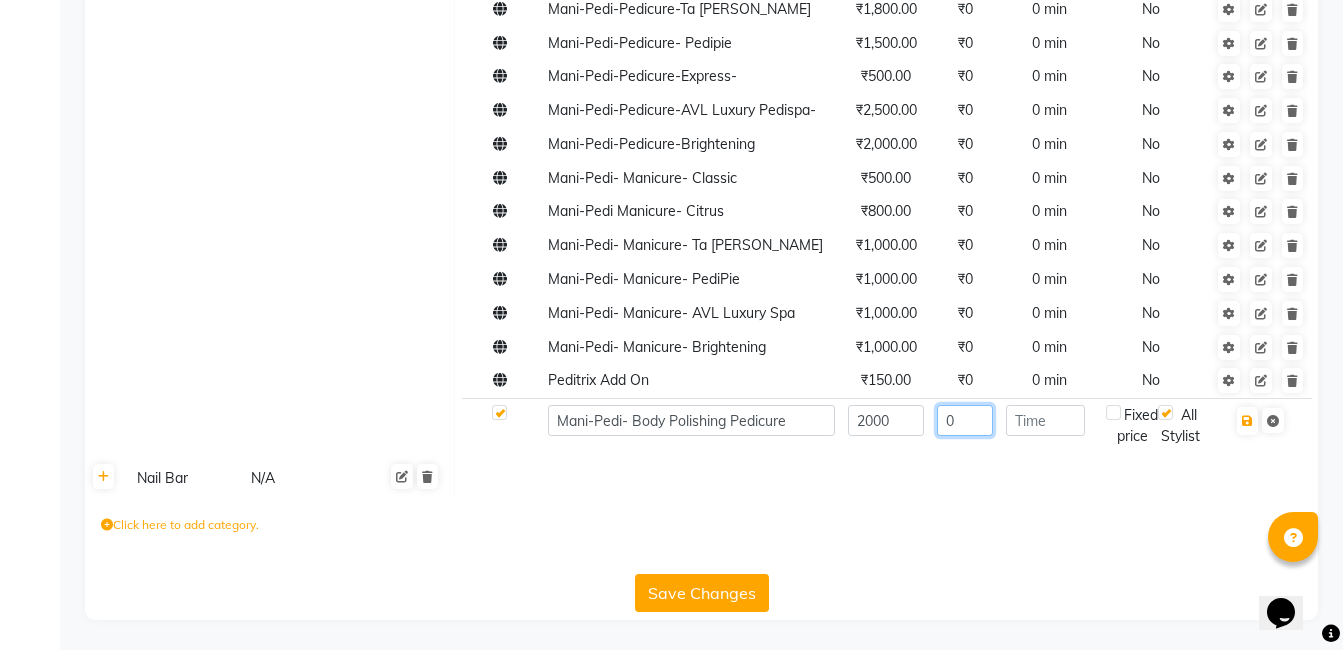 type on "0" 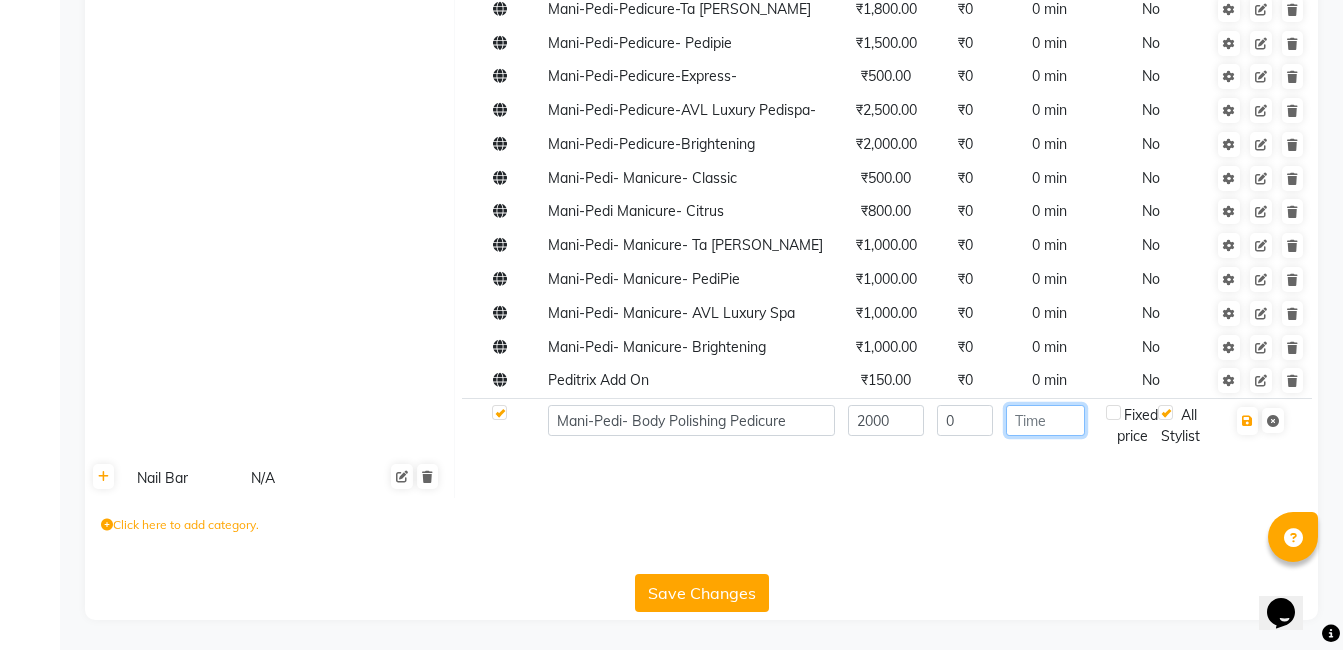 click 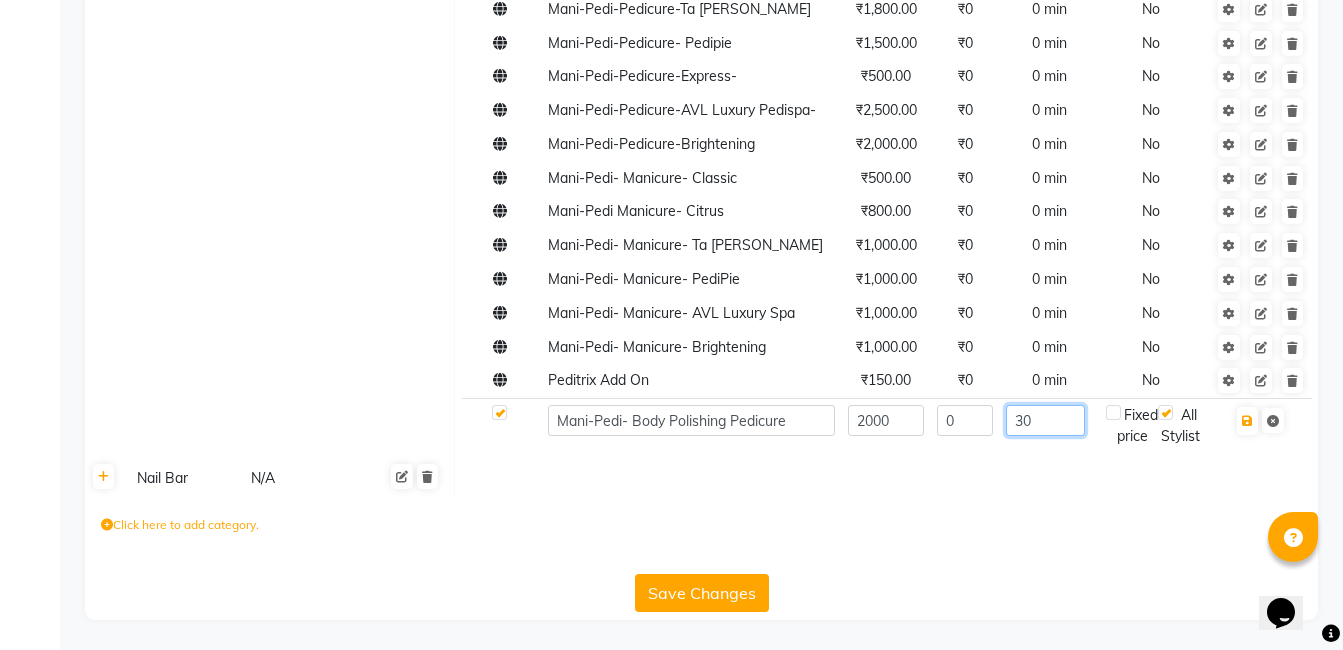 type on "3" 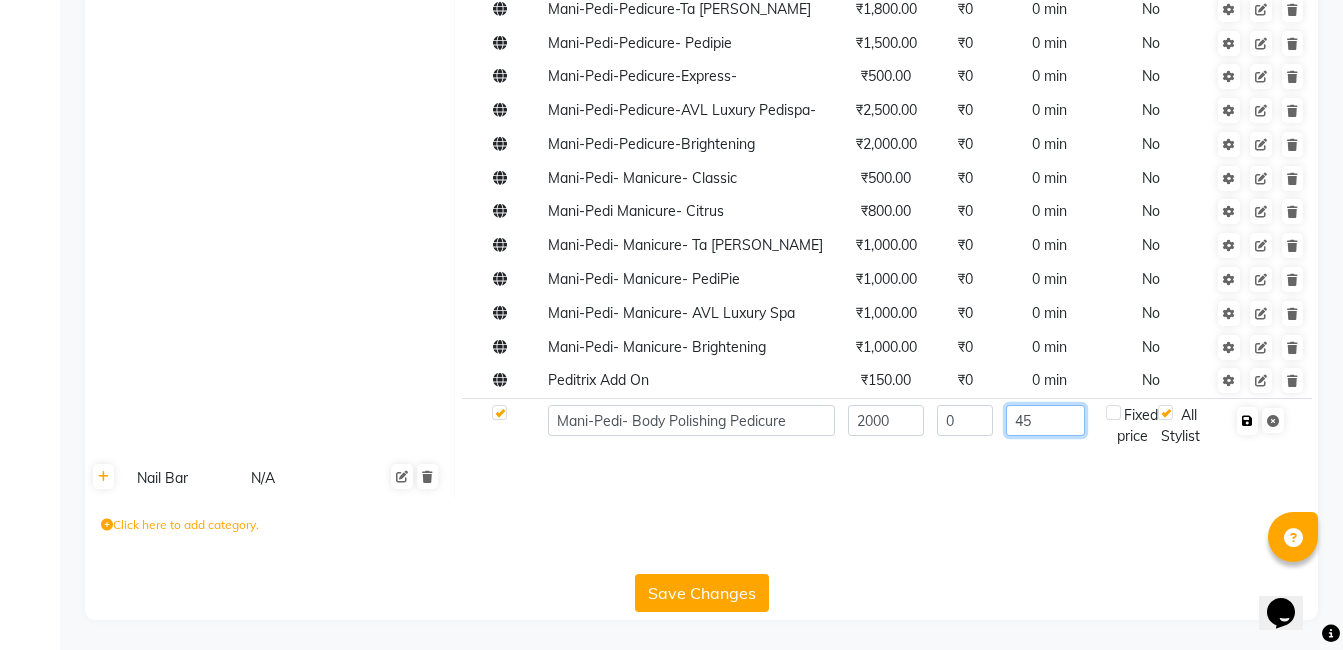 type on "45" 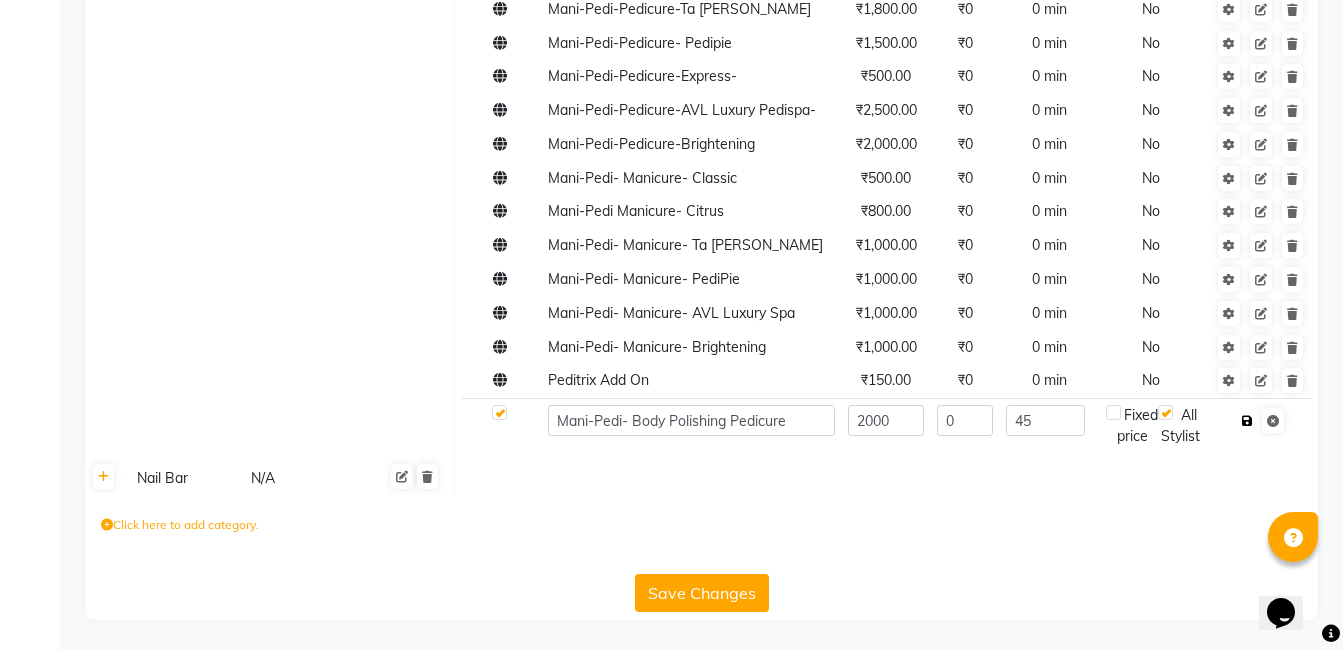 click at bounding box center [1247, 421] 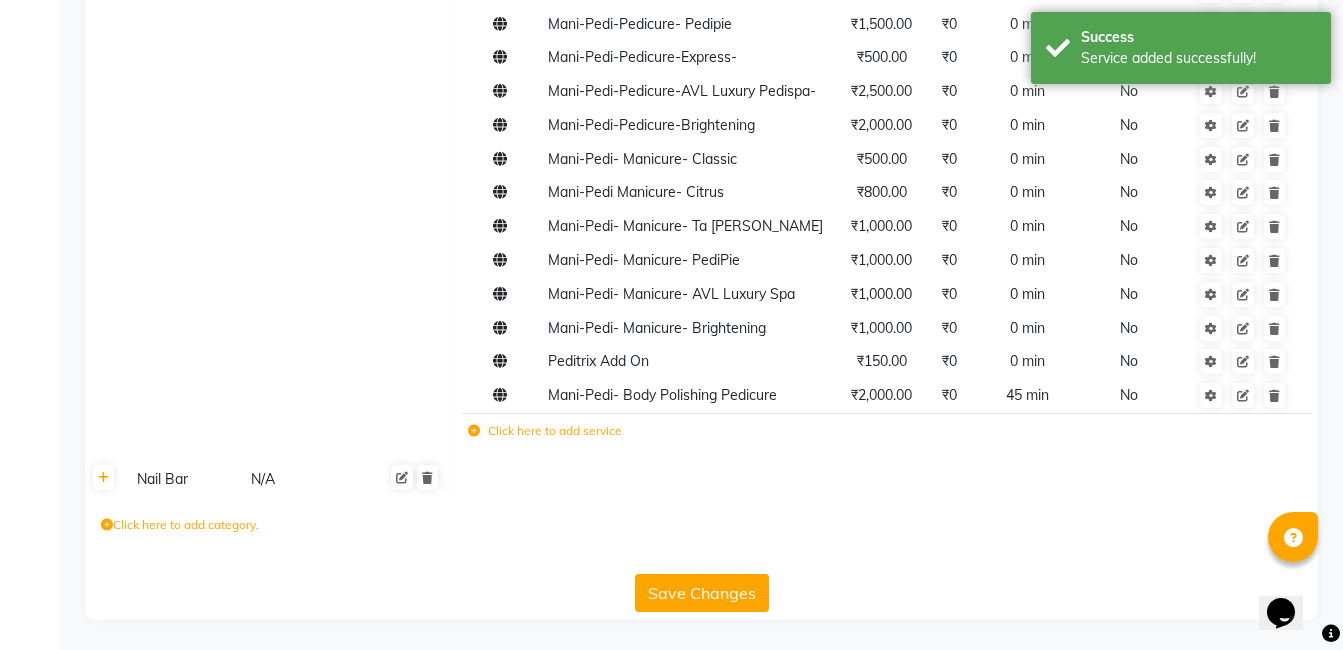 click on "Click here to add service" 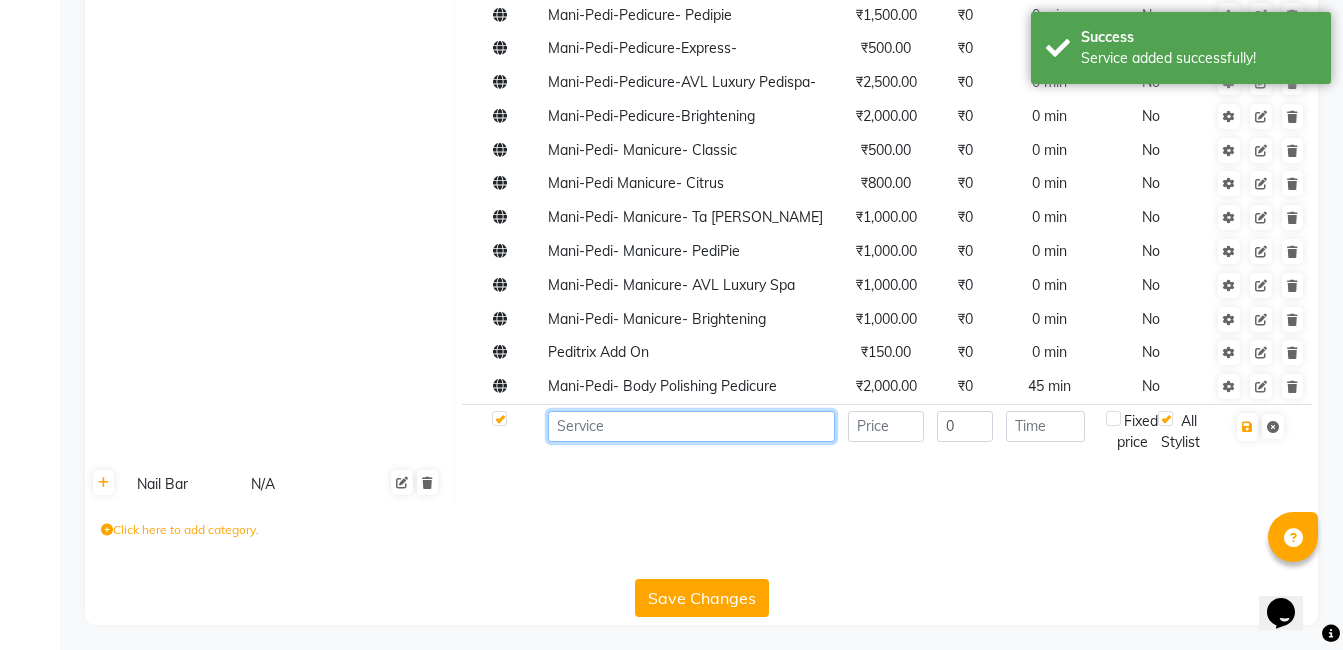 click 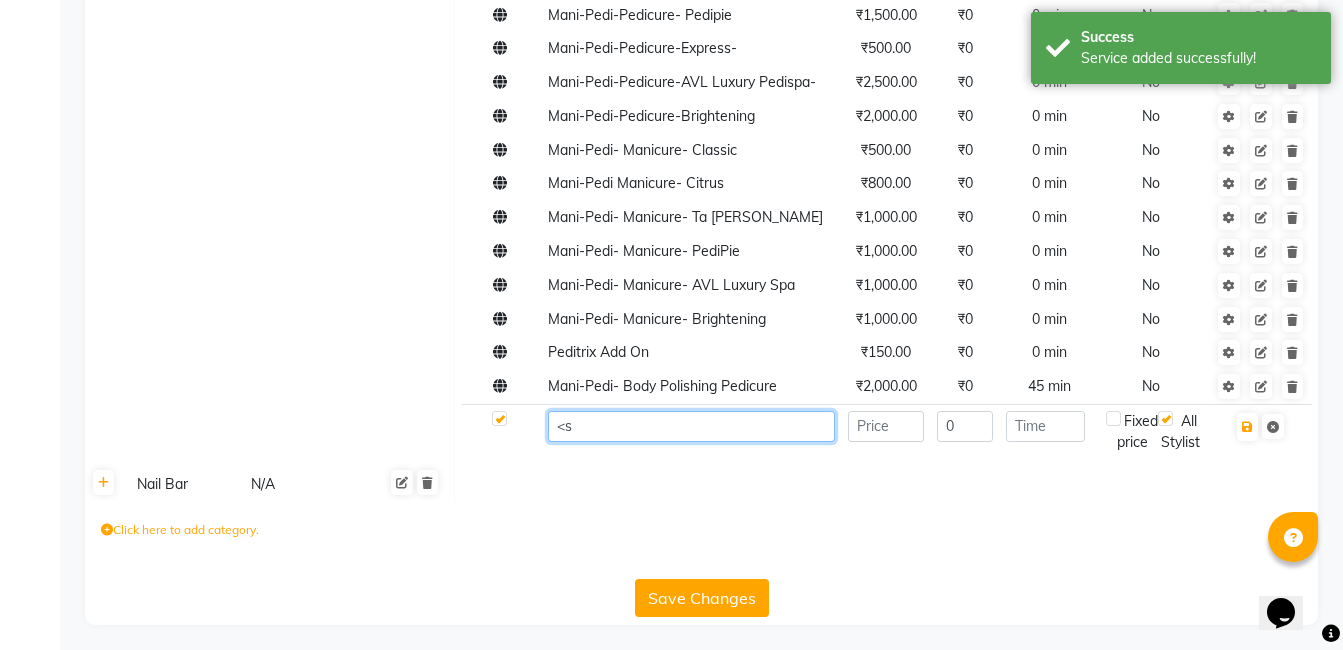 type on "<" 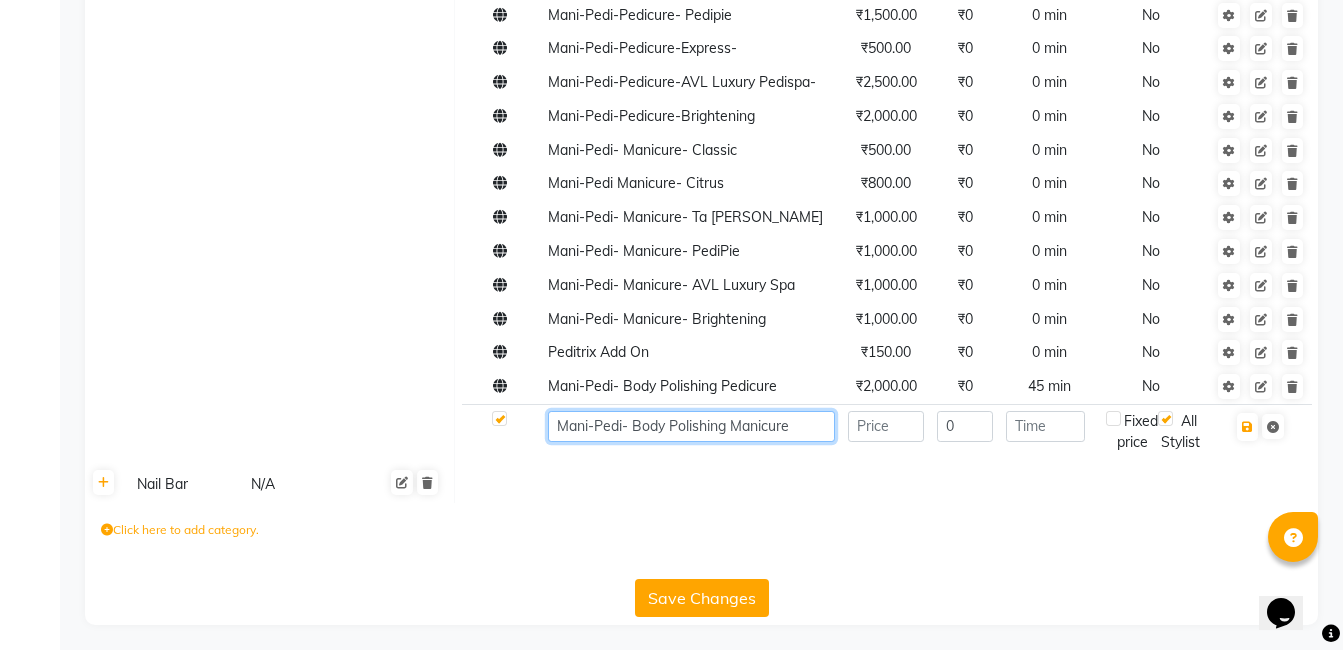 type on "Mani-Pedi- Body Polishing Manicure" 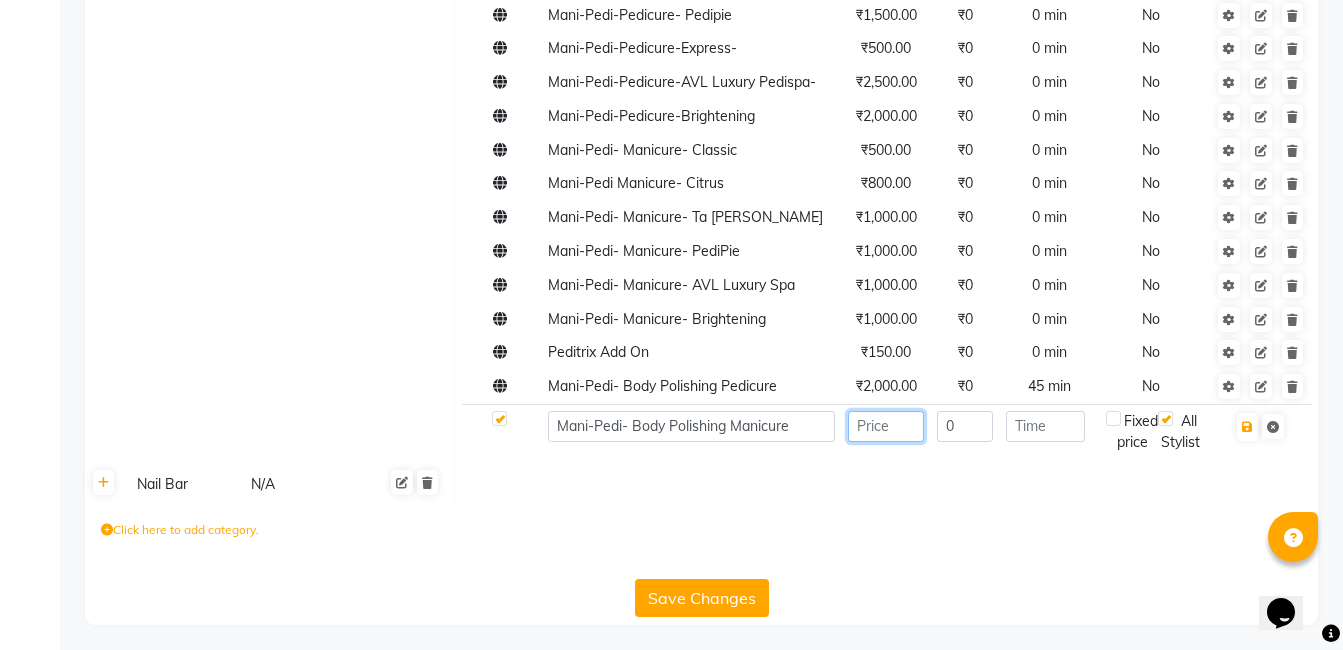 click 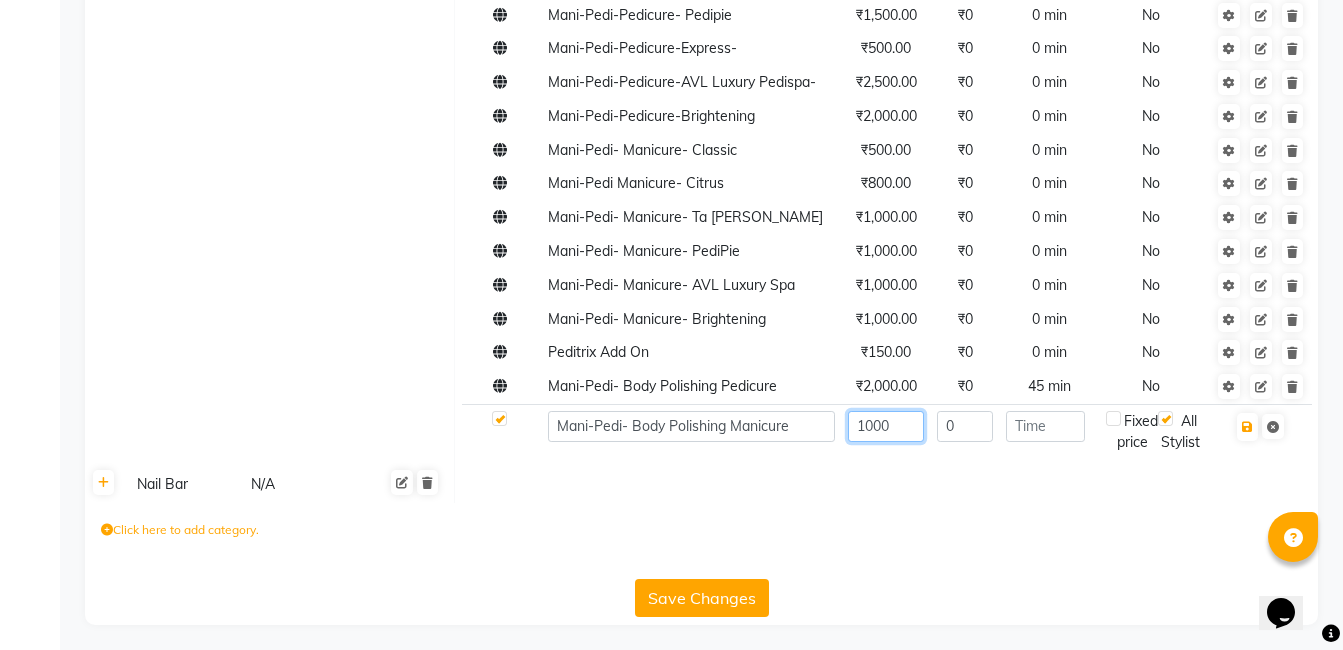 type on "1000" 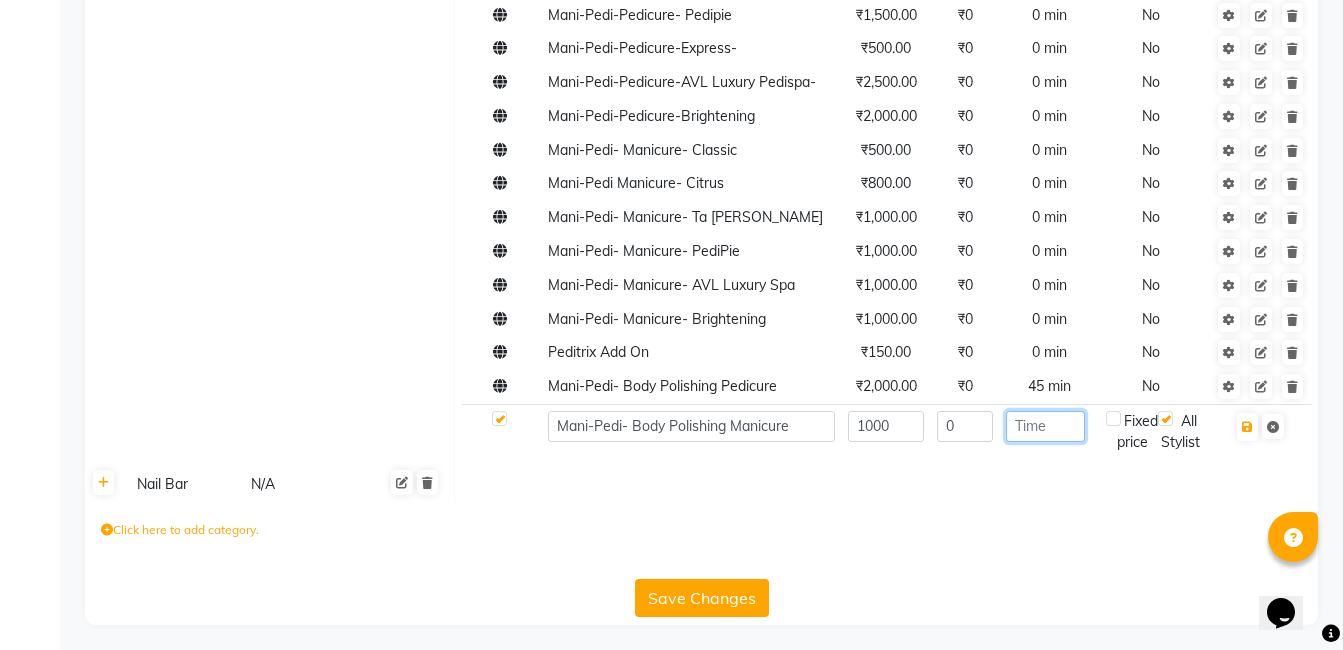 click 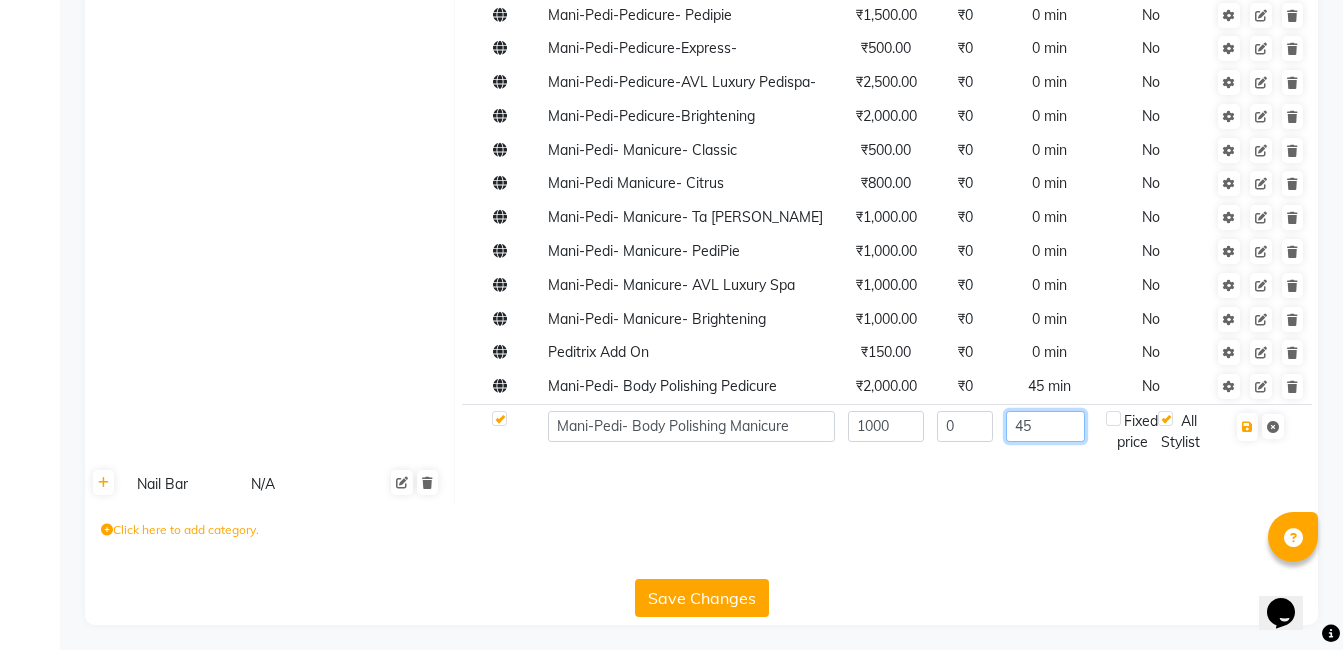 type on "4" 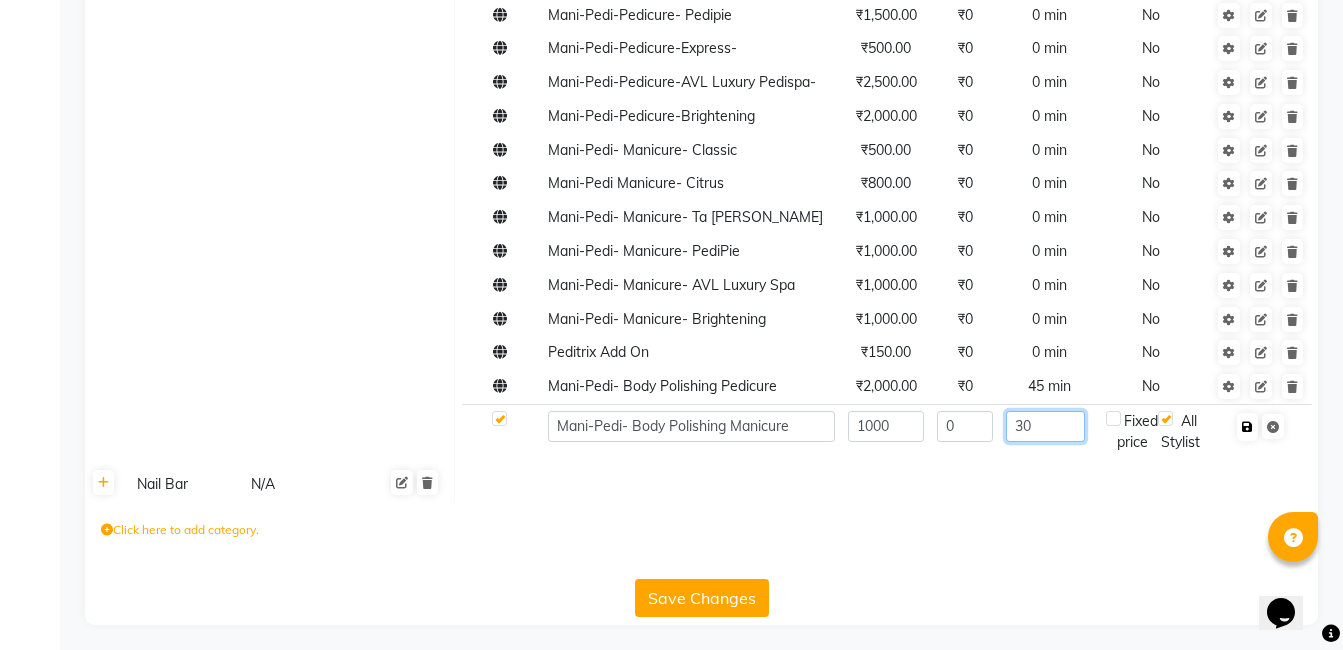 type on "30" 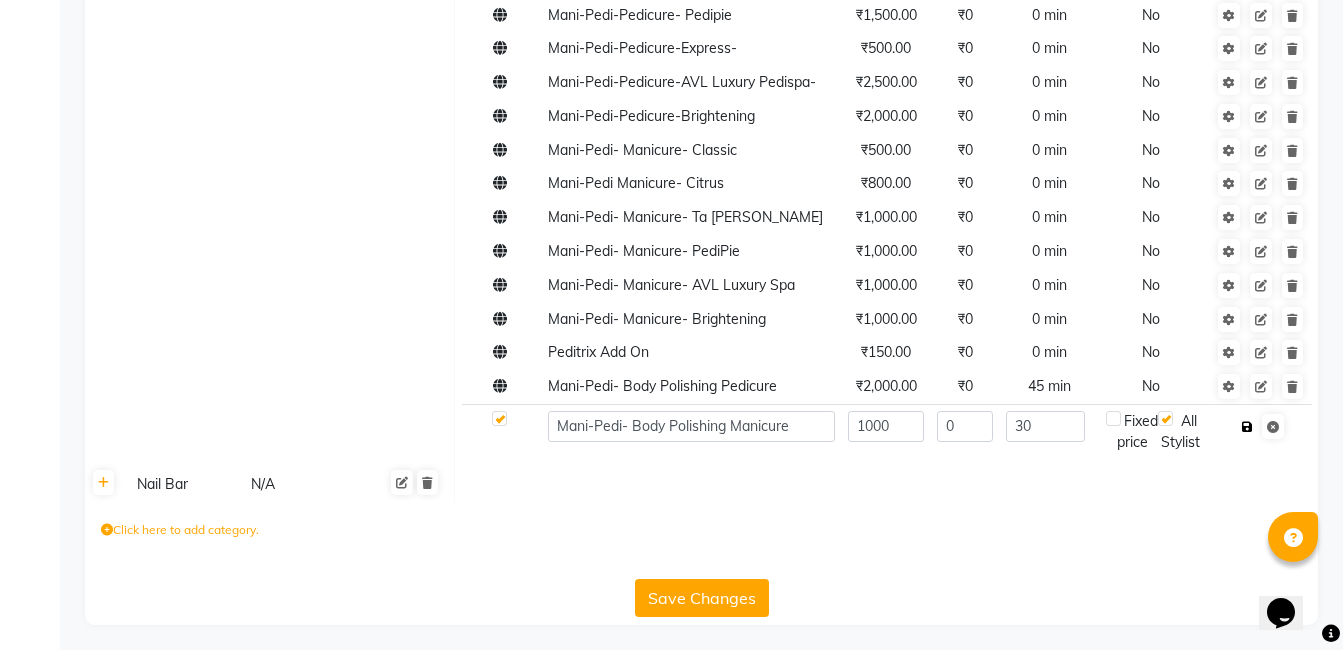 click at bounding box center [1247, 427] 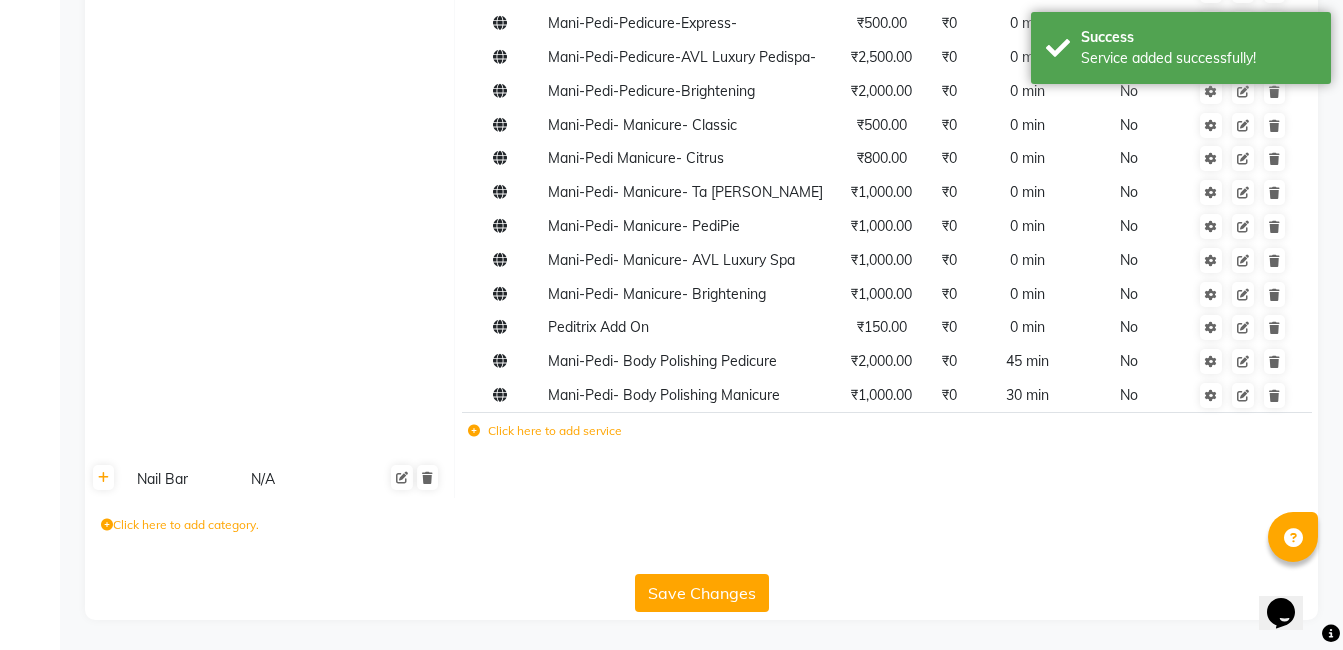 scroll, scrollTop: 2241, scrollLeft: 0, axis: vertical 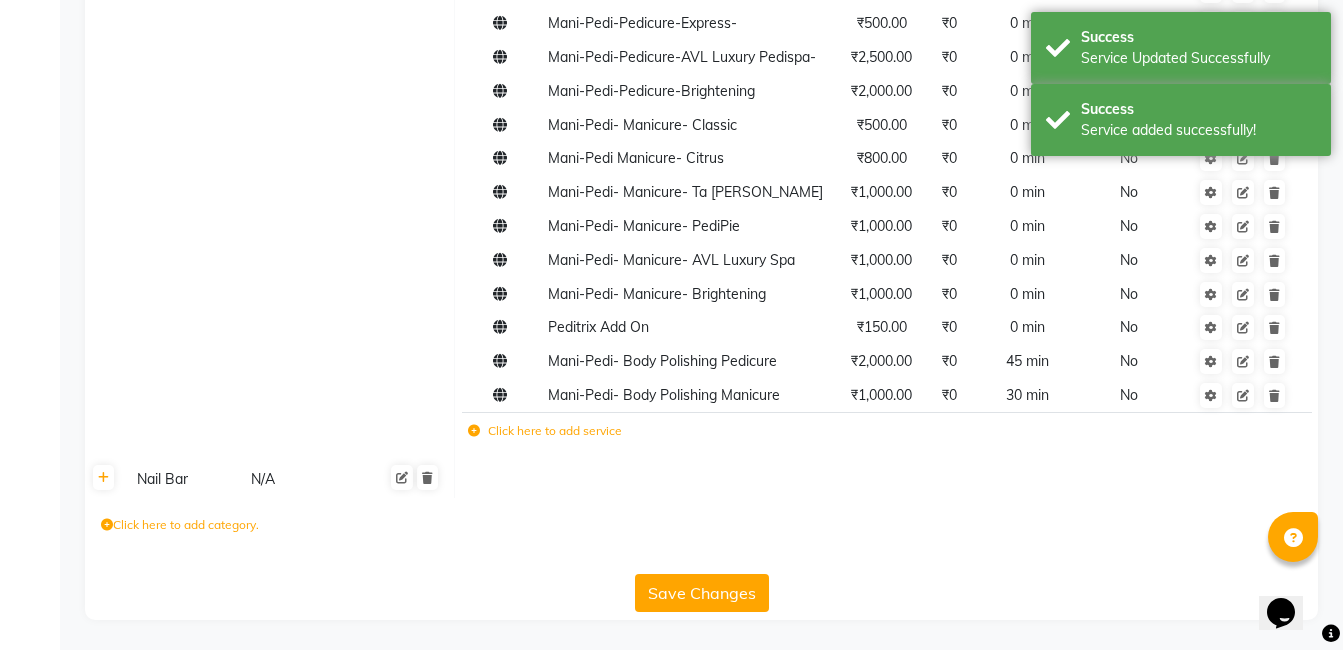 click on "Save Changes" 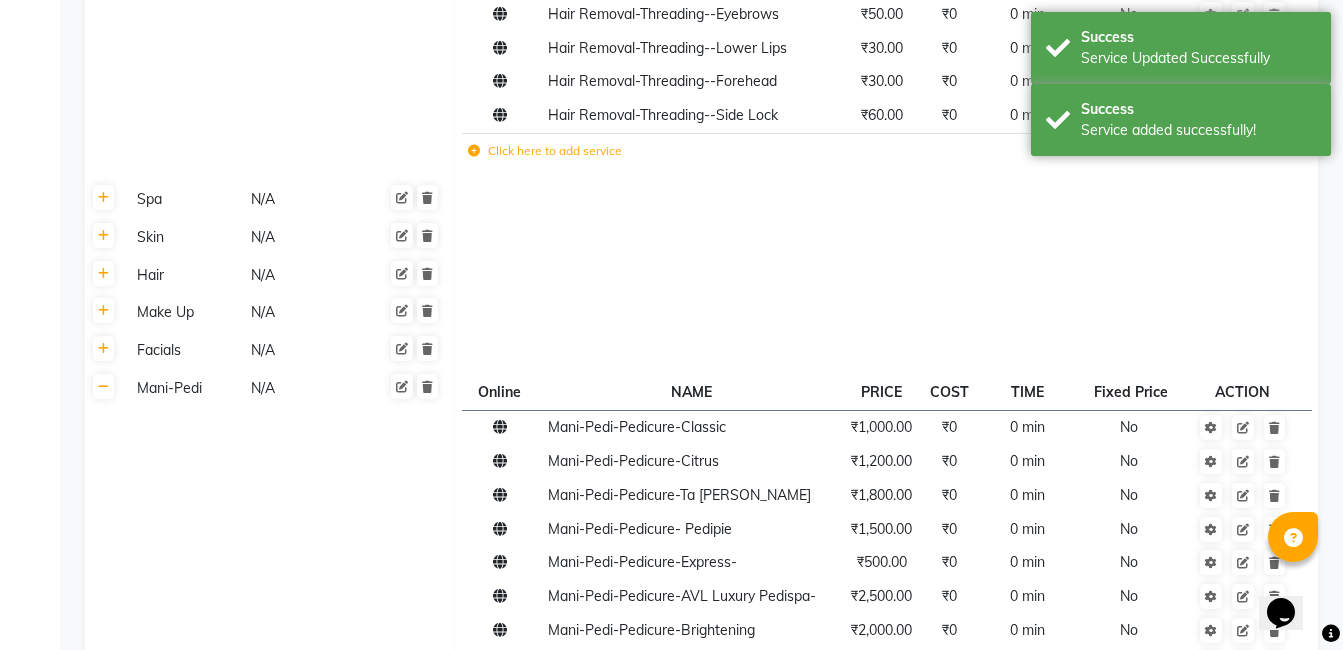 scroll, scrollTop: 1664, scrollLeft: 0, axis: vertical 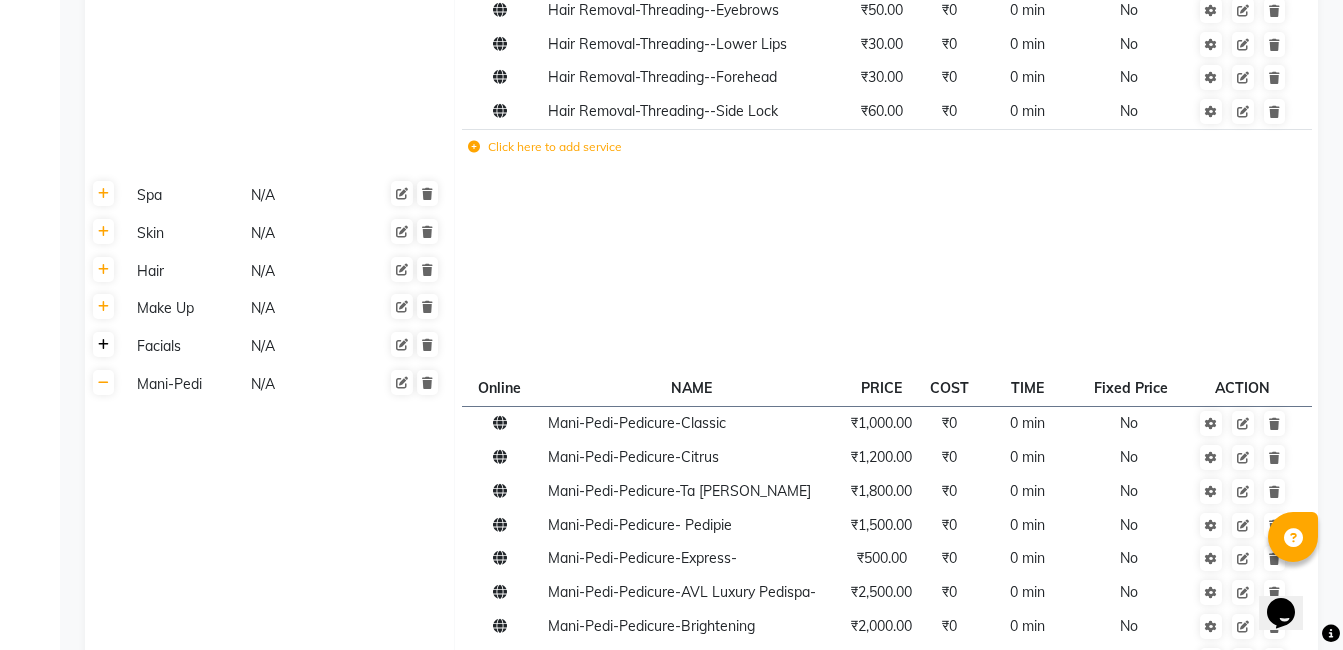 click 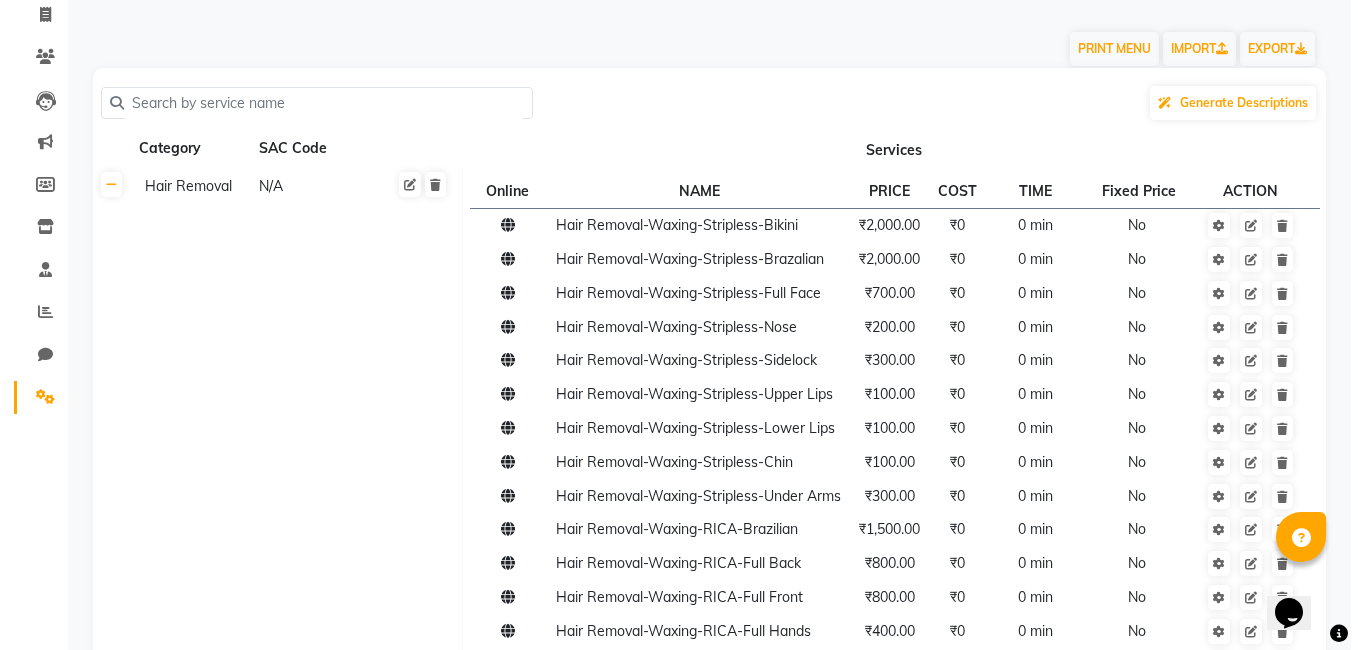 scroll, scrollTop: 0, scrollLeft: 0, axis: both 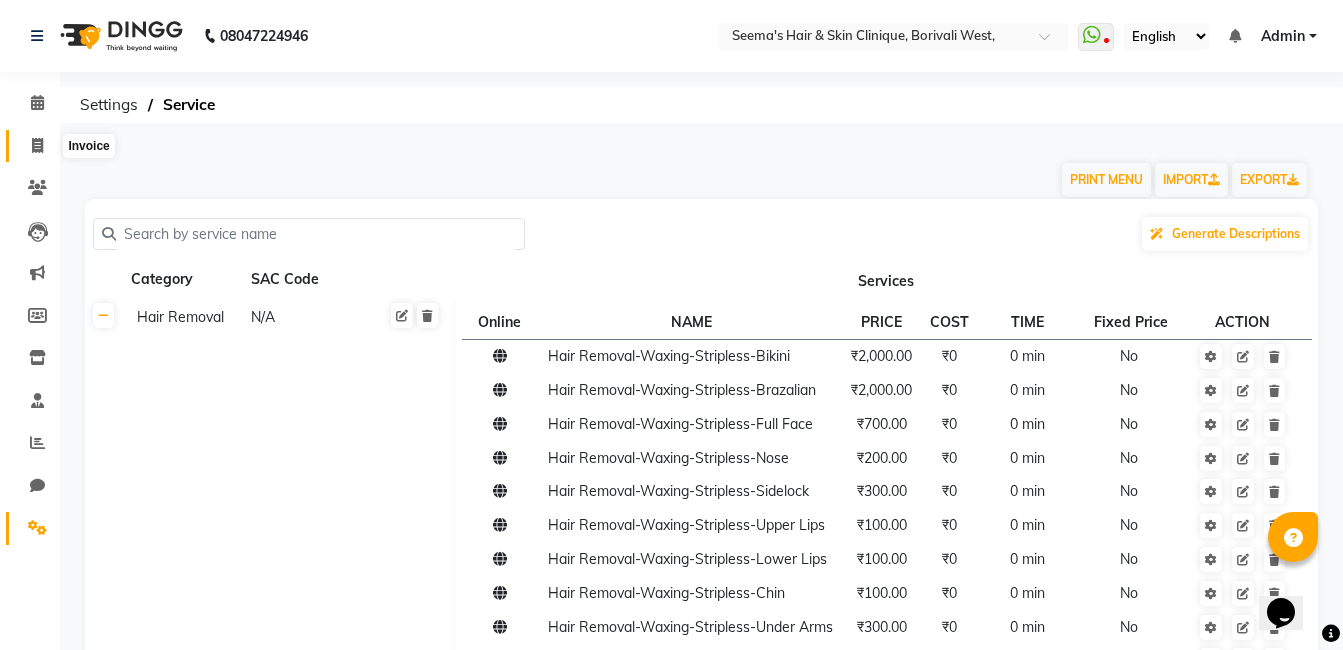 click 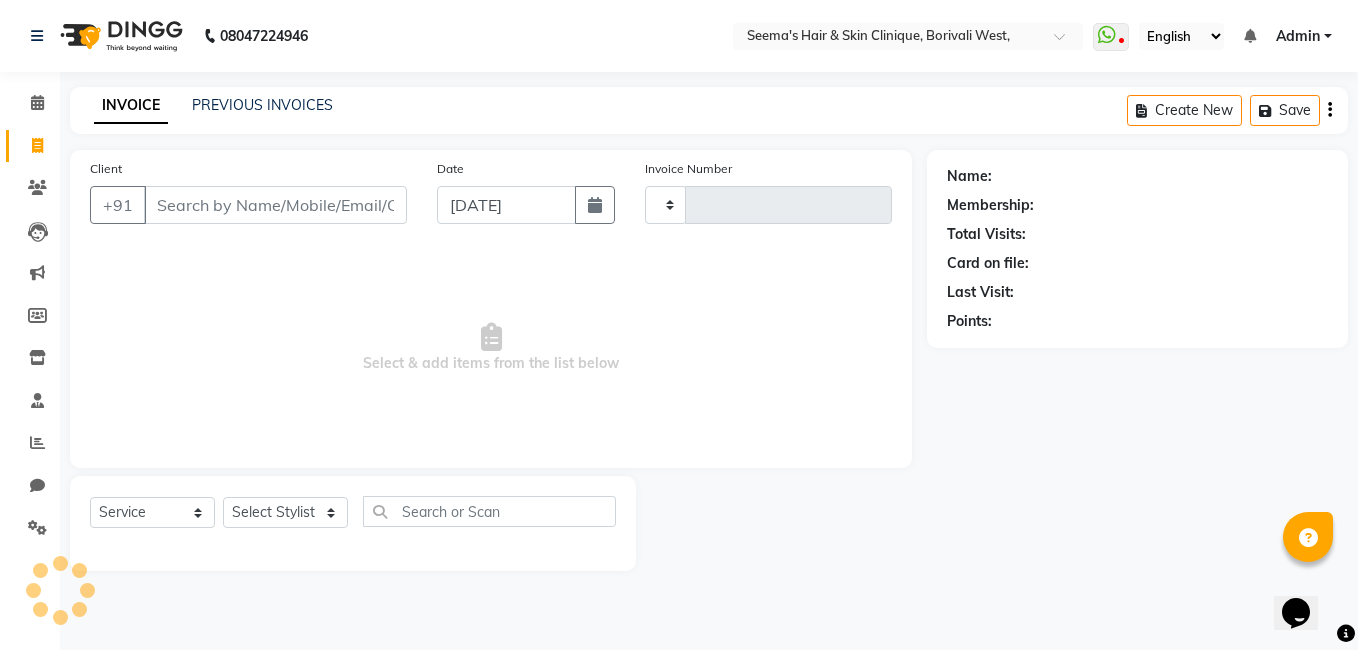 type on "0888" 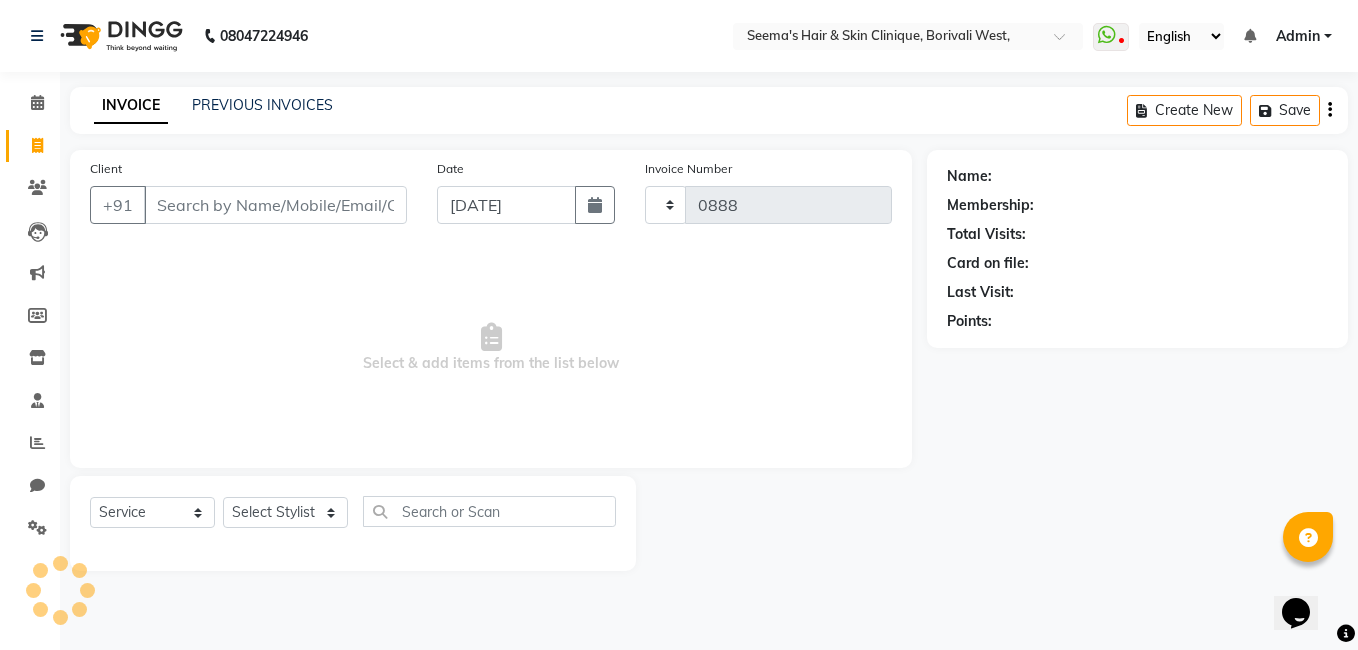 select on "8084" 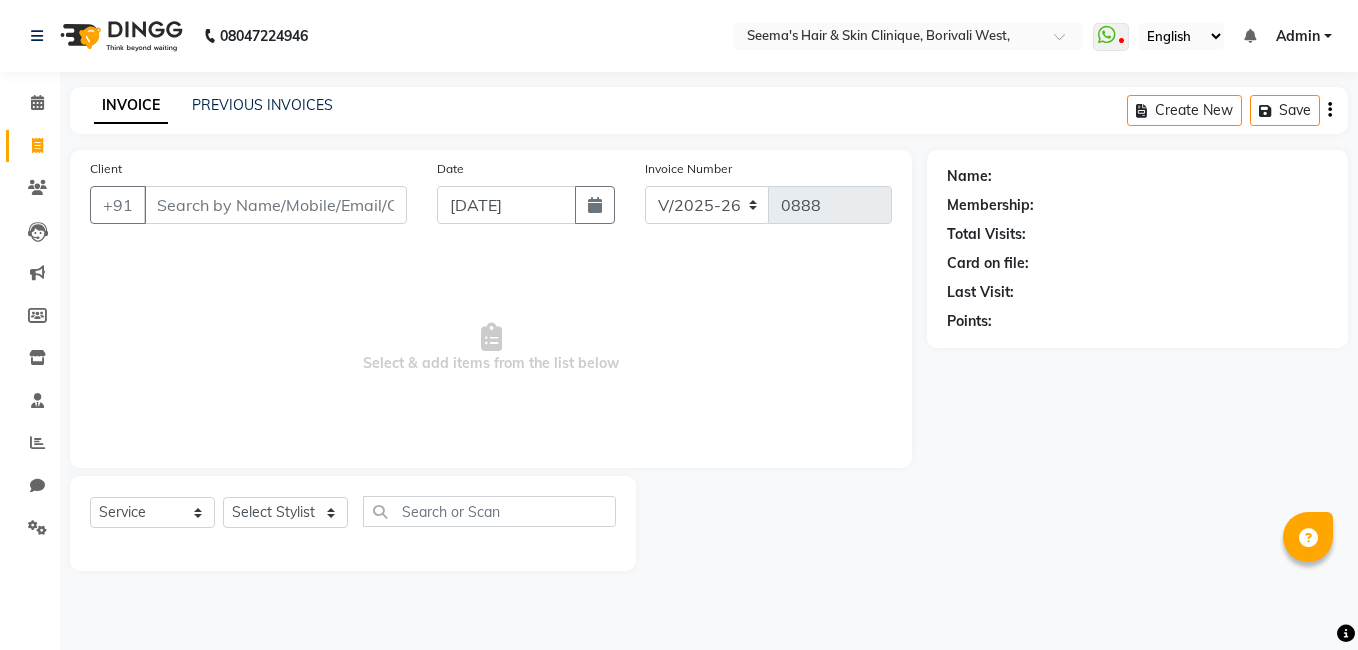 select on "8084" 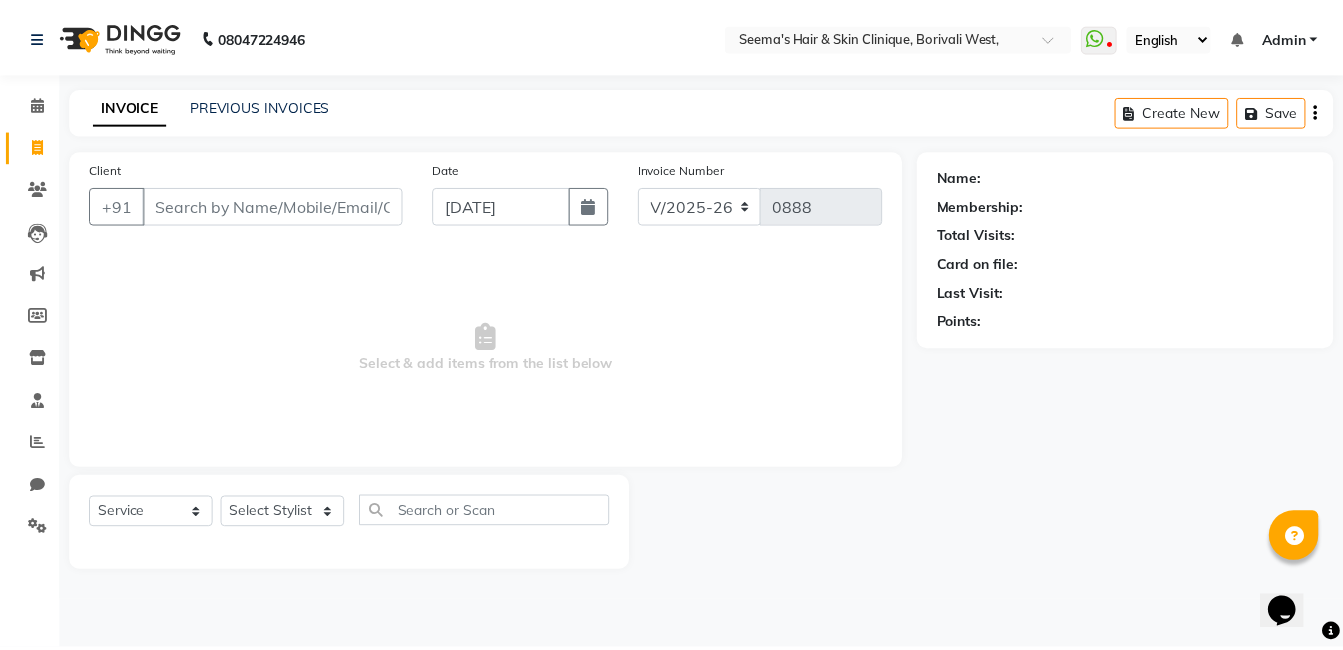 scroll, scrollTop: 0, scrollLeft: 0, axis: both 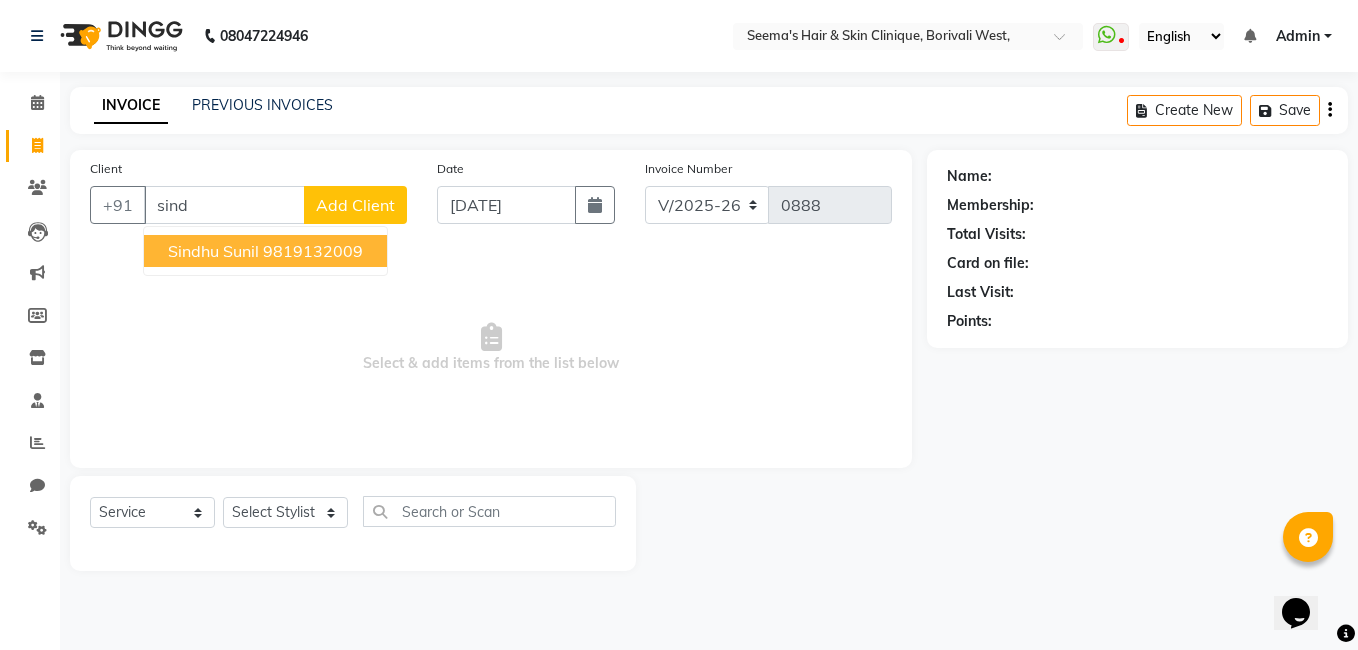 click on "9819132009" at bounding box center [313, 251] 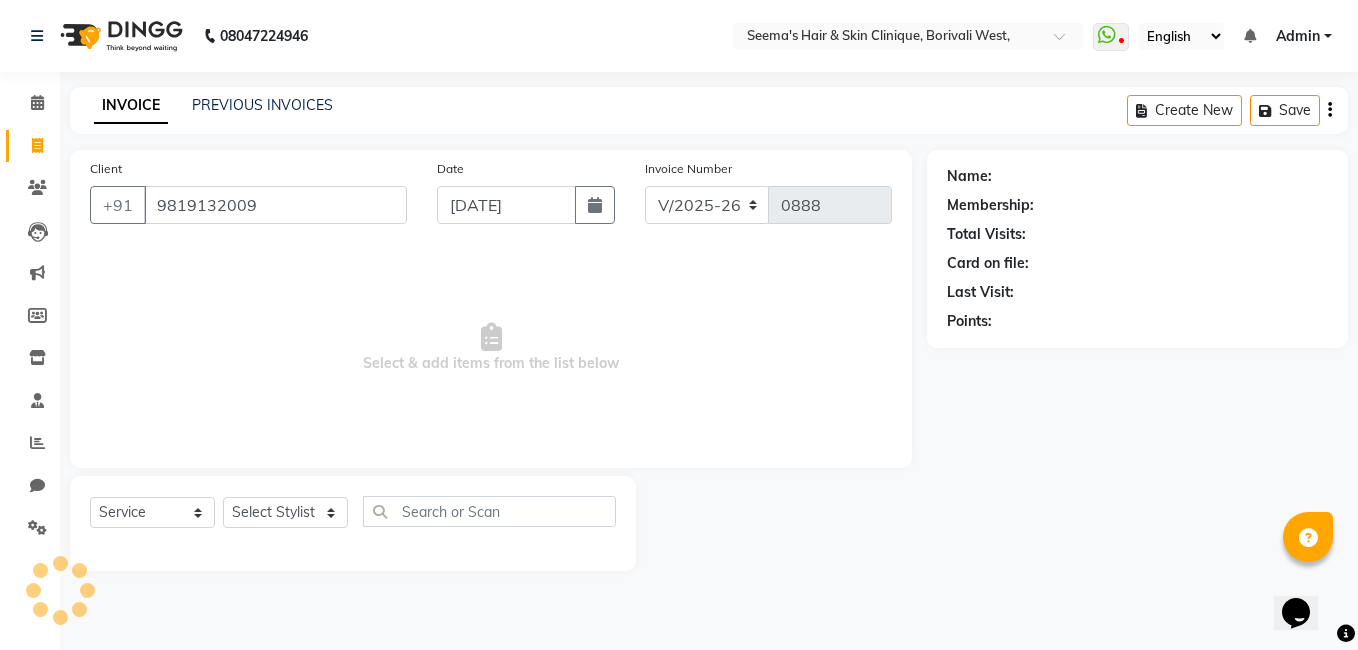 type on "9819132009" 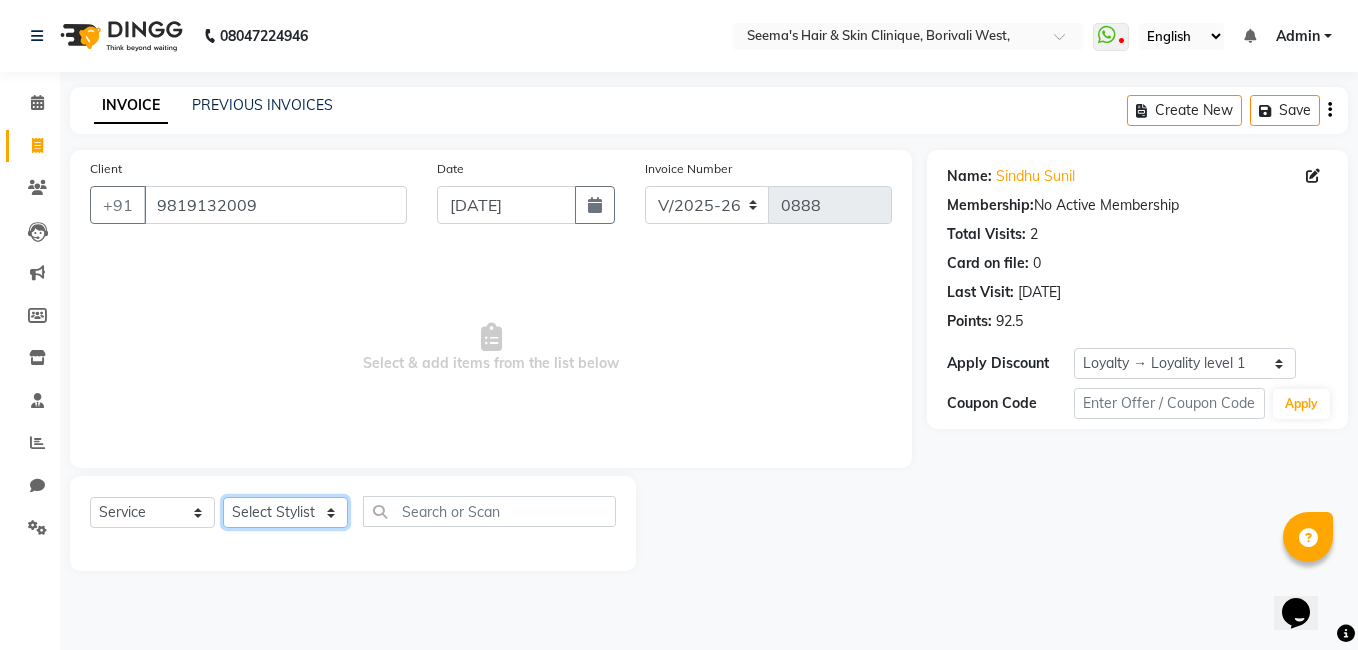 click on "Select Stylist Khalida Komal Zunjare Purva Sharma Rekha Singh Rupa Singh Seema Sharma Shivangi Intern Zakiya Qazi" 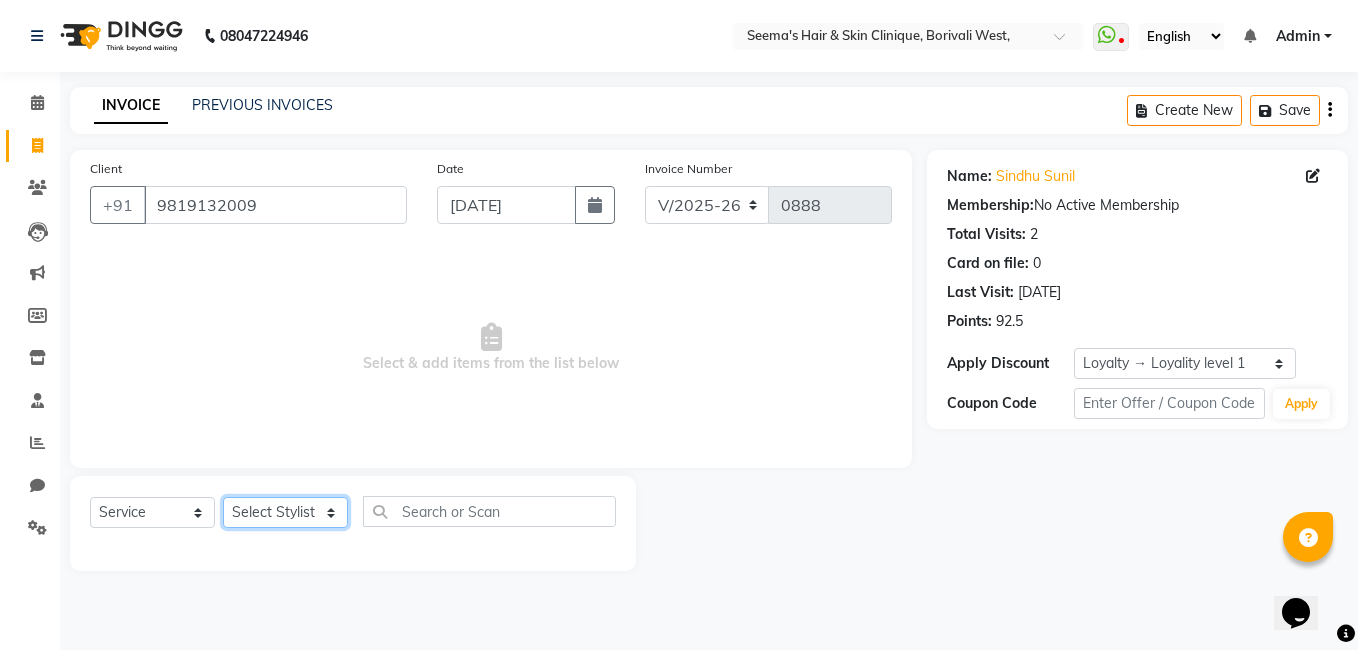 select on "75882" 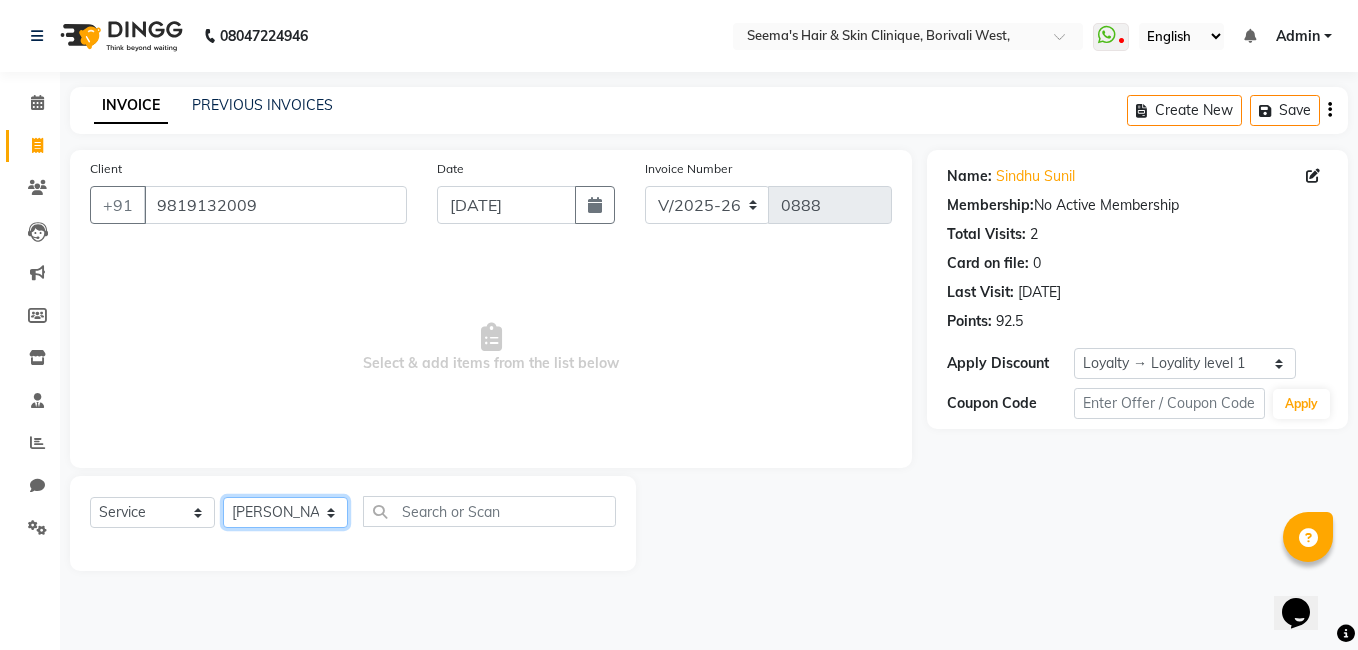 click on "Select Stylist Khalida Komal Zunjare Purva Sharma Rekha Singh Rupa Singh Seema Sharma Shivangi Intern Zakiya Qazi" 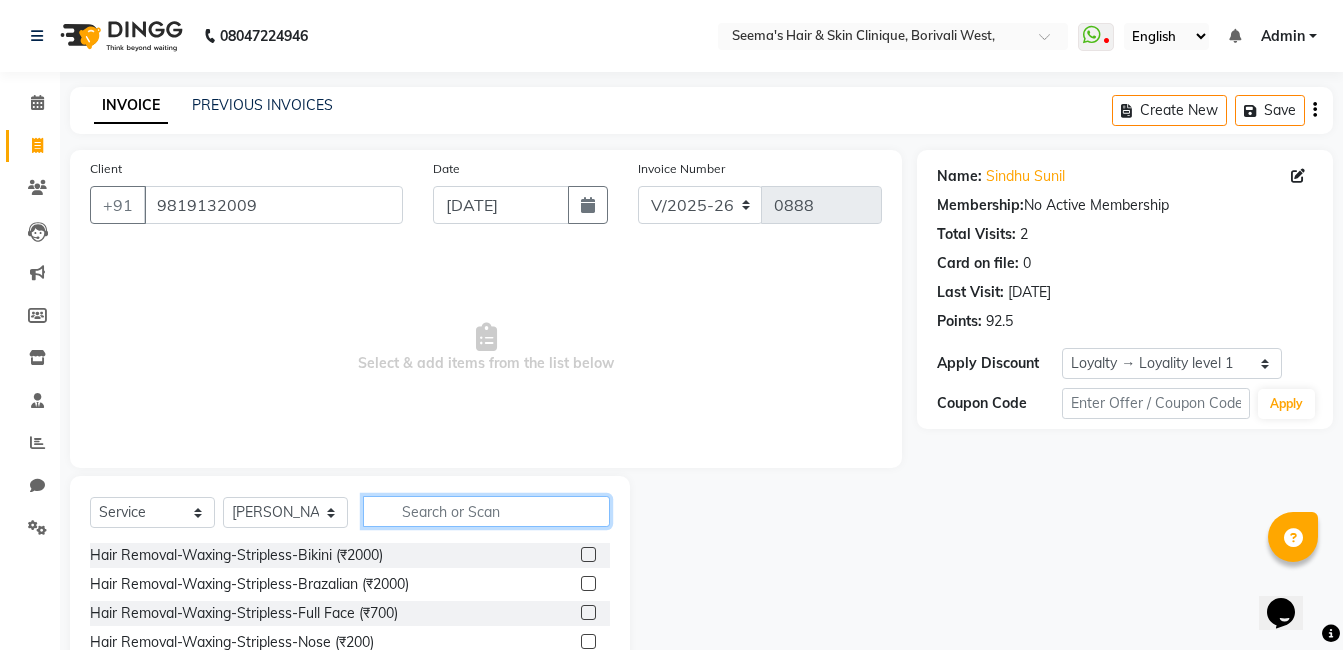 click 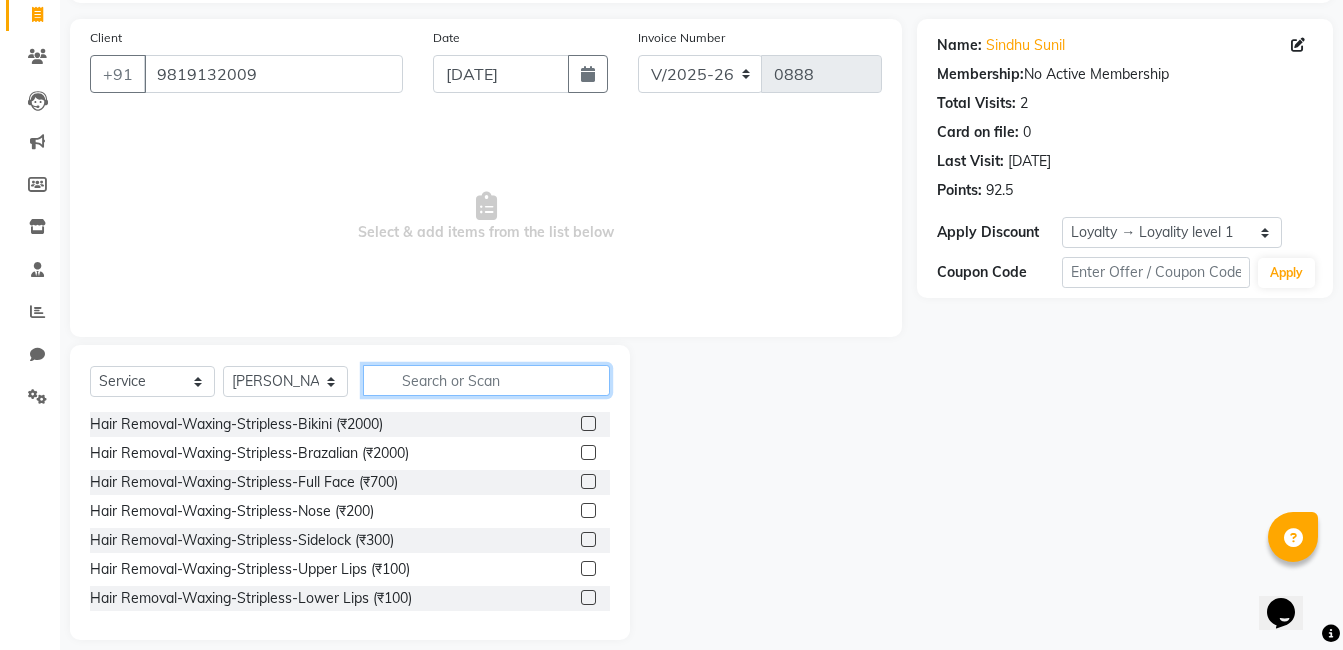 scroll, scrollTop: 151, scrollLeft: 0, axis: vertical 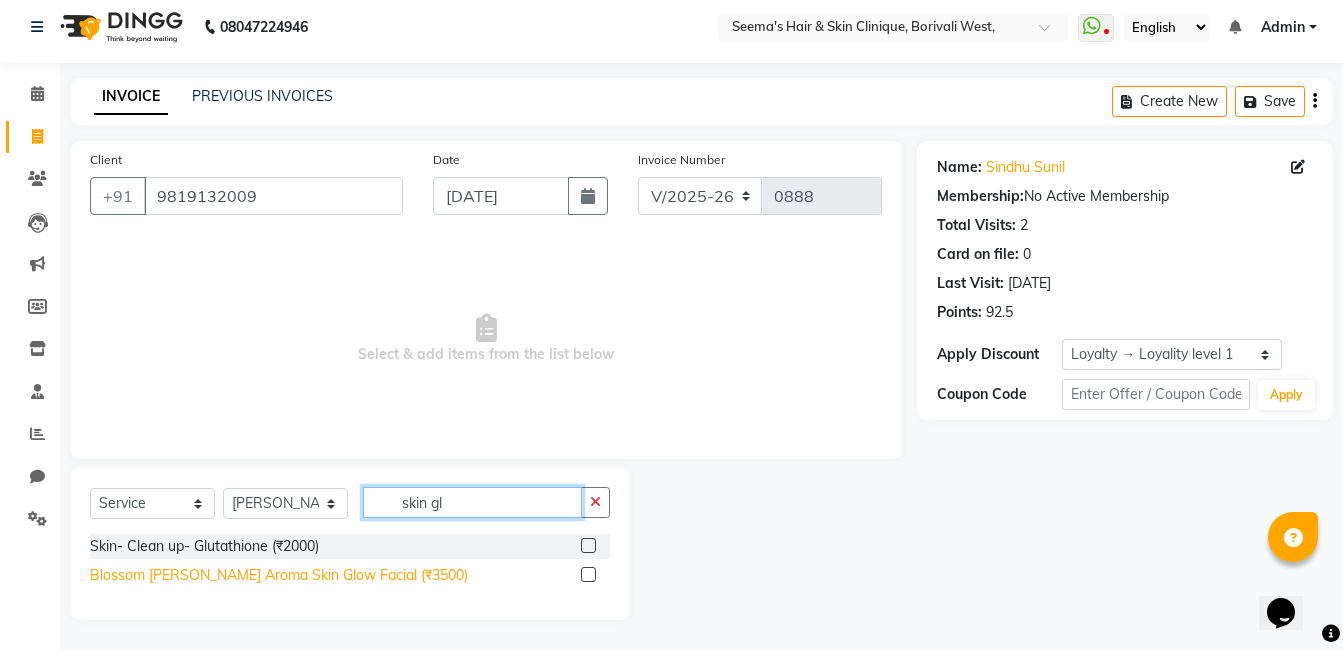 type on "skin gl" 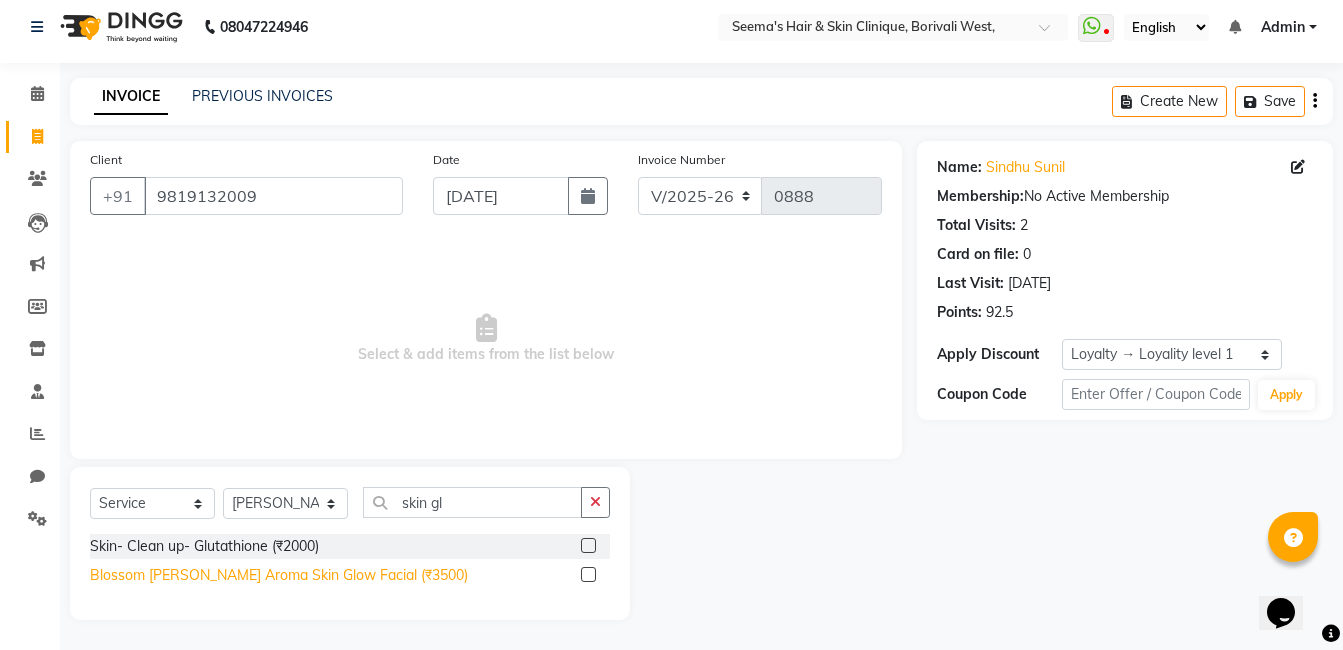 click on "Blossom kochhar Aroma Skin Glow Facial (₹3500)" 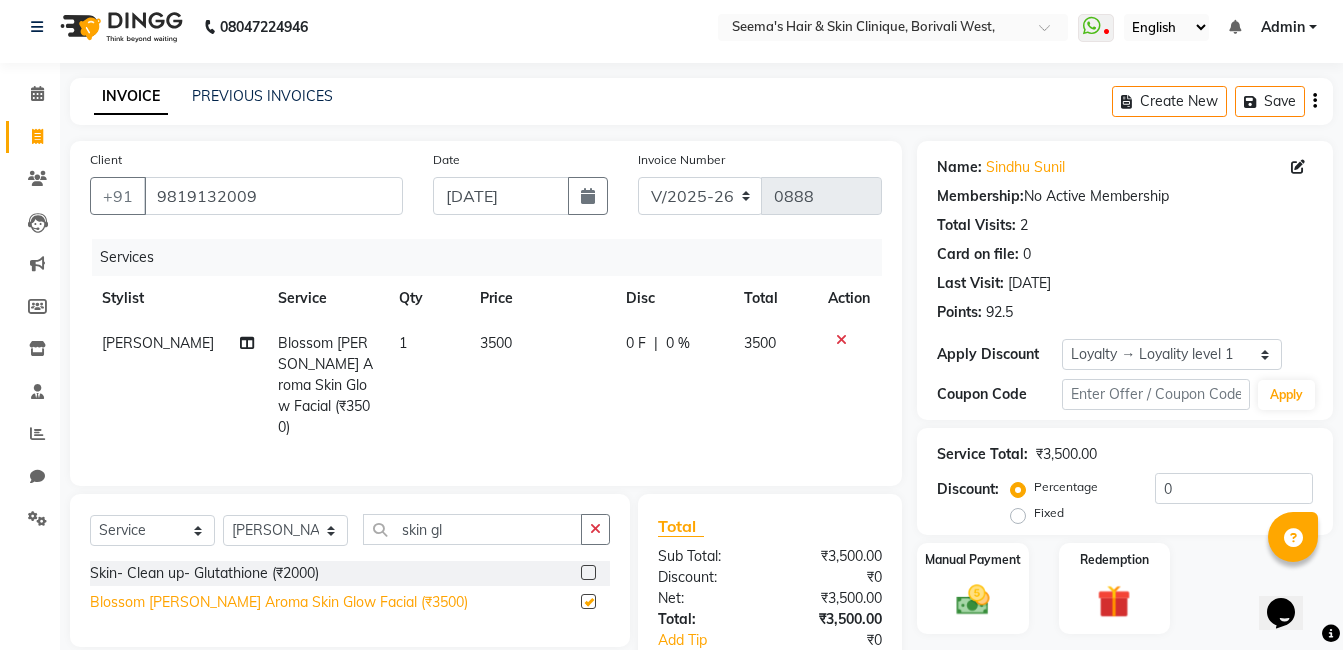 checkbox on "false" 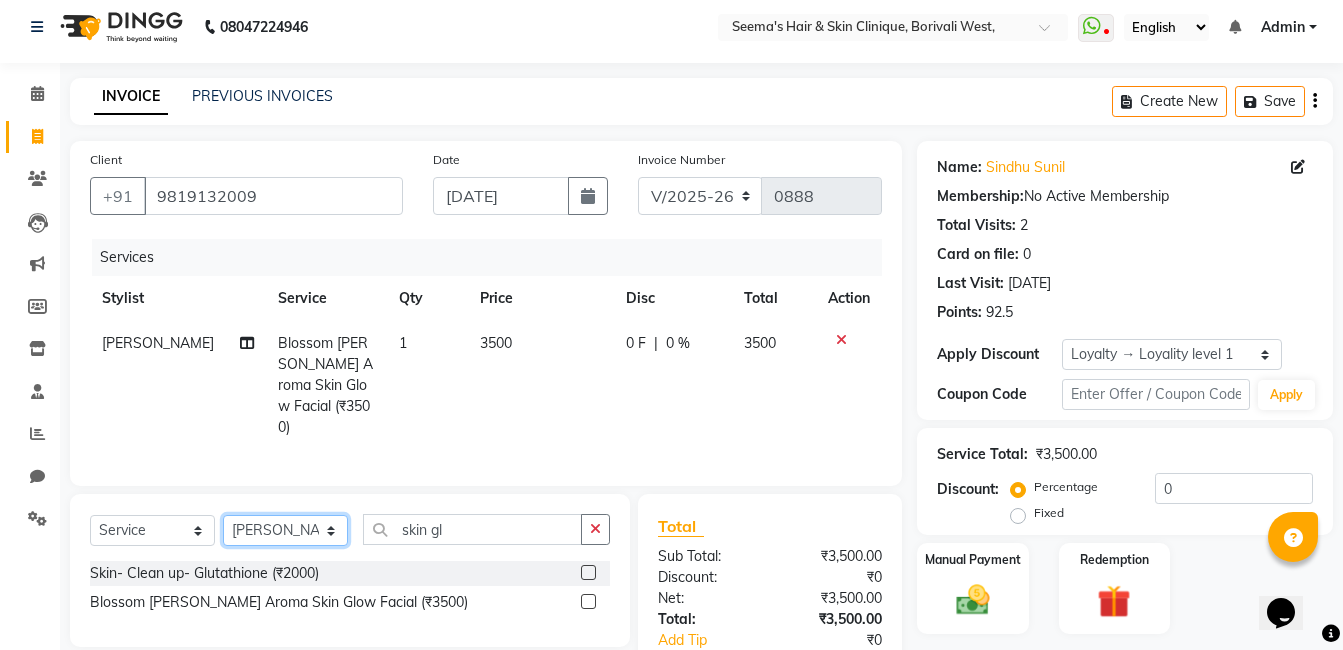 click on "Select Stylist Khalida Komal Zunjare Purva Sharma Rekha Singh Rupa Singh Seema Sharma Shivangi Intern Zakiya Qazi" 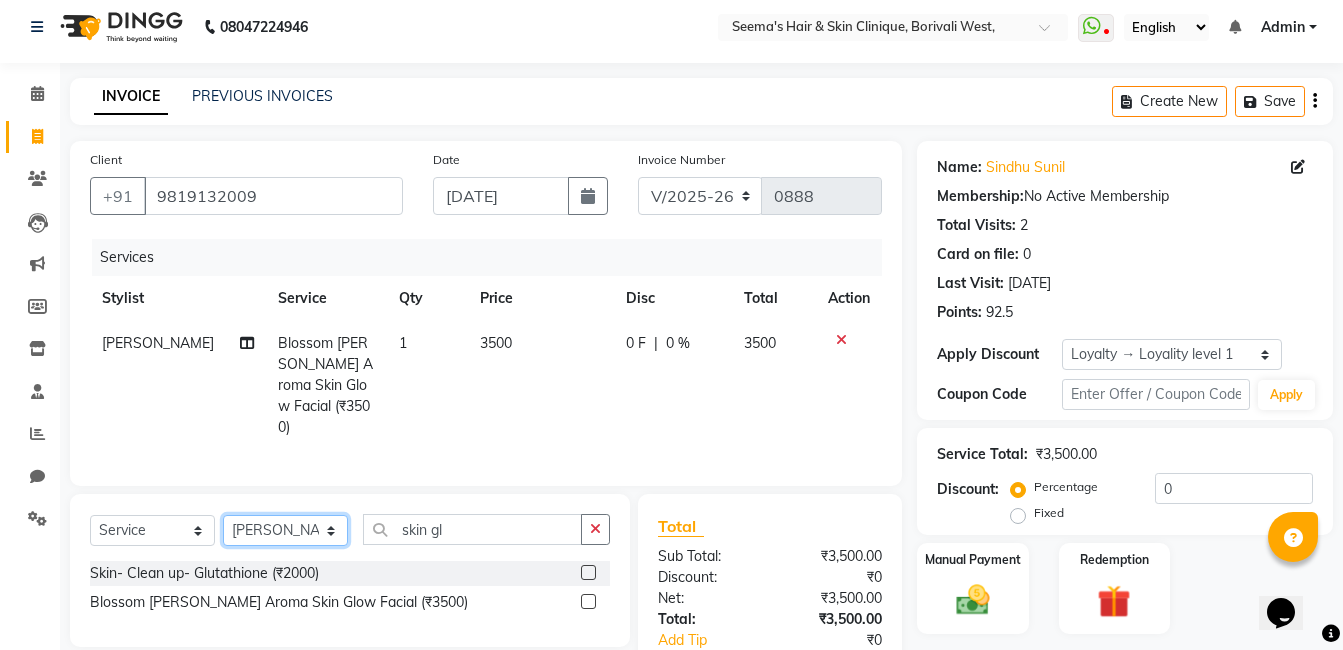 select on "75553" 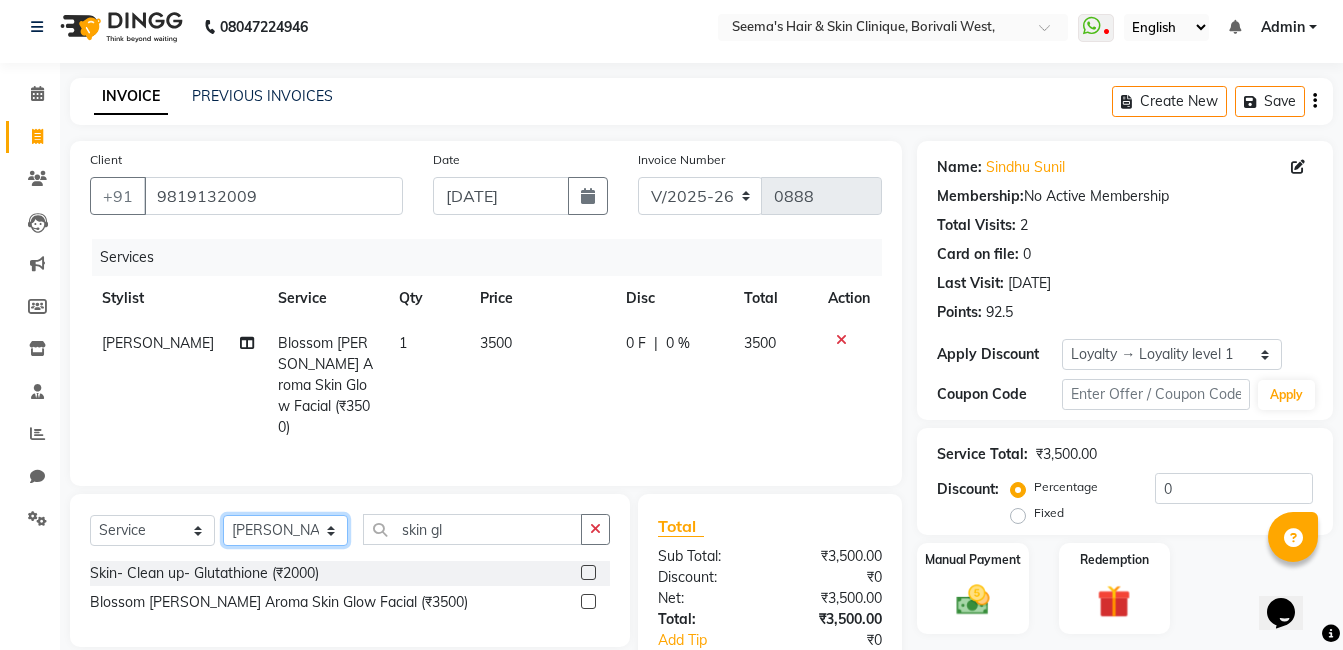 click on "Select Stylist Khalida Komal Zunjare Purva Sharma Rekha Singh Rupa Singh Seema Sharma Shivangi Intern Zakiya Qazi" 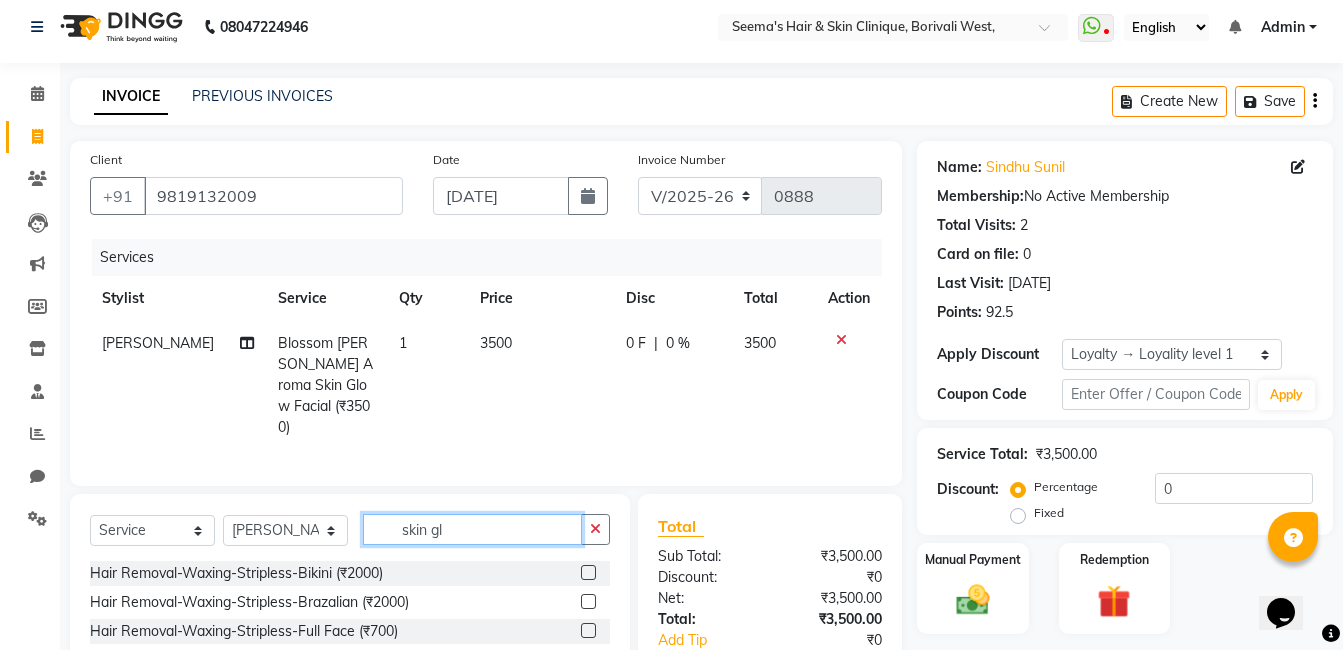 click on "skin gl" 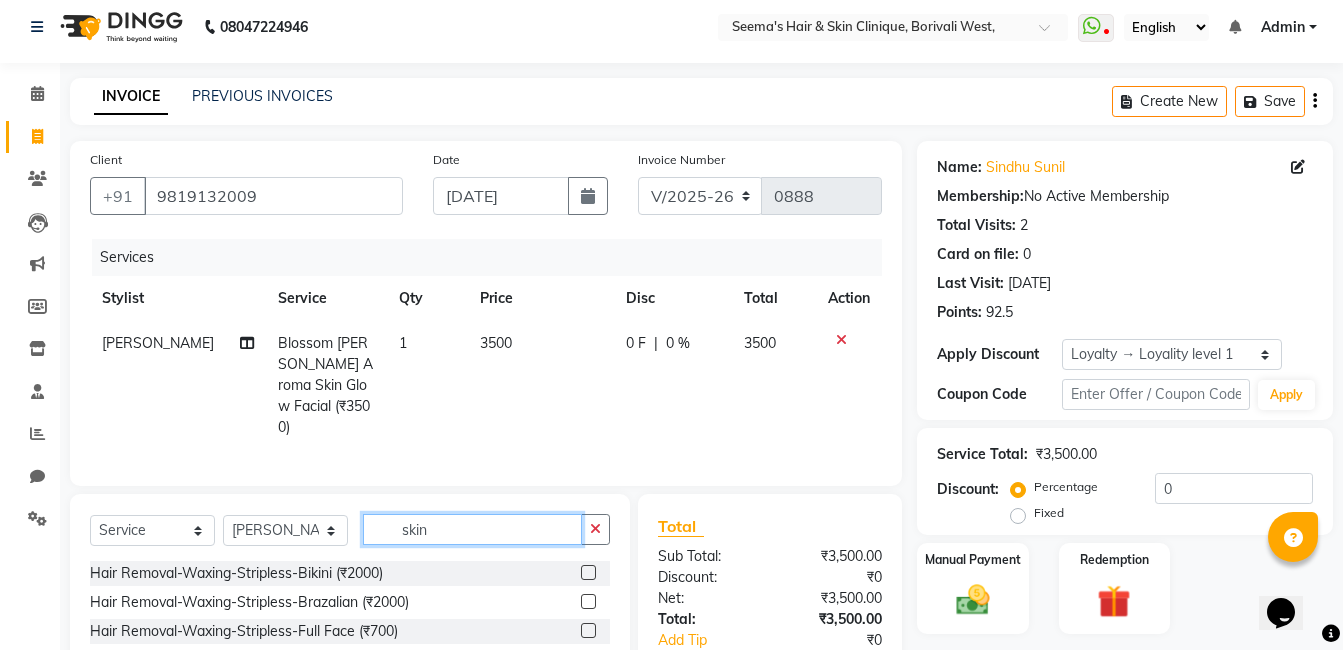 click on "skin" 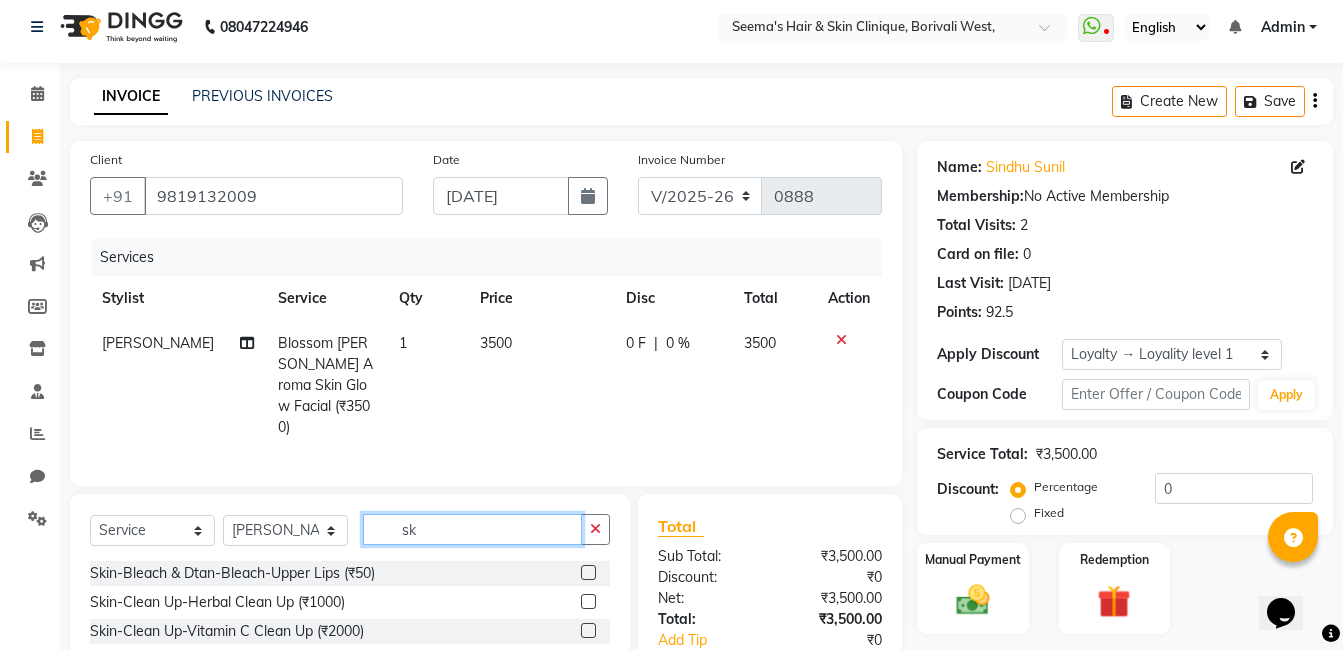 type on "s" 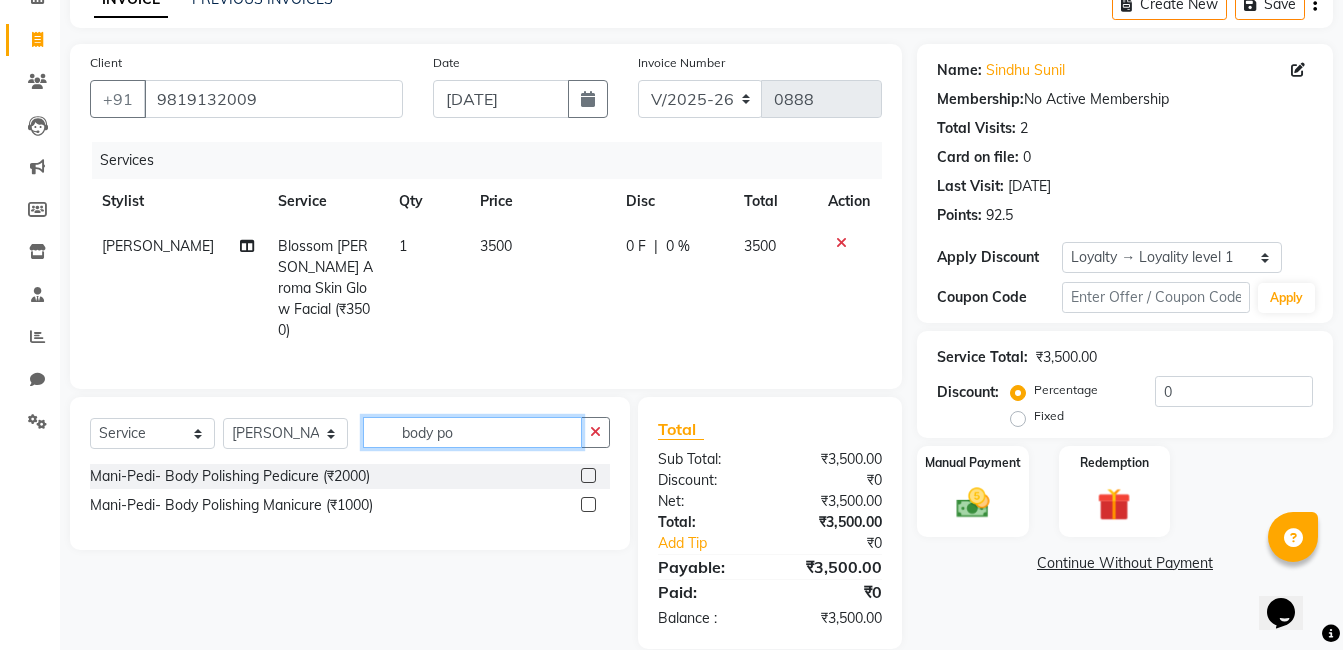 scroll, scrollTop: 129, scrollLeft: 0, axis: vertical 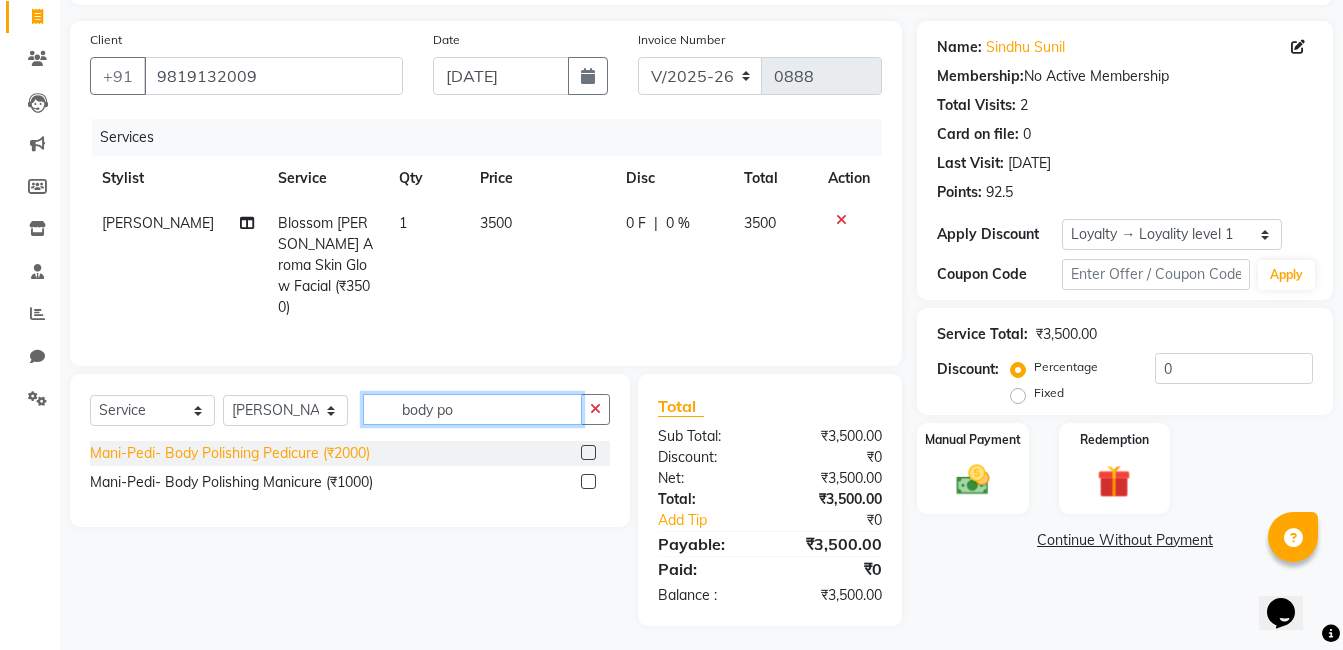 type on "body po" 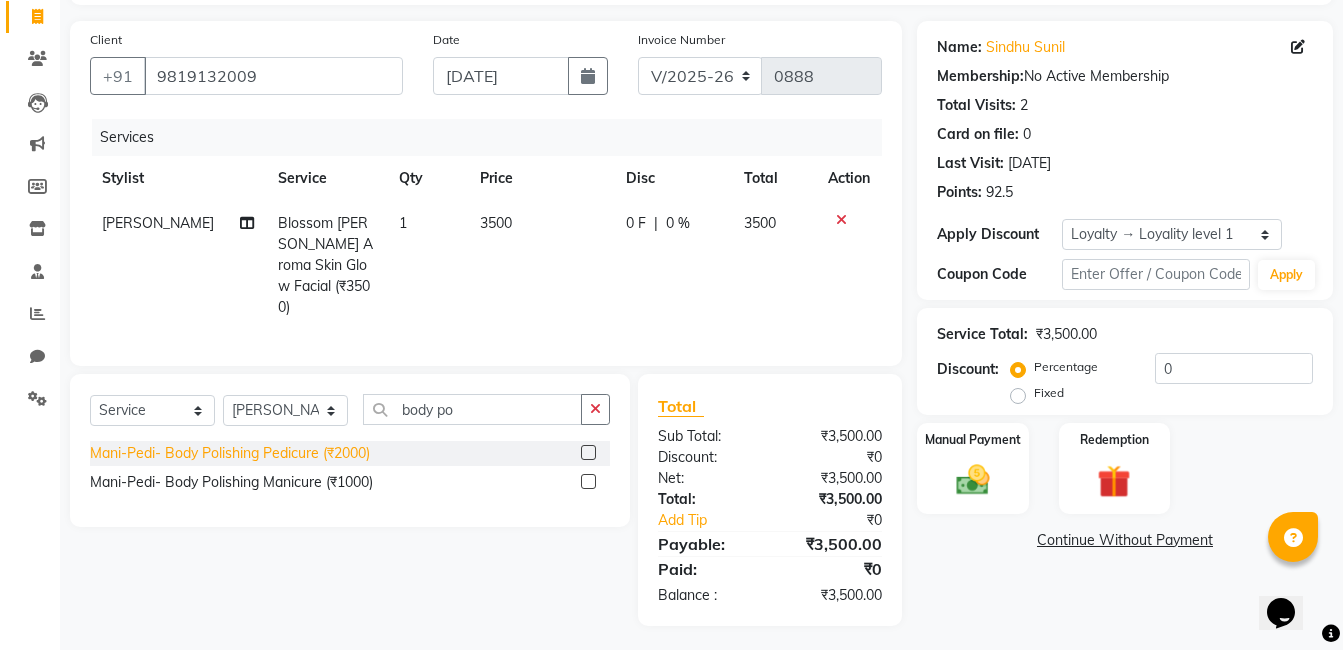 click on "Mani-Pedi- Body Polishing Pedicure (₹2000)" 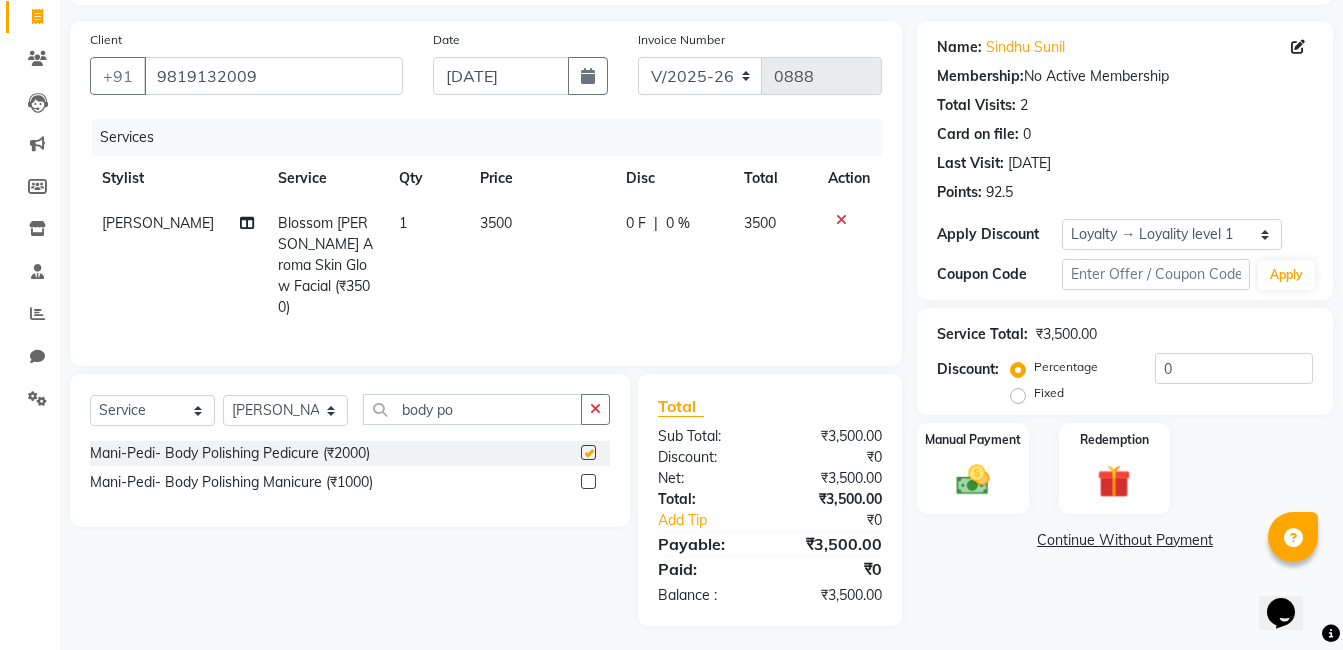 checkbox on "false" 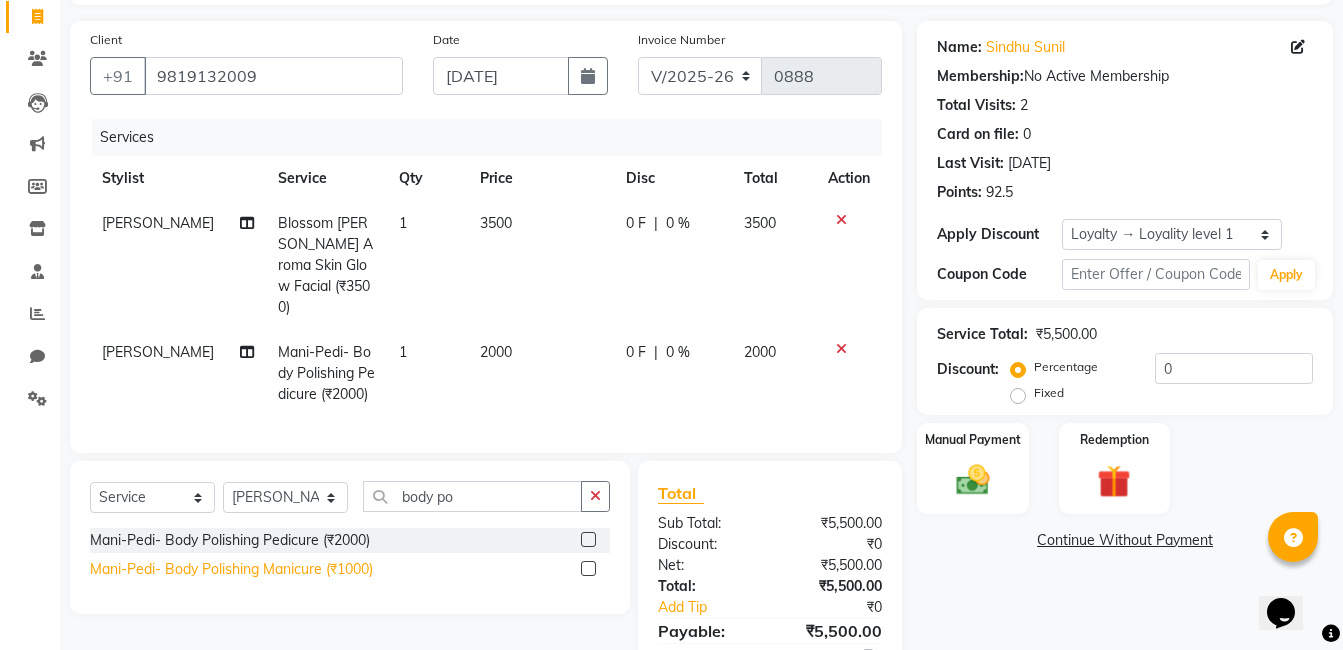click on "Mani-Pedi- Body Polishing Manicure (₹1000)" 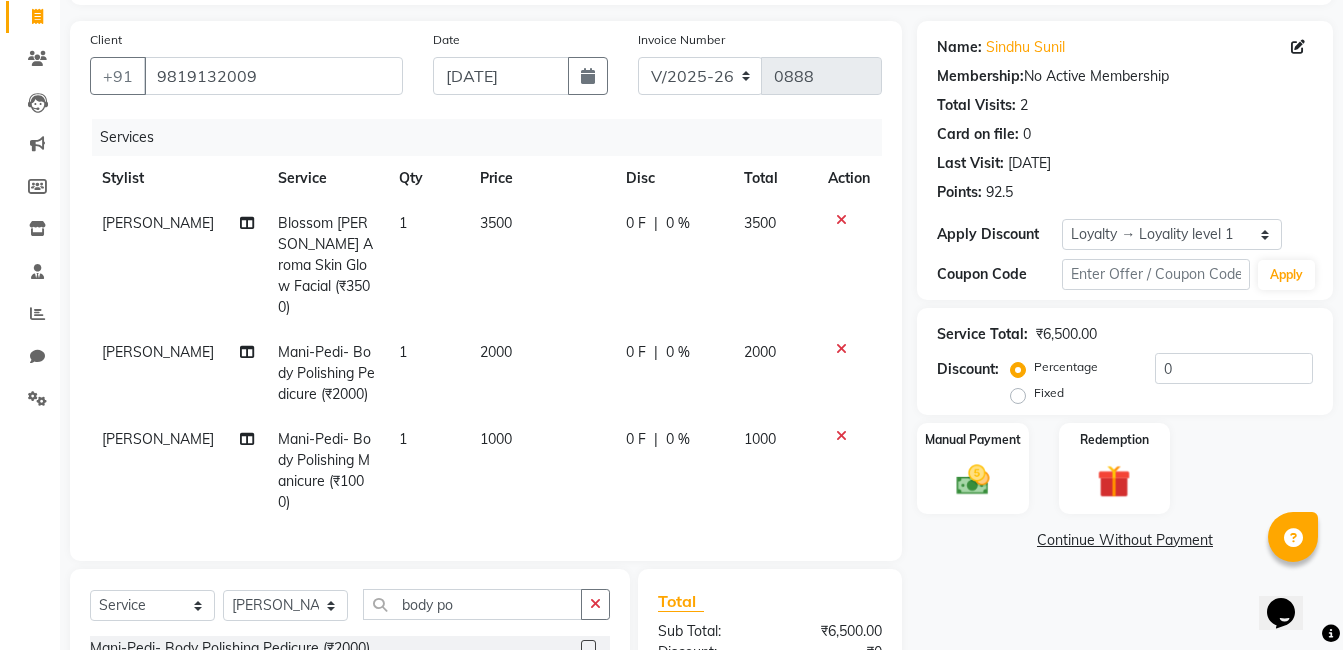 checkbox on "false" 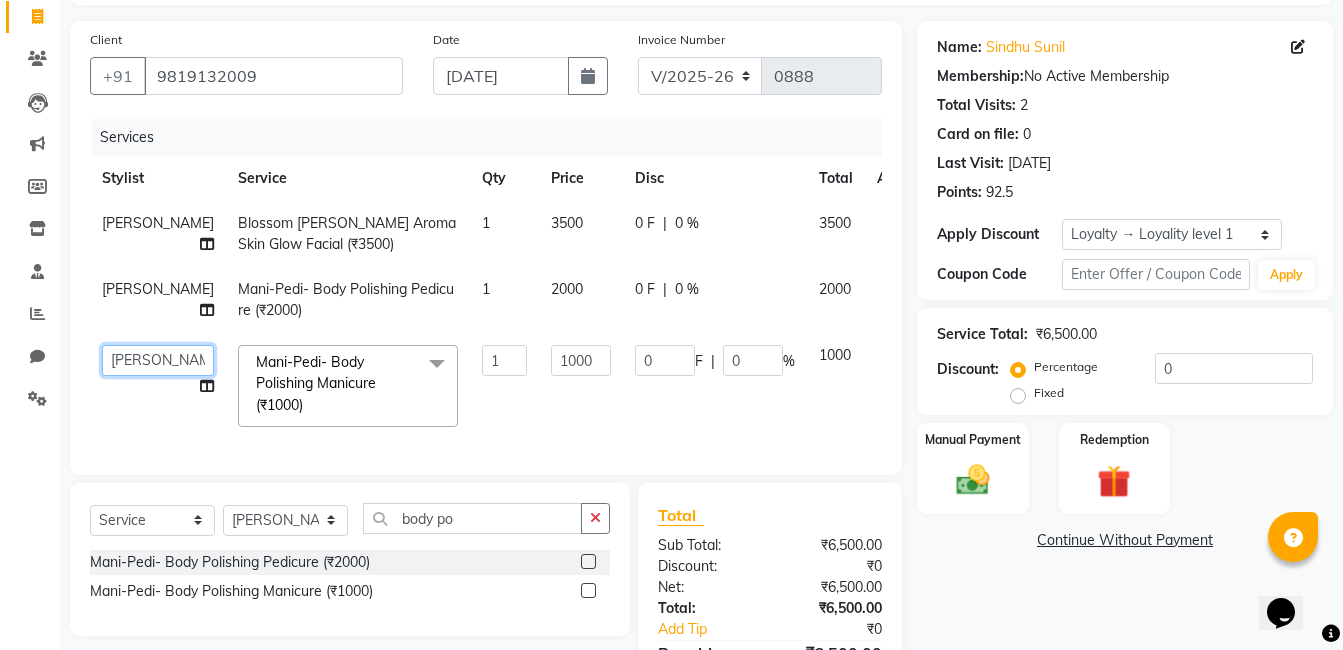 click on "Khalida   Komal Zunjare   Purva Sharma   Rekha Singh   Rupa Singh   Seema Sharma   Shivangi Intern   Zakiya Qazi" 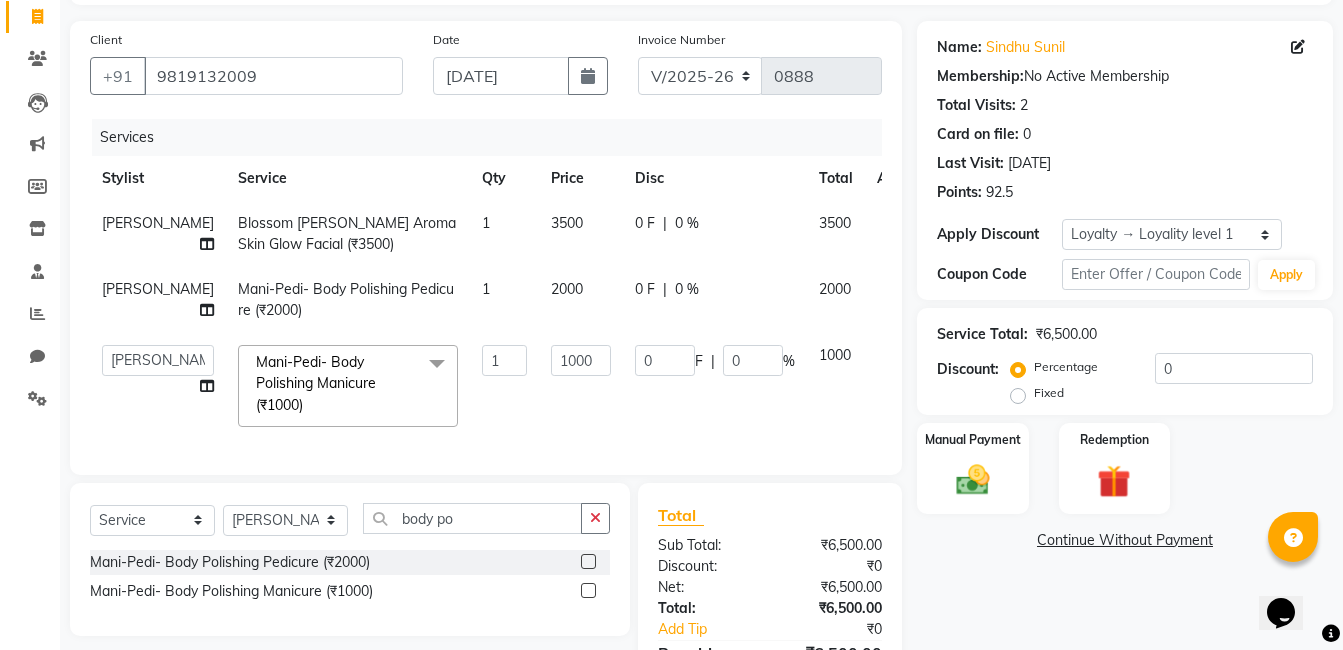 select on "75556" 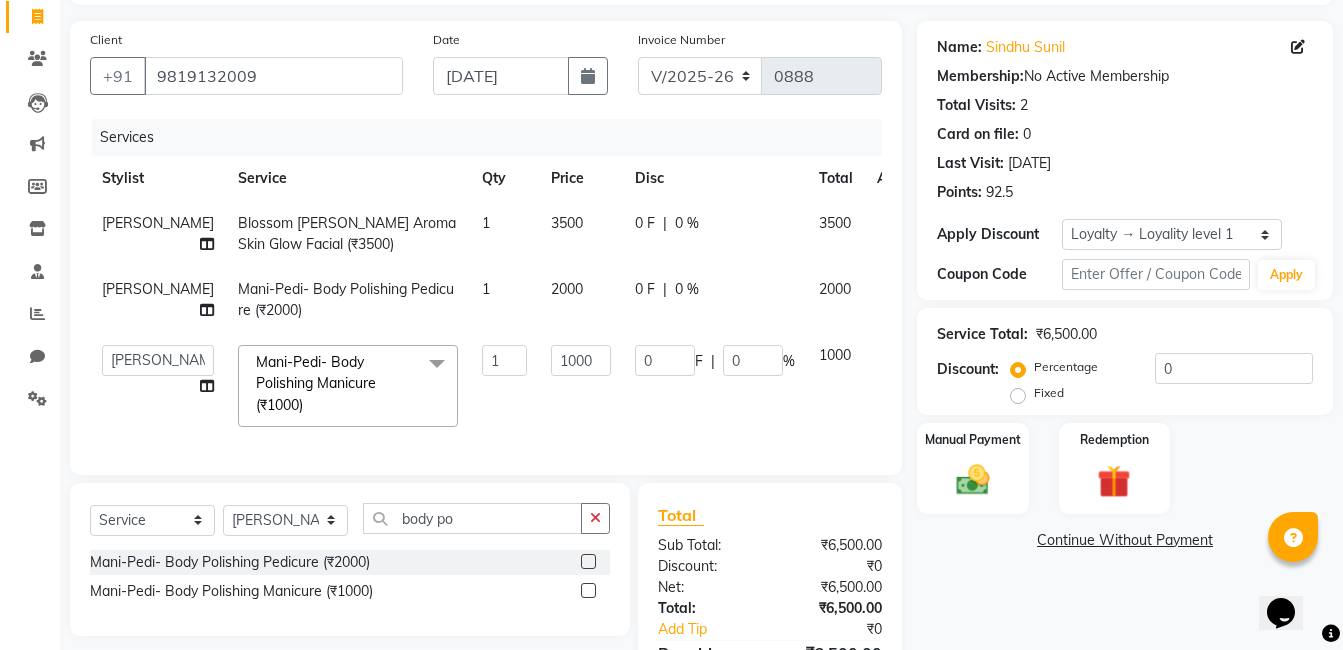 scroll, scrollTop: 280, scrollLeft: 0, axis: vertical 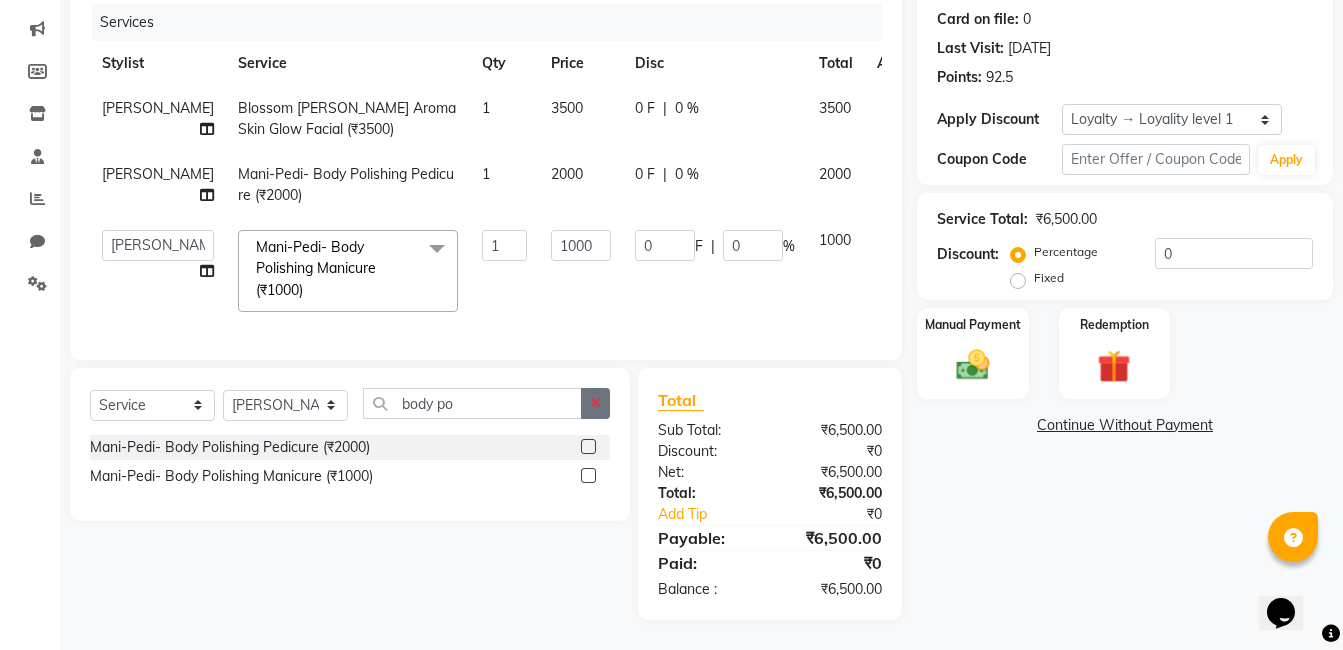 click 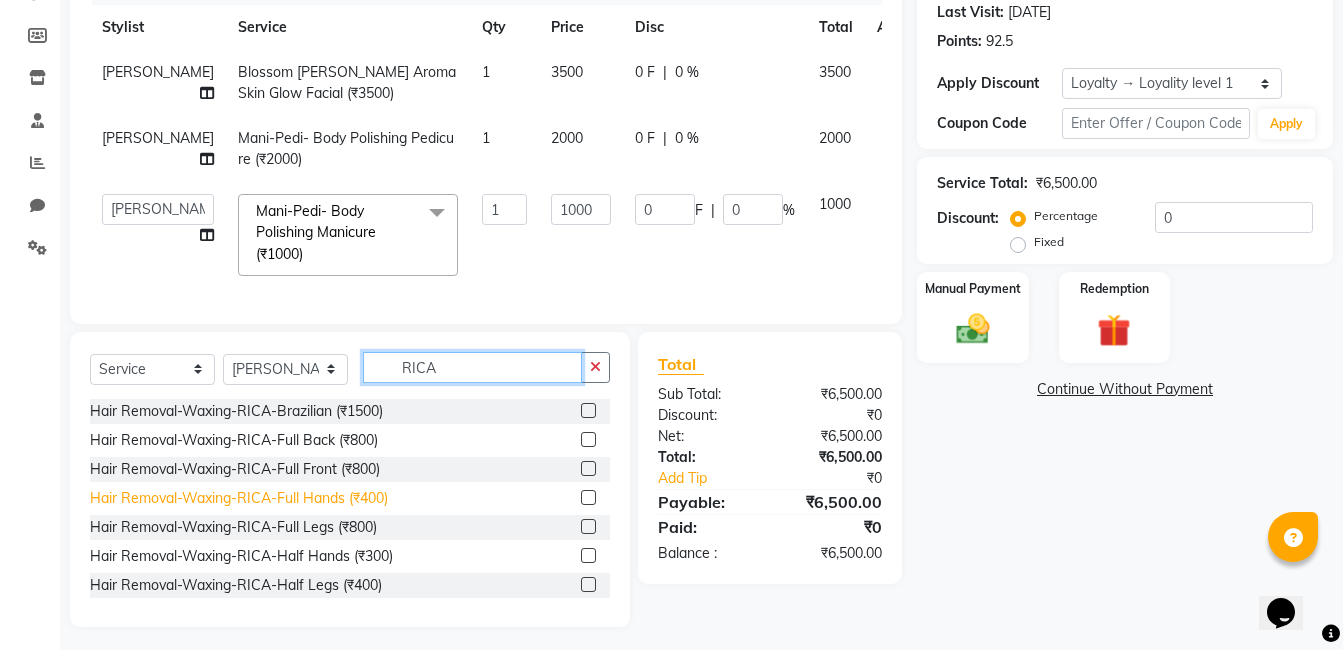 type on "RICA" 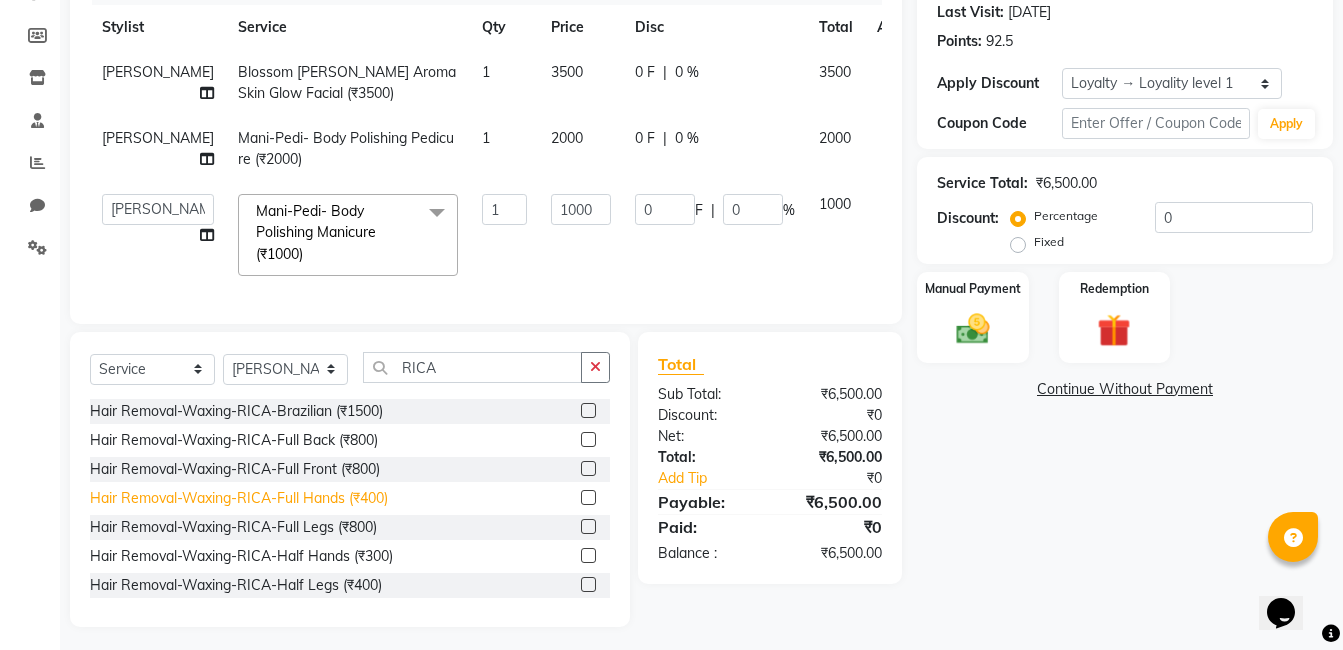 click on "Hair Removal-Waxing-RICA-Full Hands (₹400)" 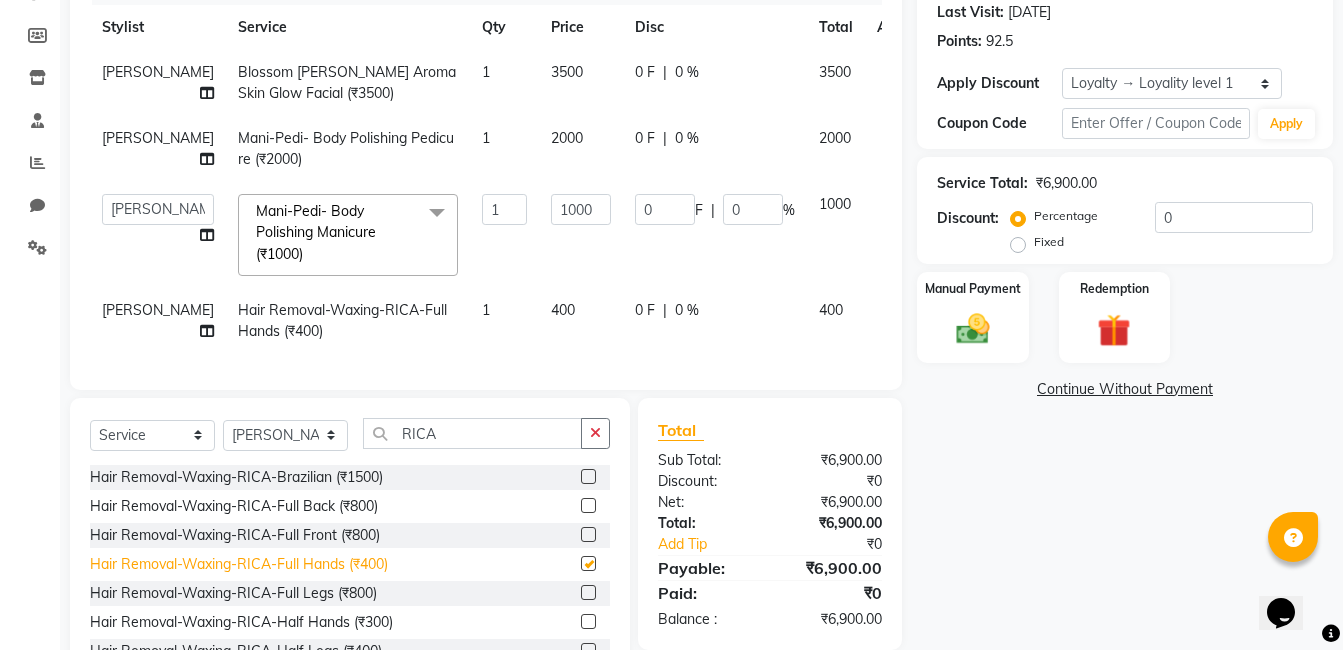 checkbox on "false" 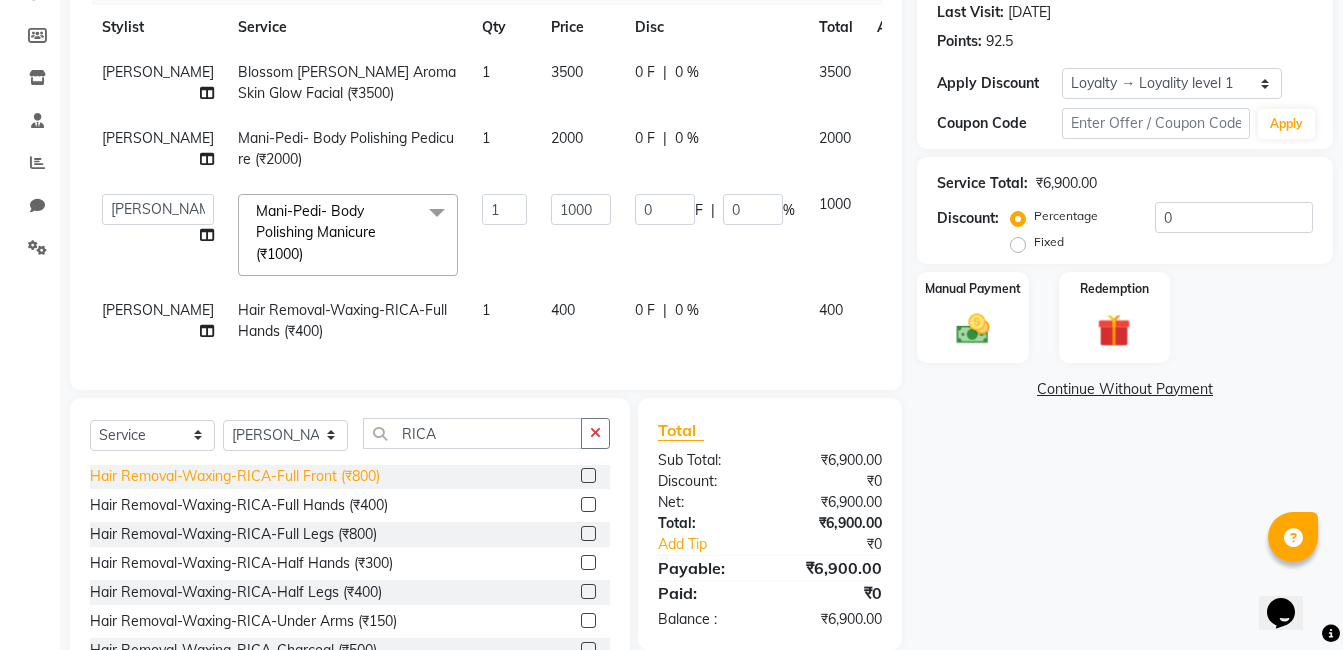 scroll, scrollTop: 61, scrollLeft: 0, axis: vertical 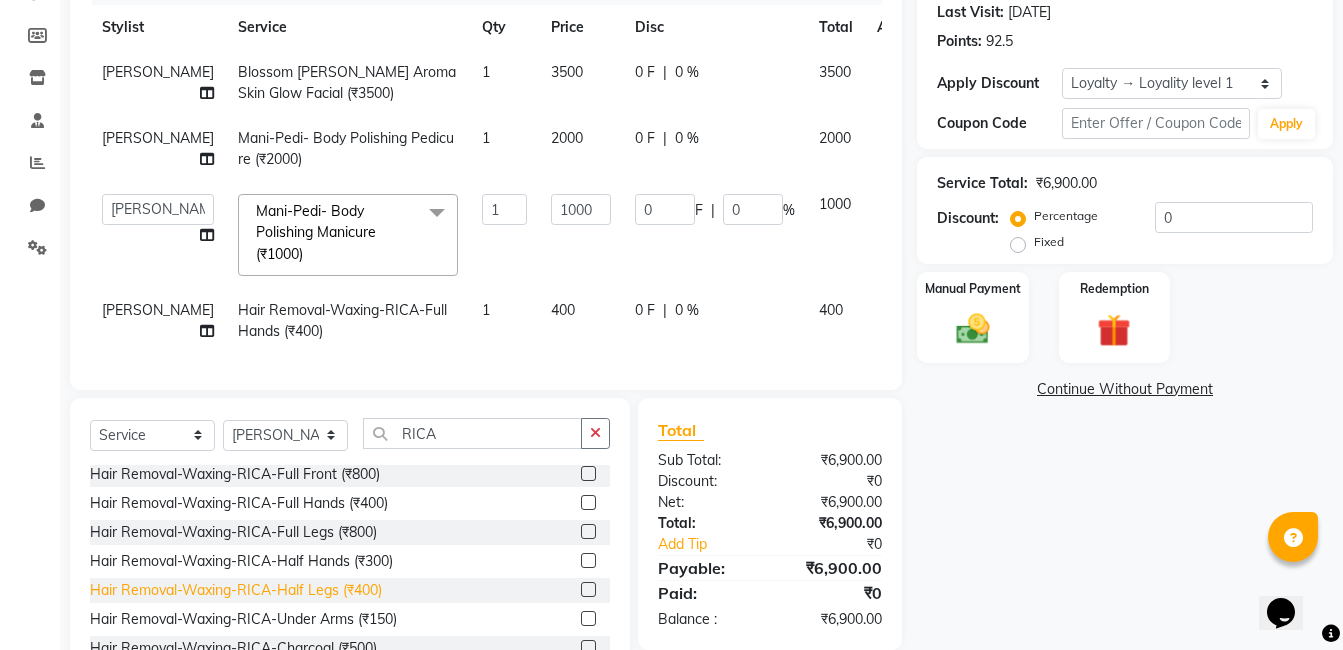 click on "Hair Removal-Waxing-RICA-Half Legs (₹400)" 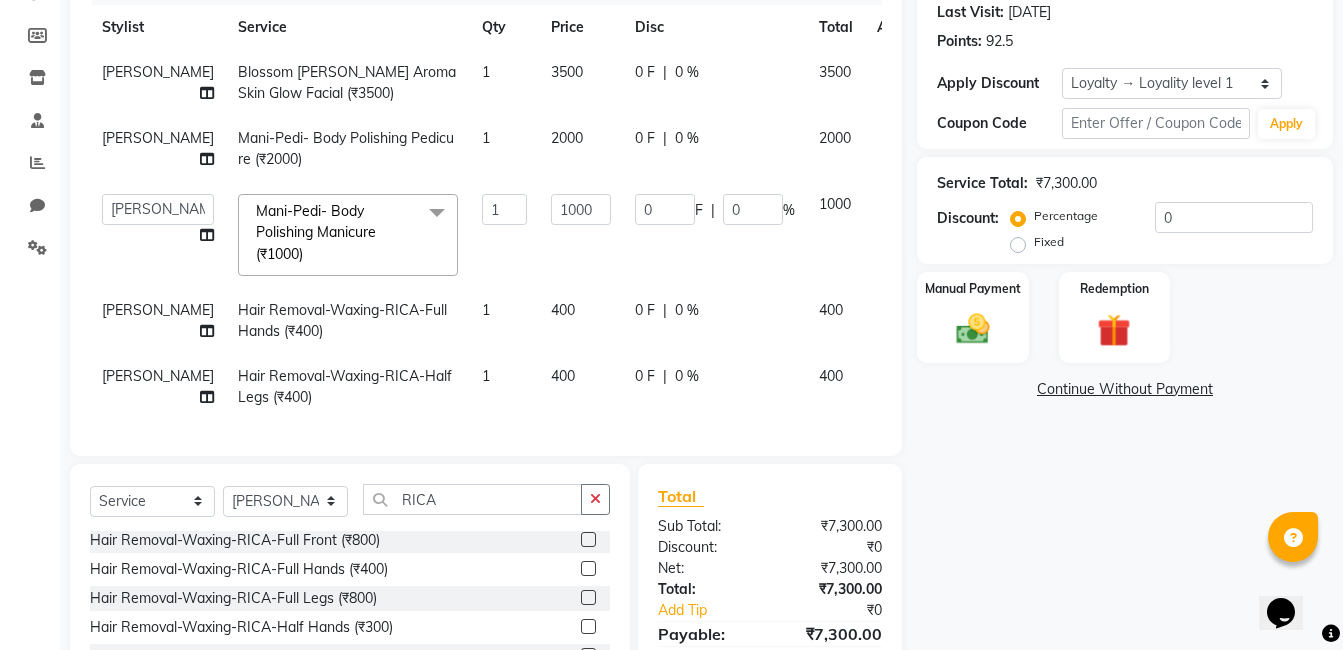 checkbox on "false" 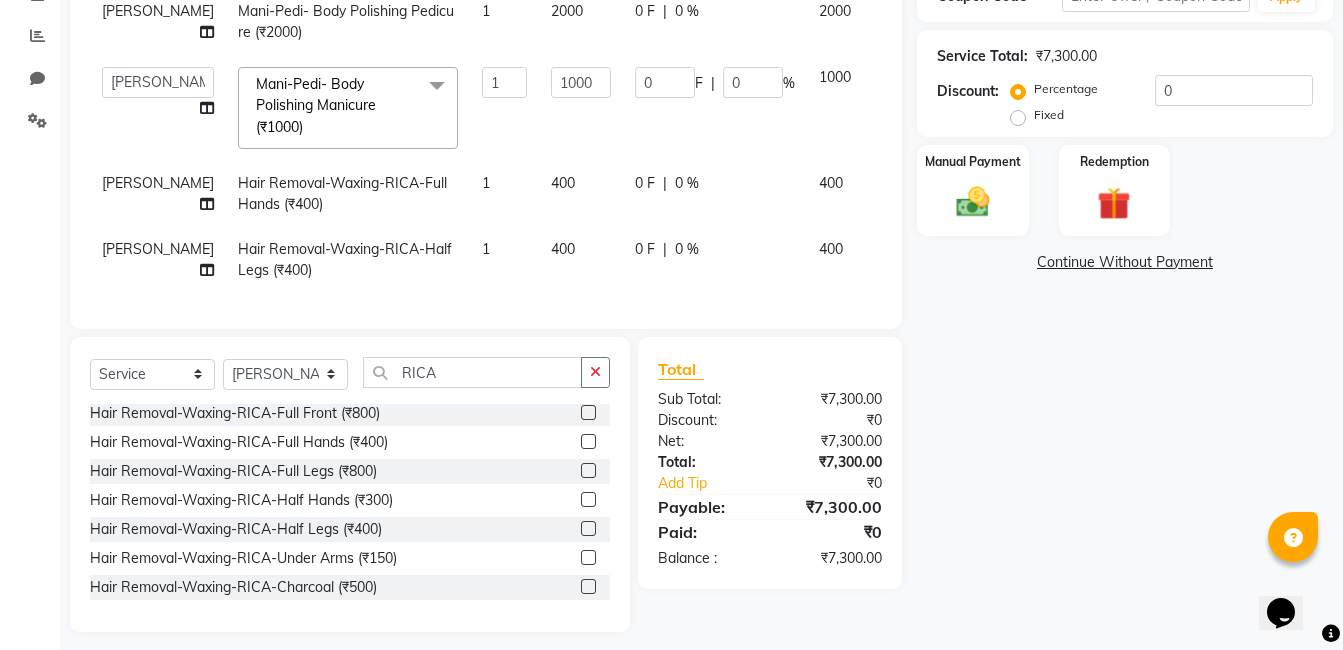 scroll, scrollTop: 406, scrollLeft: 0, axis: vertical 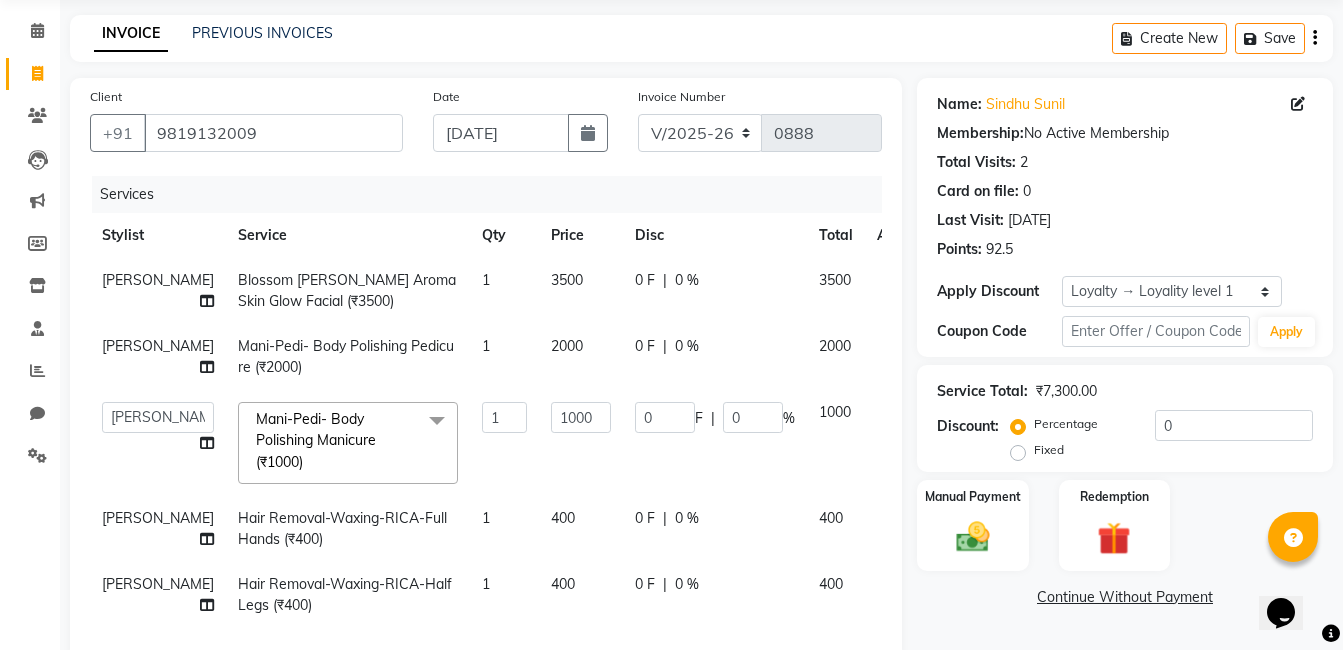 click on "3500" 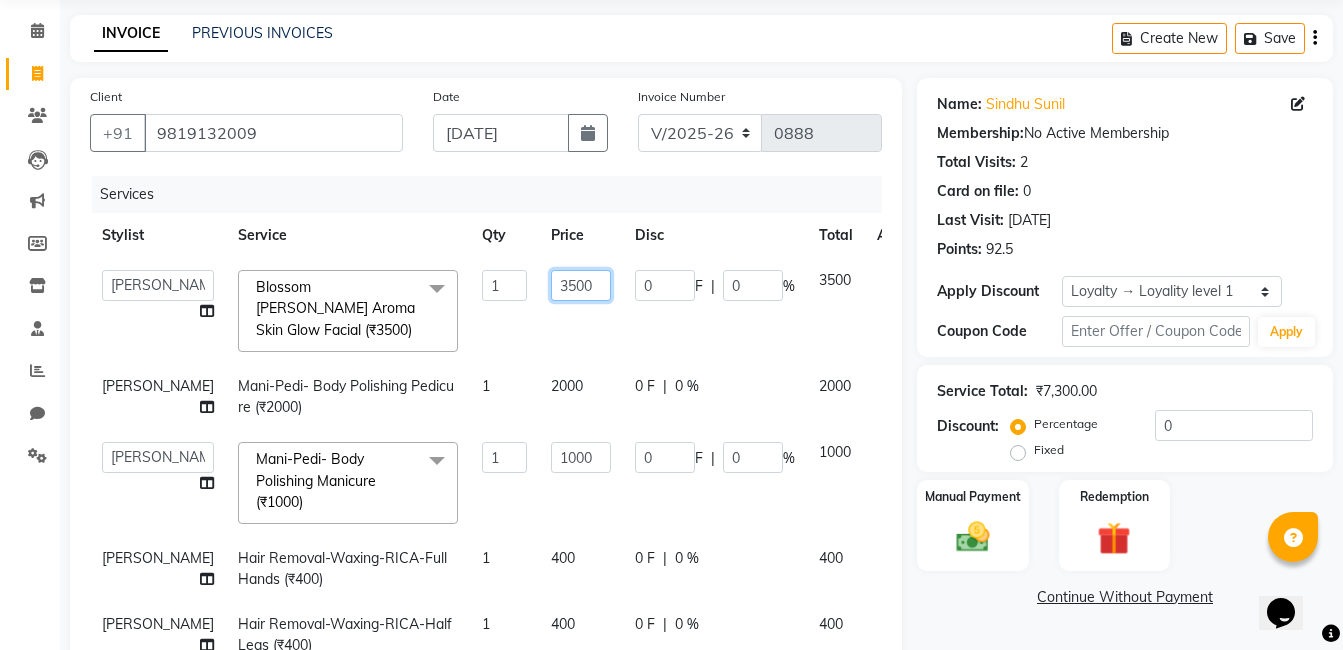 click on "3500" 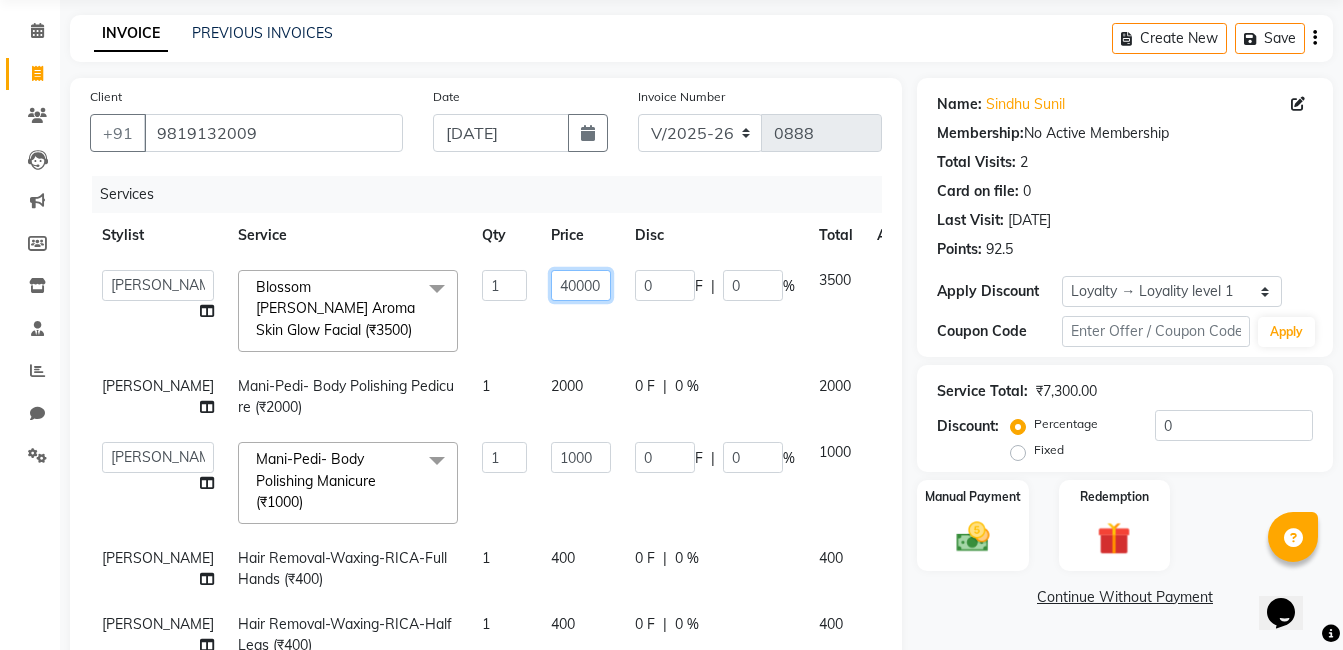 type on "4000" 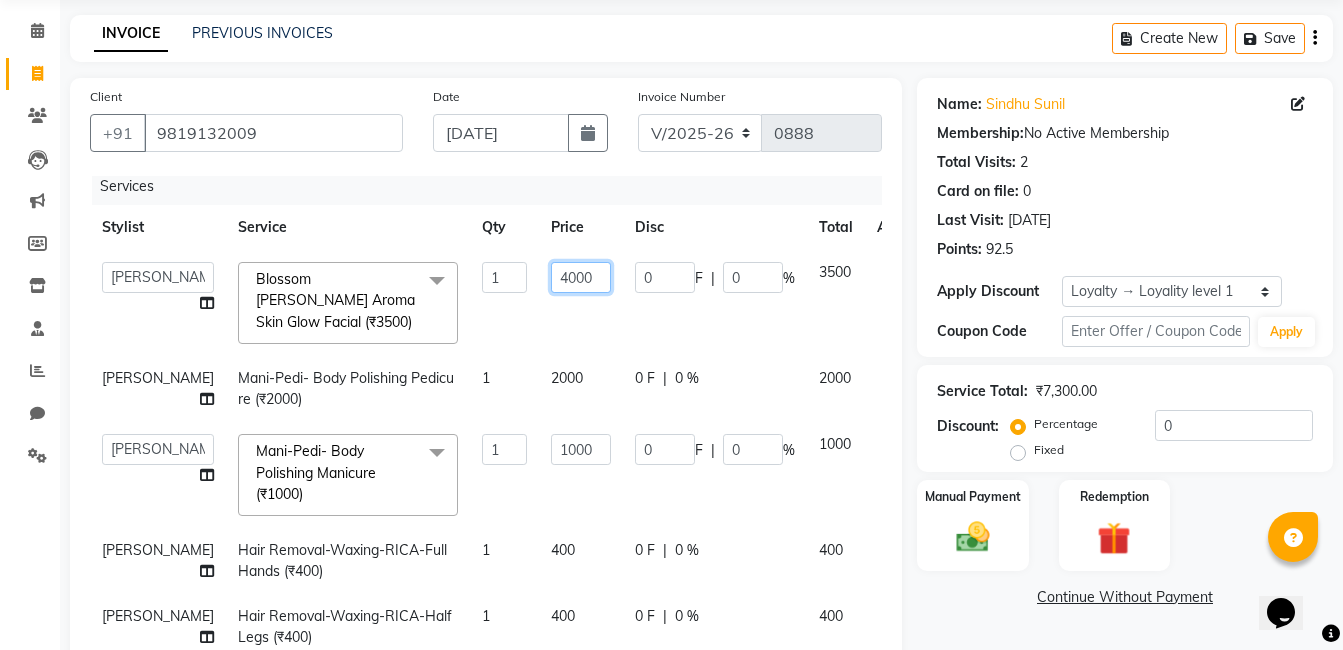 scroll, scrollTop: 86, scrollLeft: 0, axis: vertical 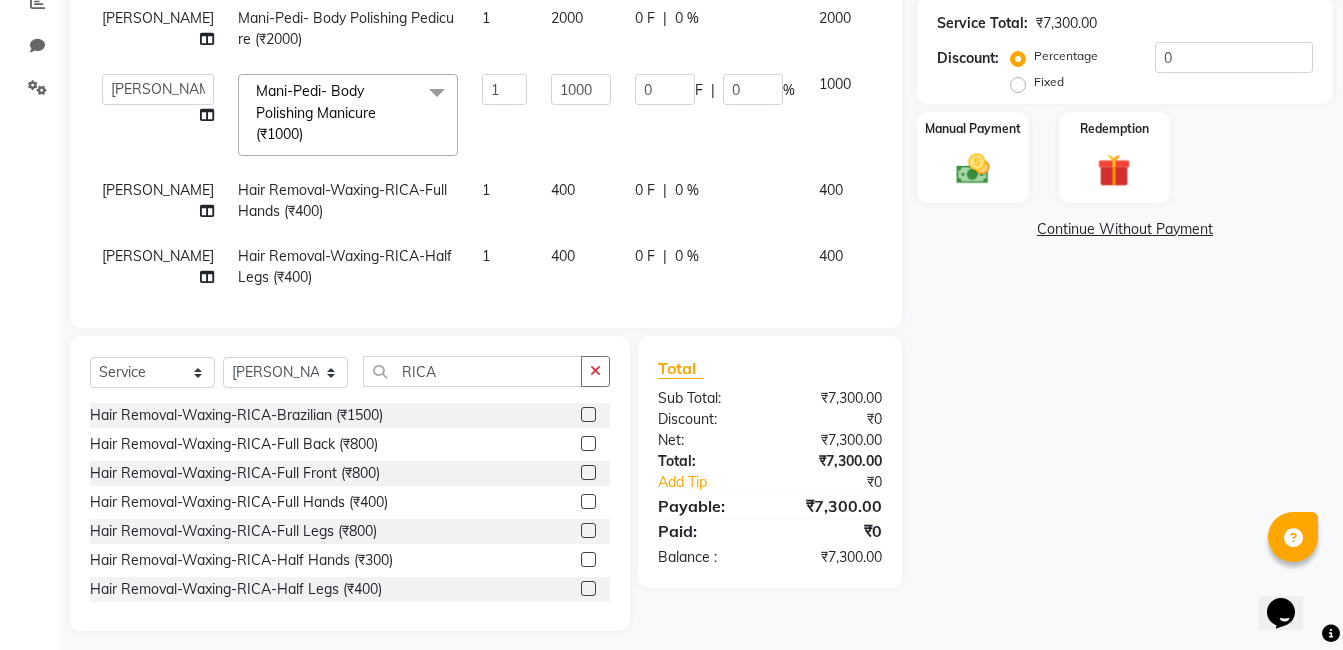 click on "Name: Sindhu Sunil Membership:  No Active Membership  Total Visits:  2 Card on file:  0 Last Visit:   04-07-2025 Points:   92.5  Apply Discount Select  Loyalty → Loyality level 1  Coupon Code Apply Service Total:  ₹7,300.00  Discount:  Percentage   Fixed  0 Manual Payment Redemption  Continue Without Payment" 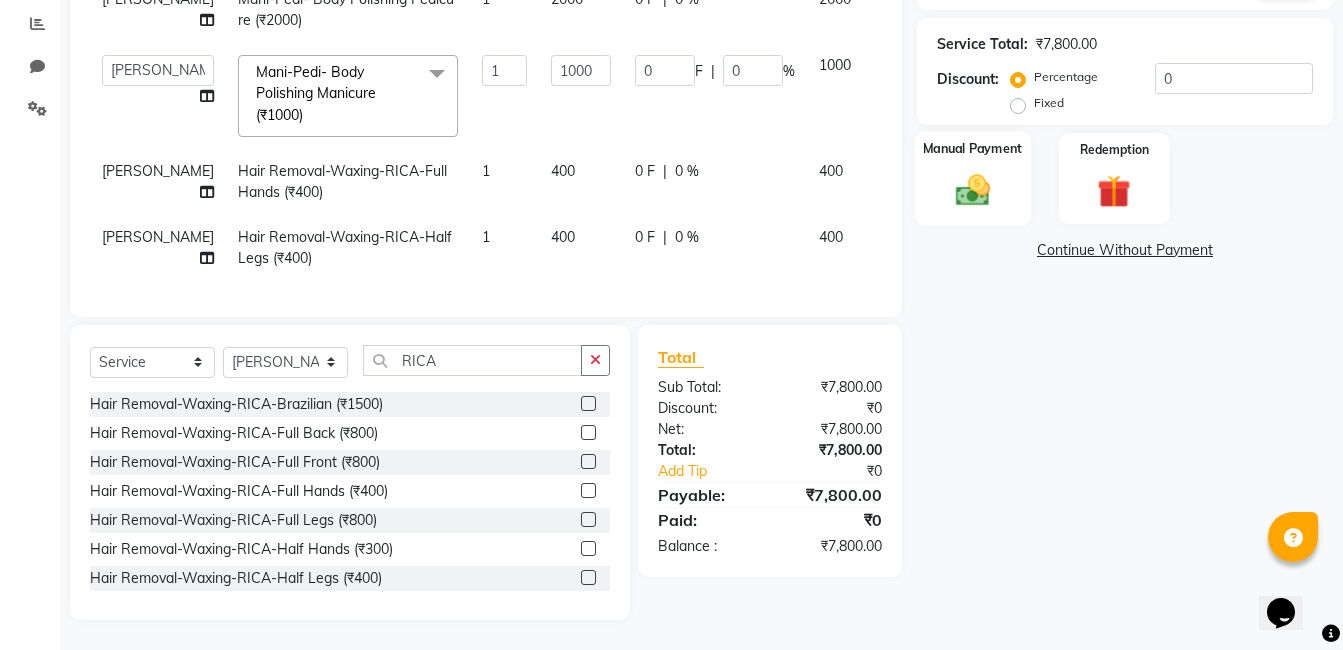 click 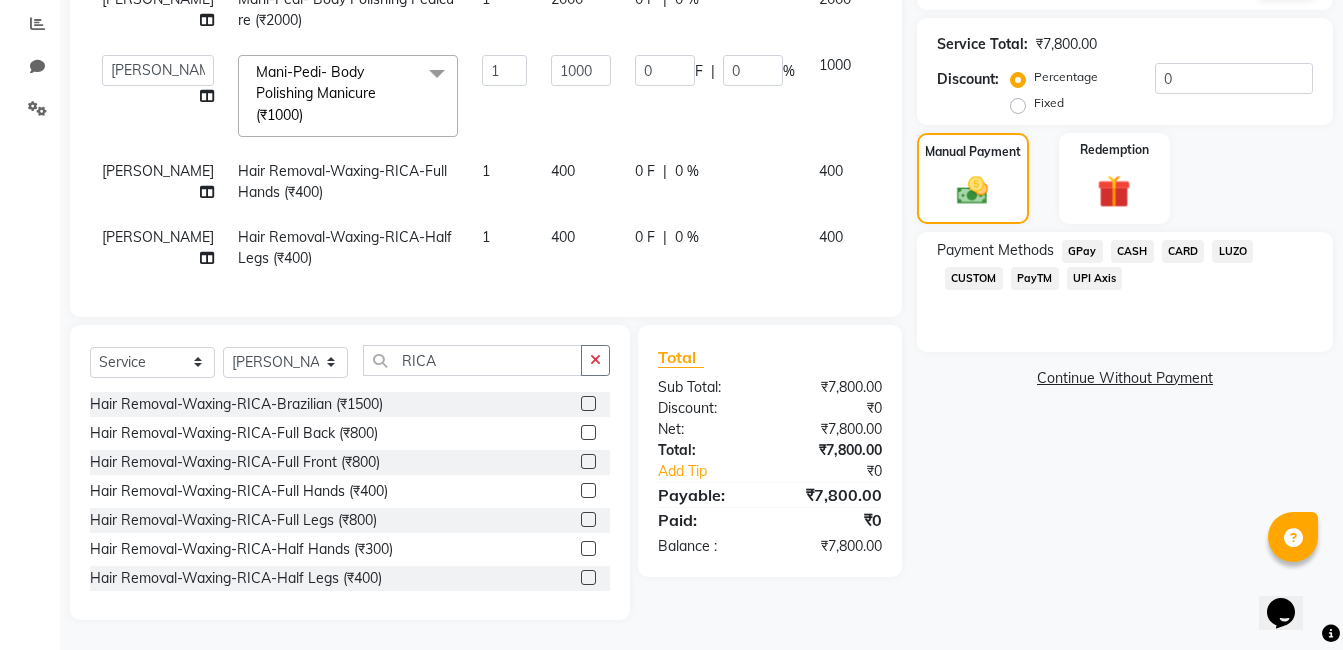 click on "CASH" 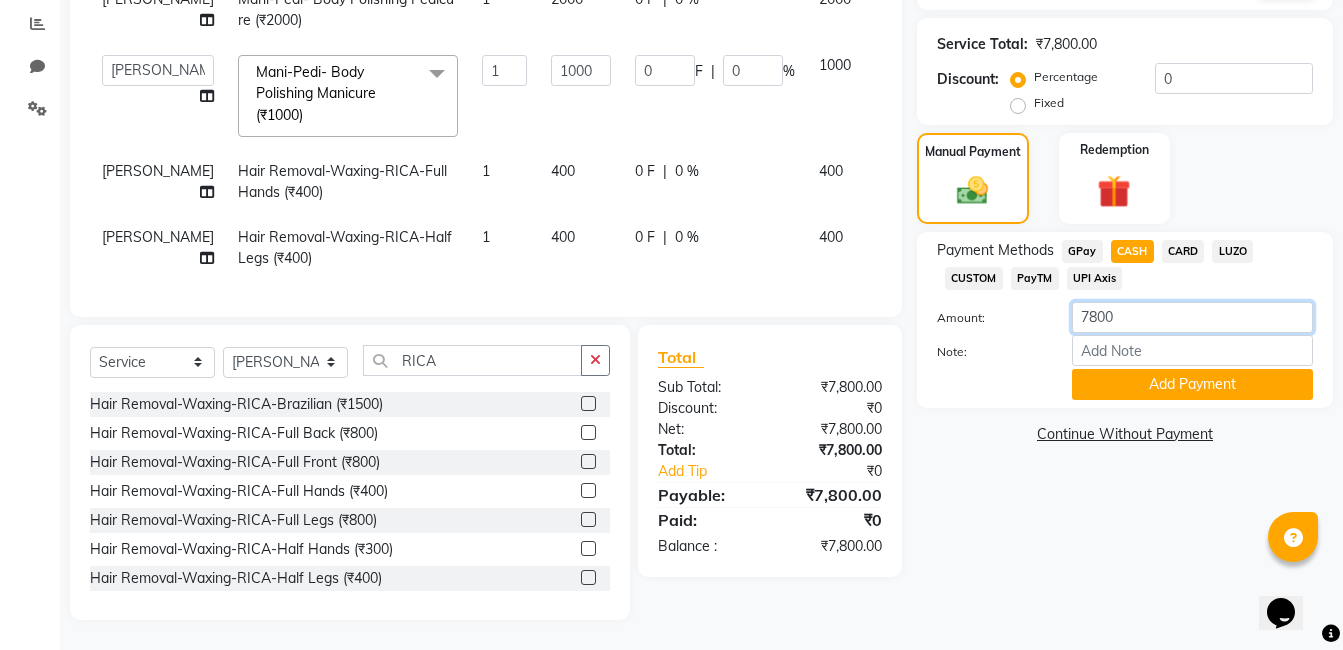 click on "7800" 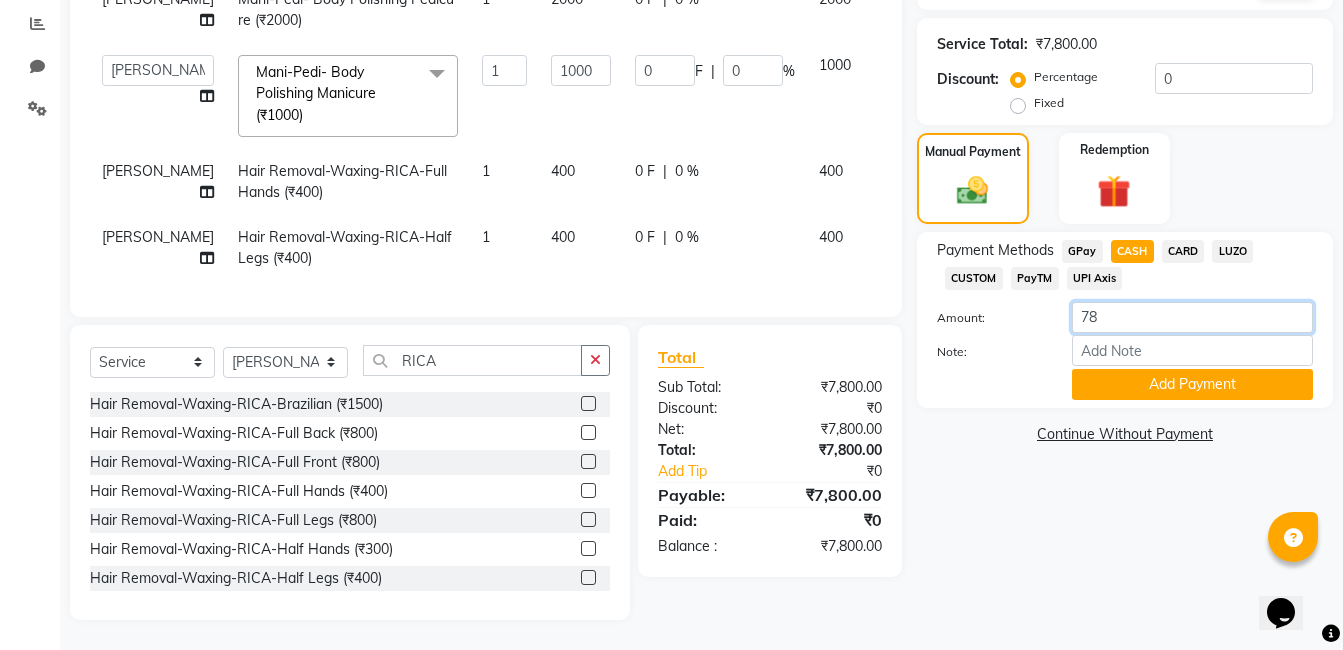 type on "7" 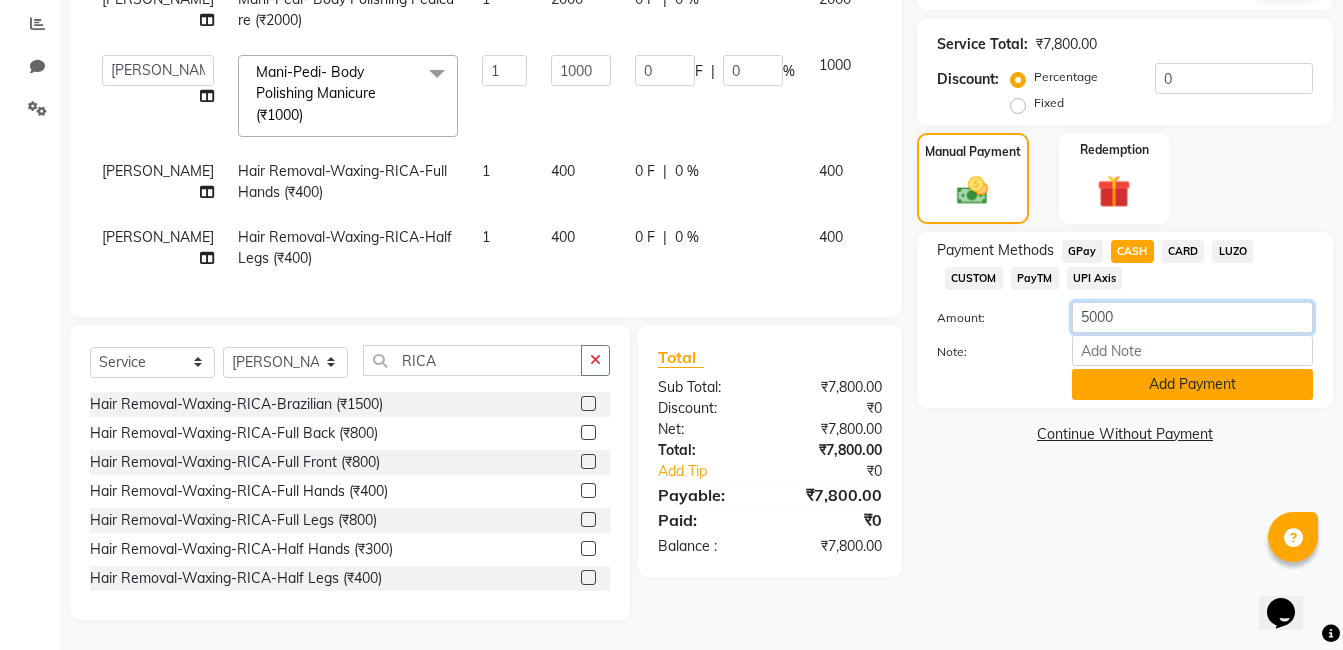 type on "5000" 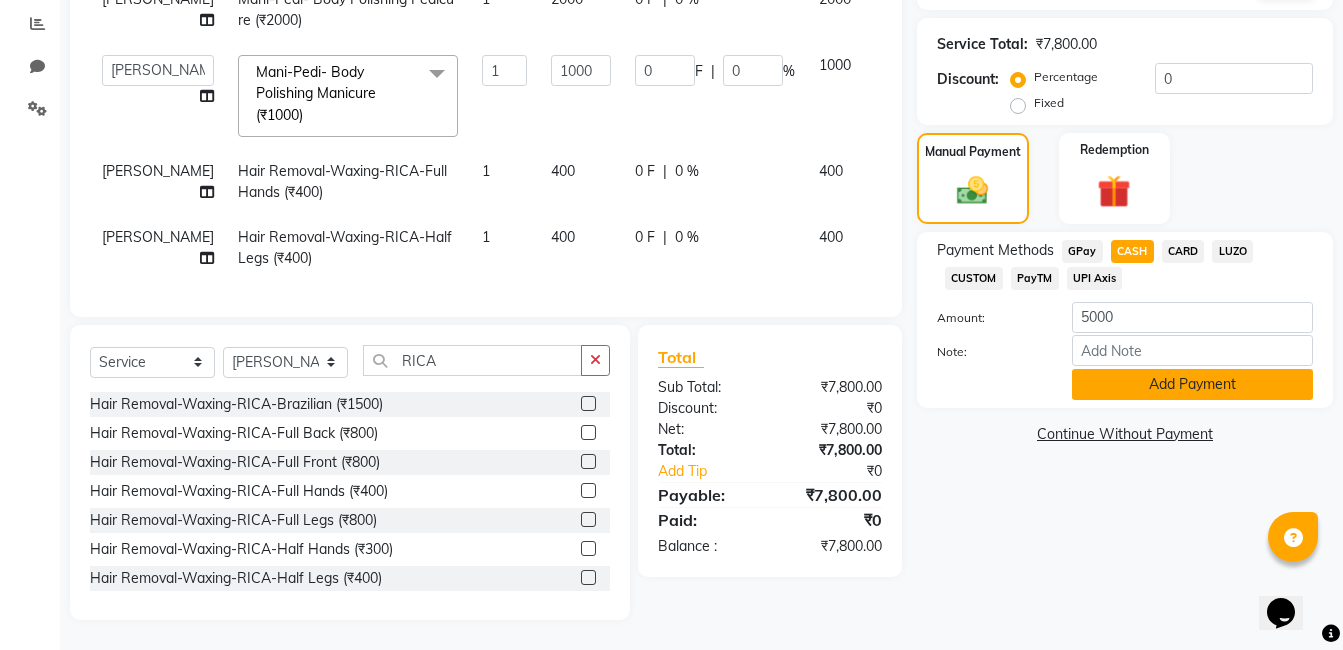 click on "Add Payment" 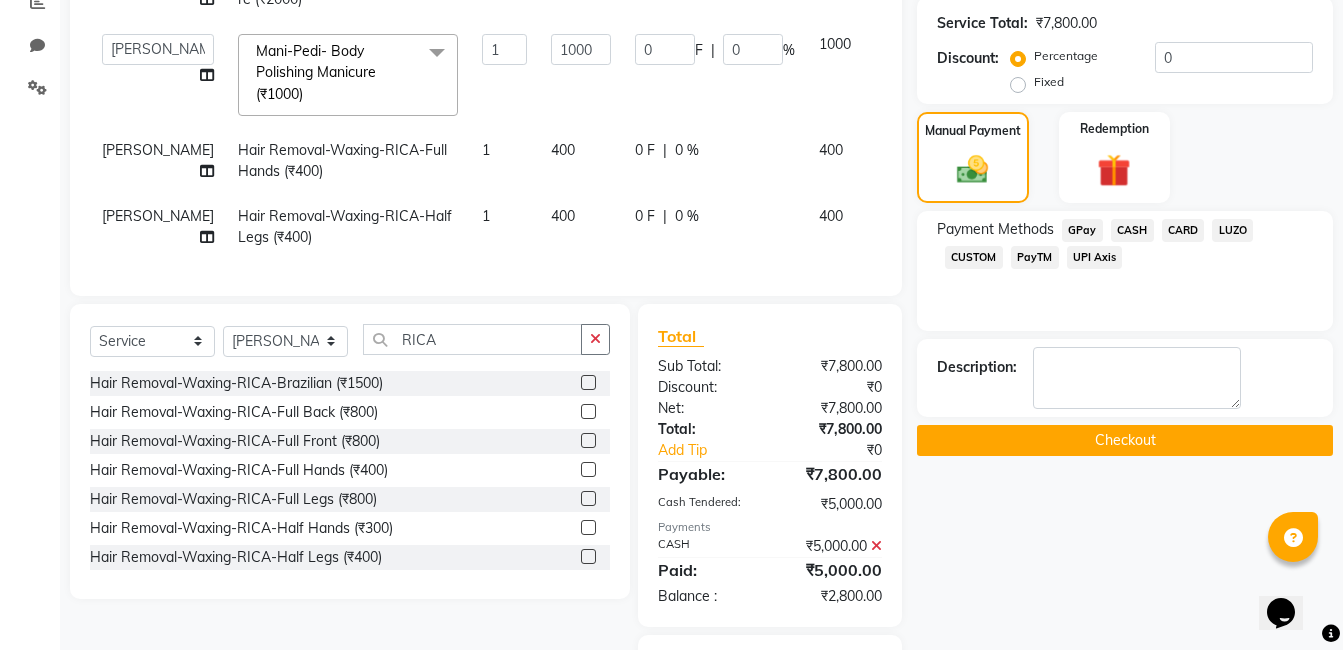 click on "GPay" 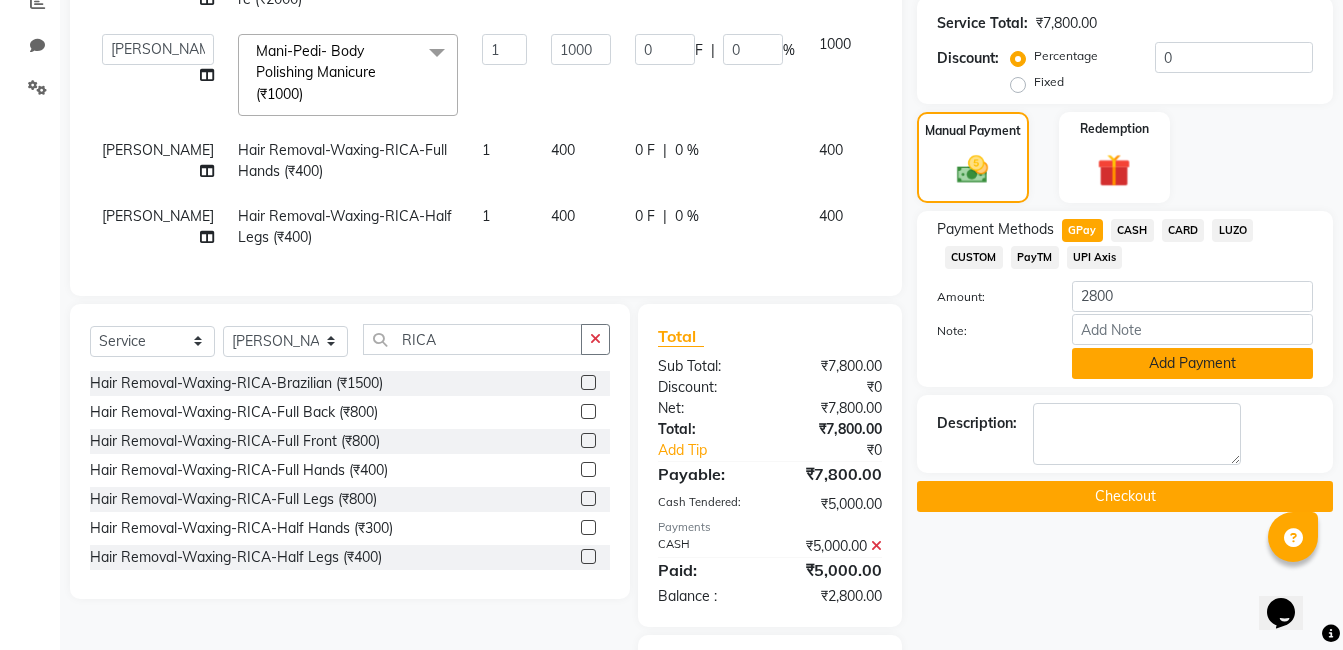 click on "Add Payment" 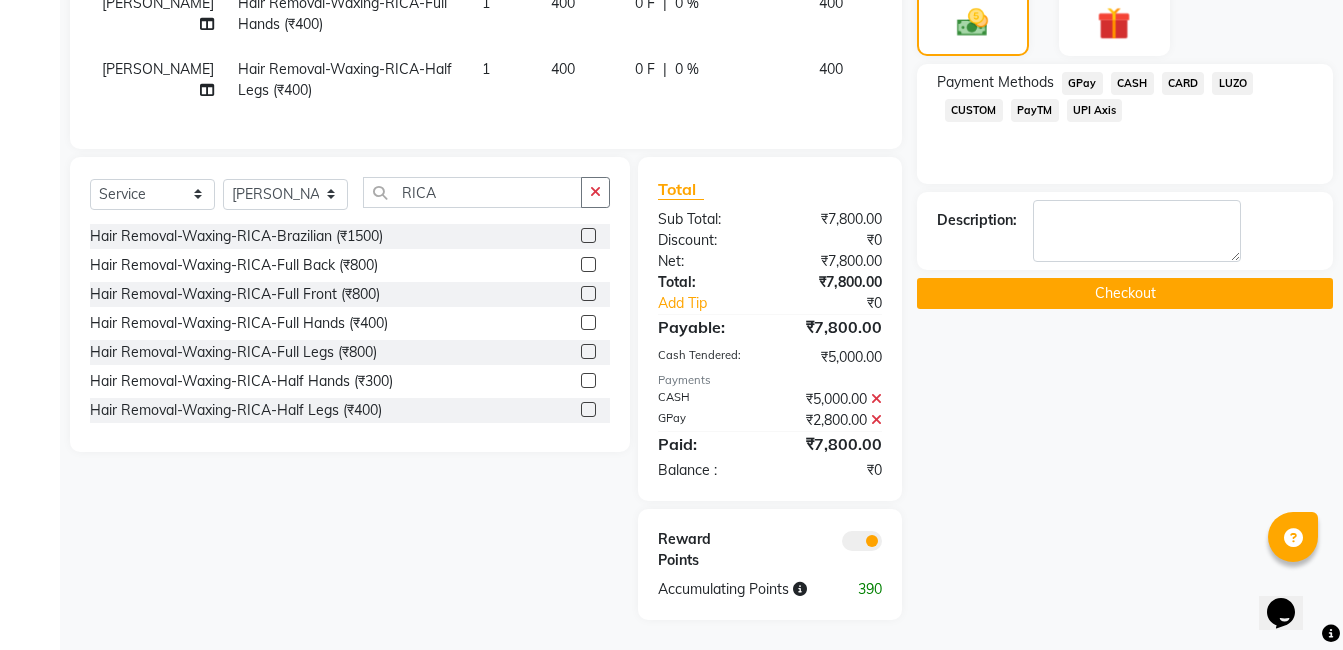 scroll, scrollTop: 608, scrollLeft: 0, axis: vertical 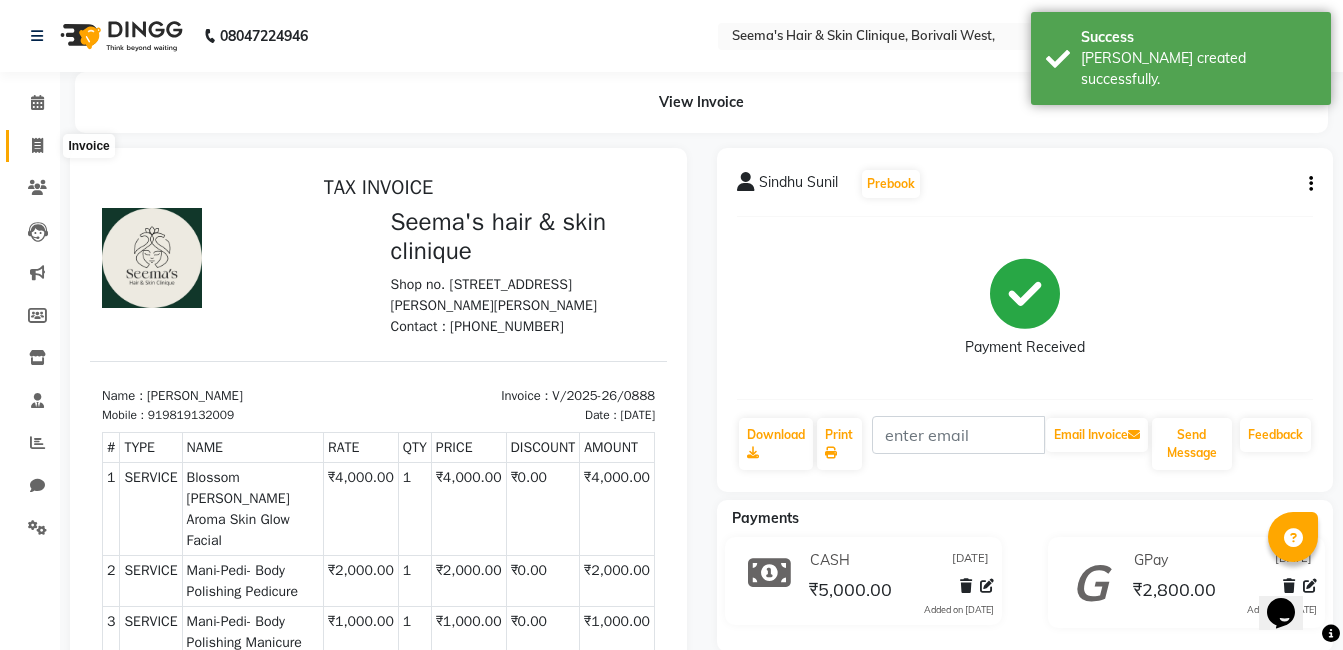 click 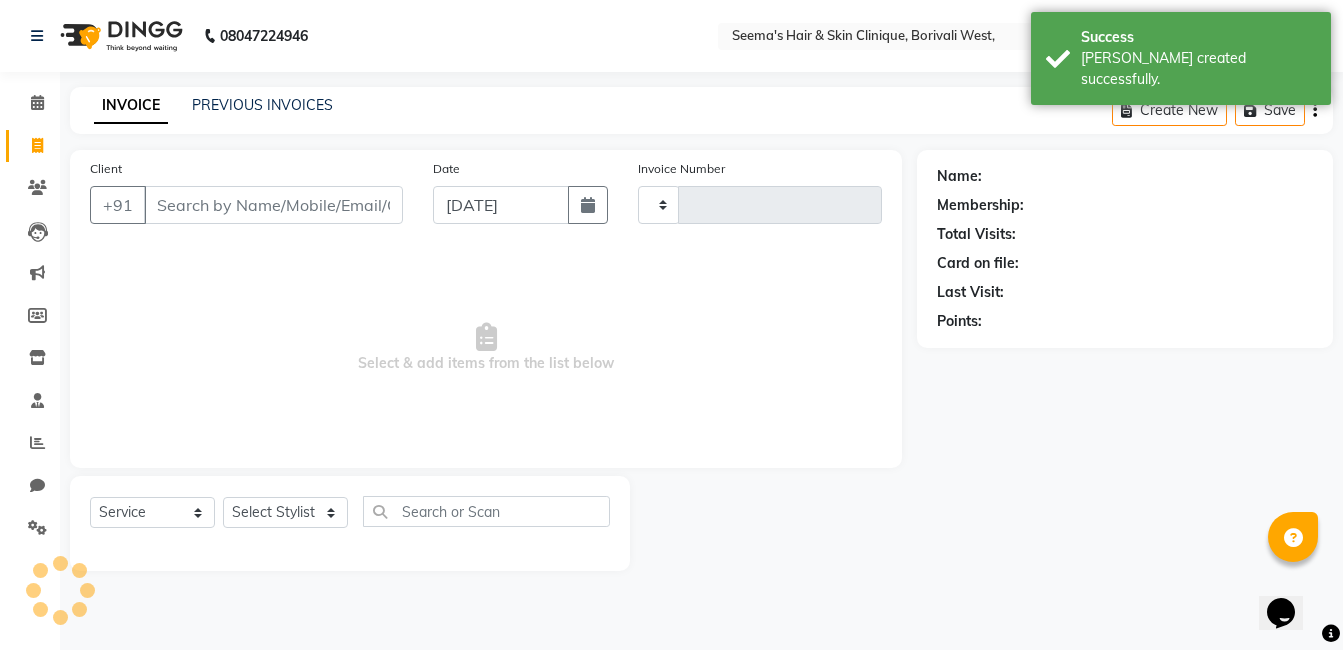 type on "0889" 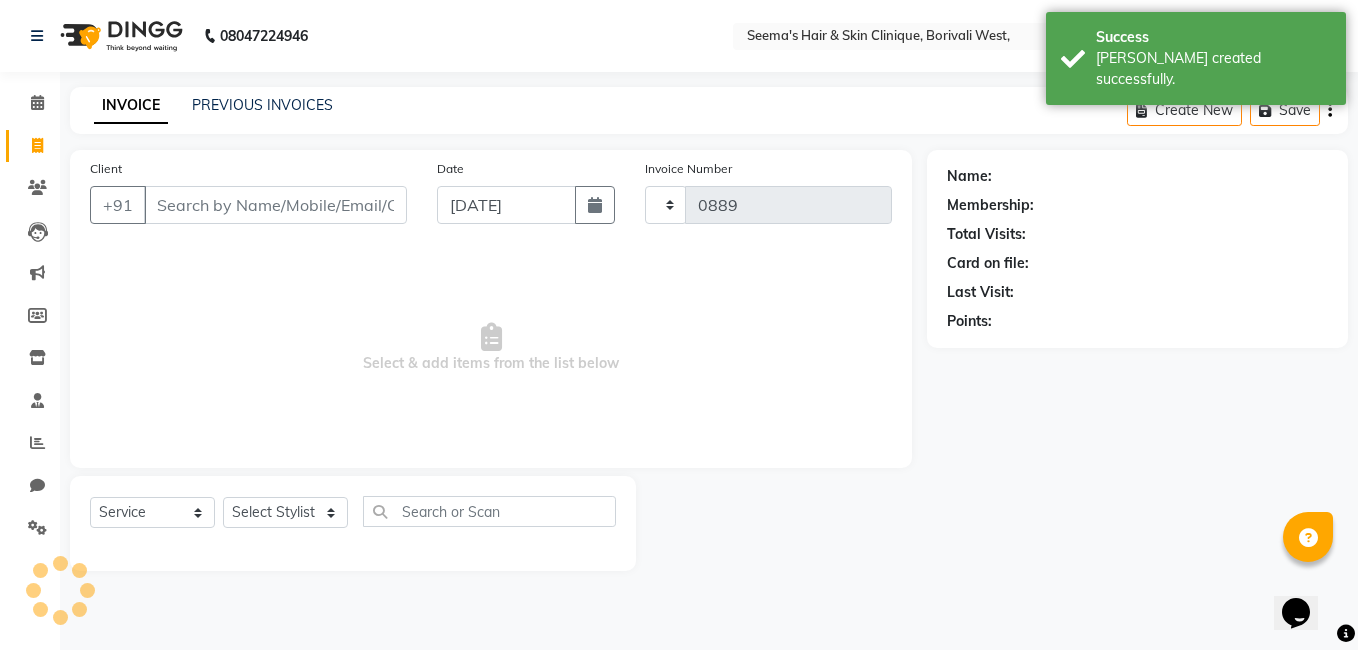 select on "8084" 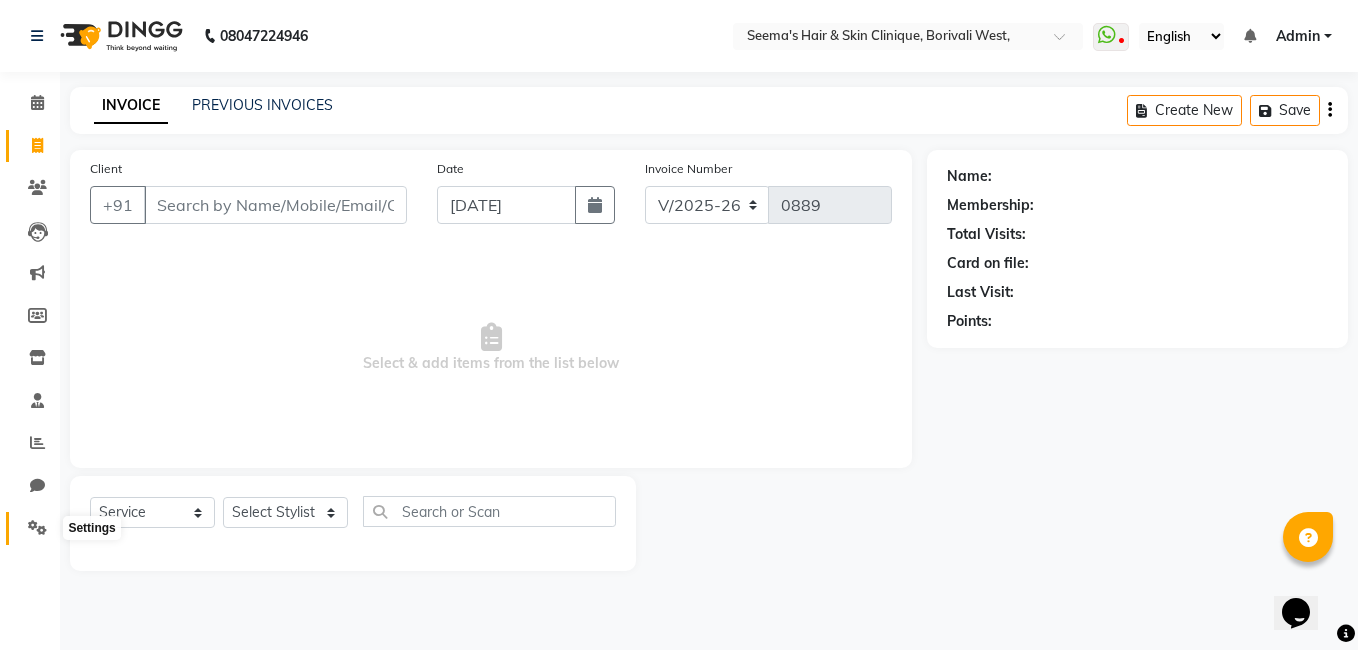 click 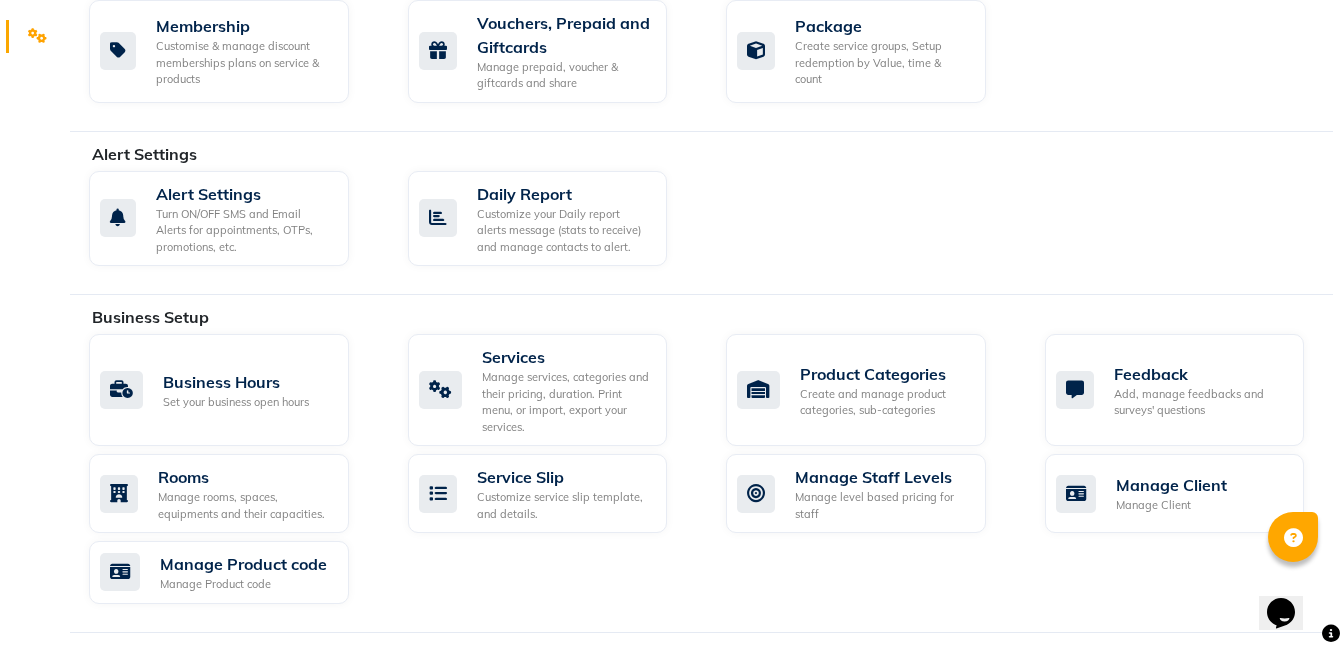 scroll, scrollTop: 599, scrollLeft: 0, axis: vertical 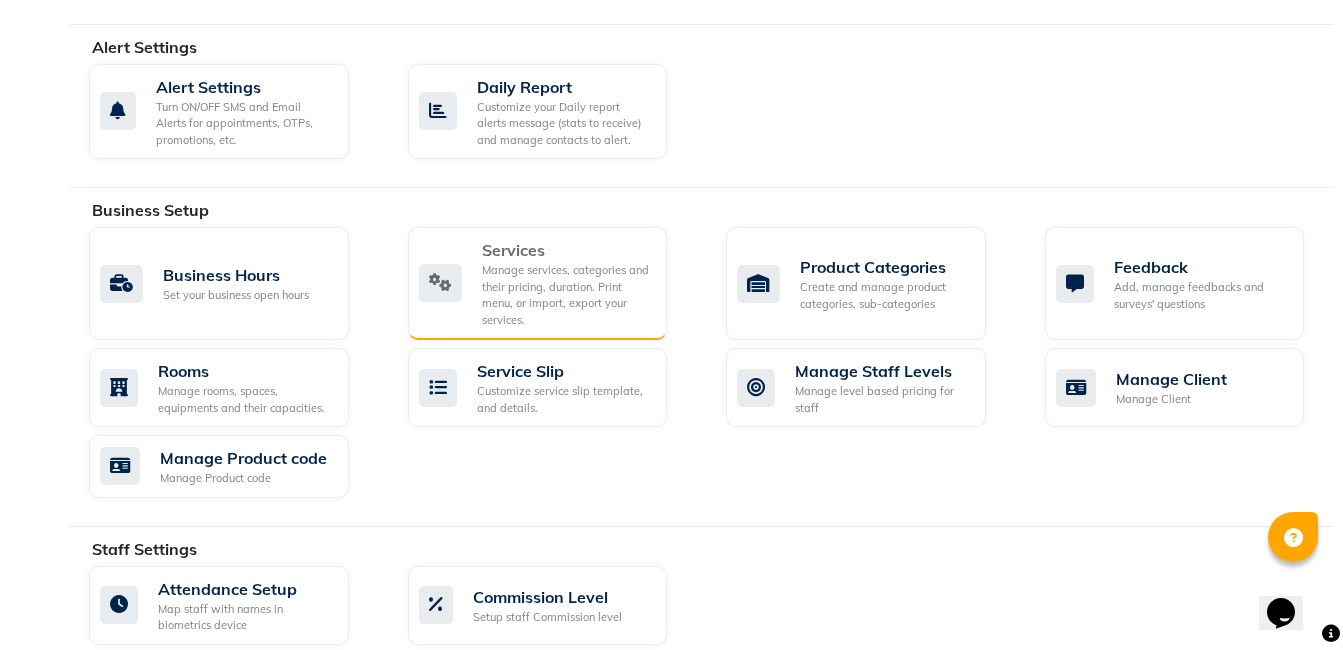 click on "Services  Manage services, categories and their pricing, duration. Print menu, or import, export your services." 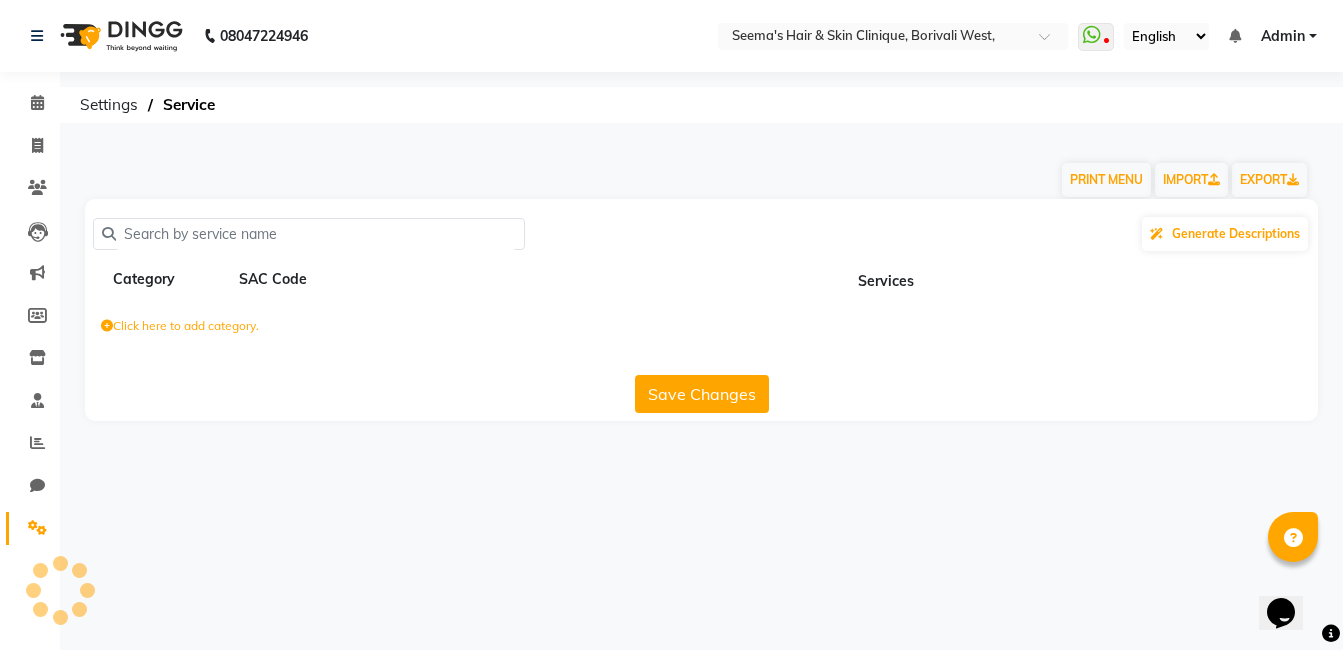 scroll, scrollTop: 0, scrollLeft: 0, axis: both 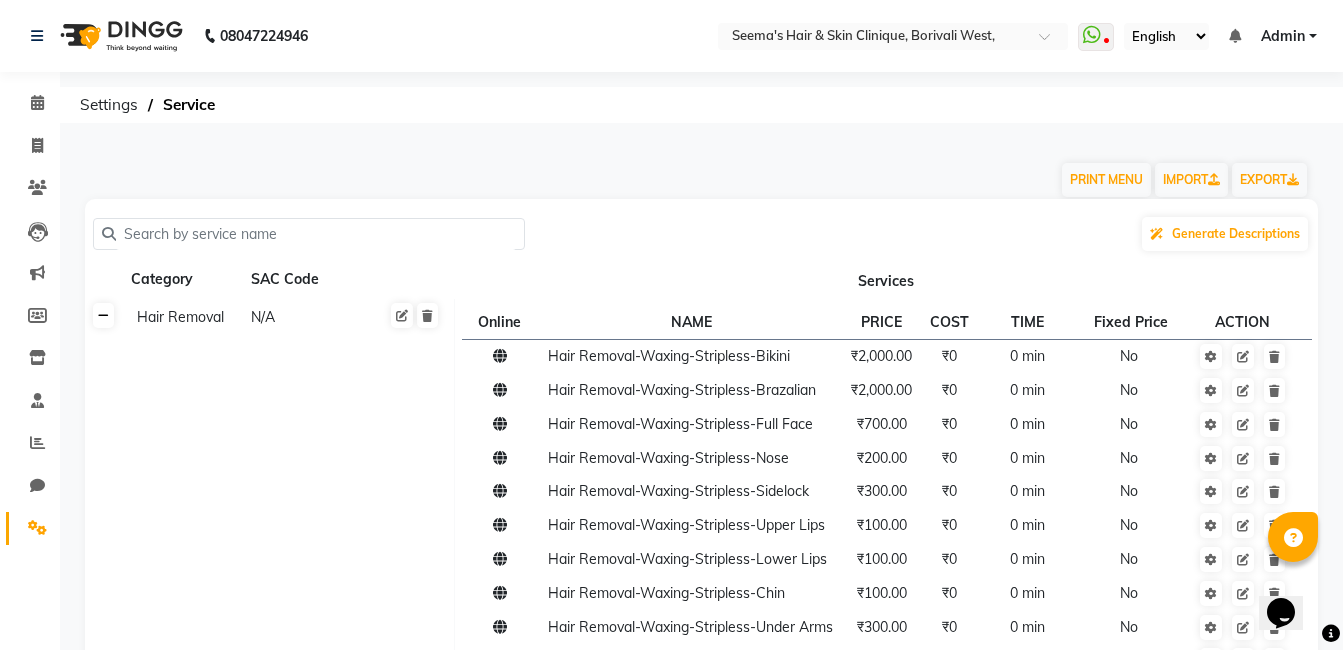 click 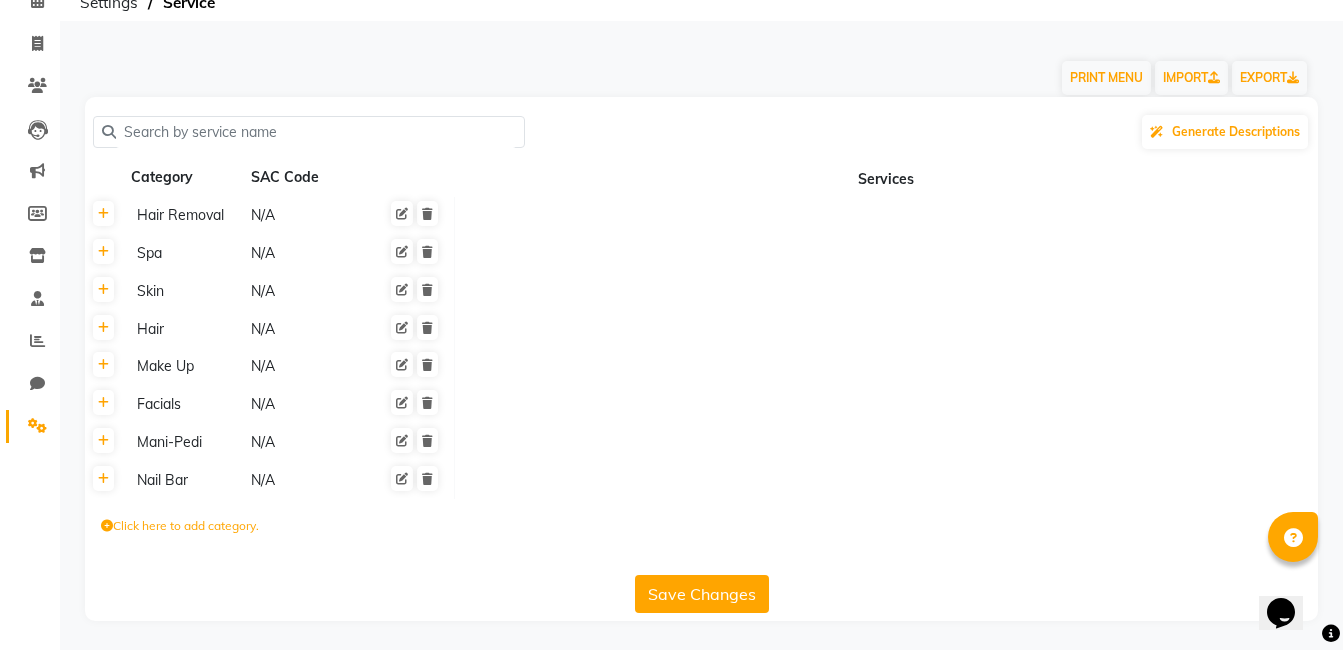 scroll, scrollTop: 103, scrollLeft: 0, axis: vertical 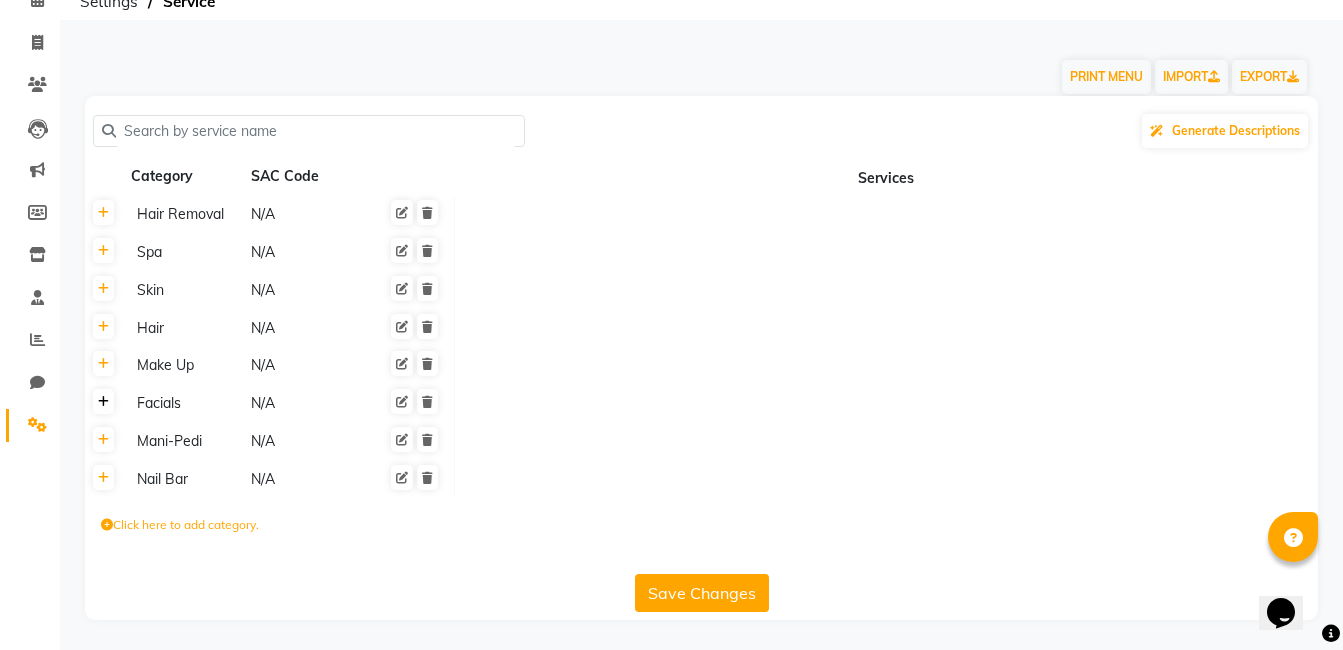 click 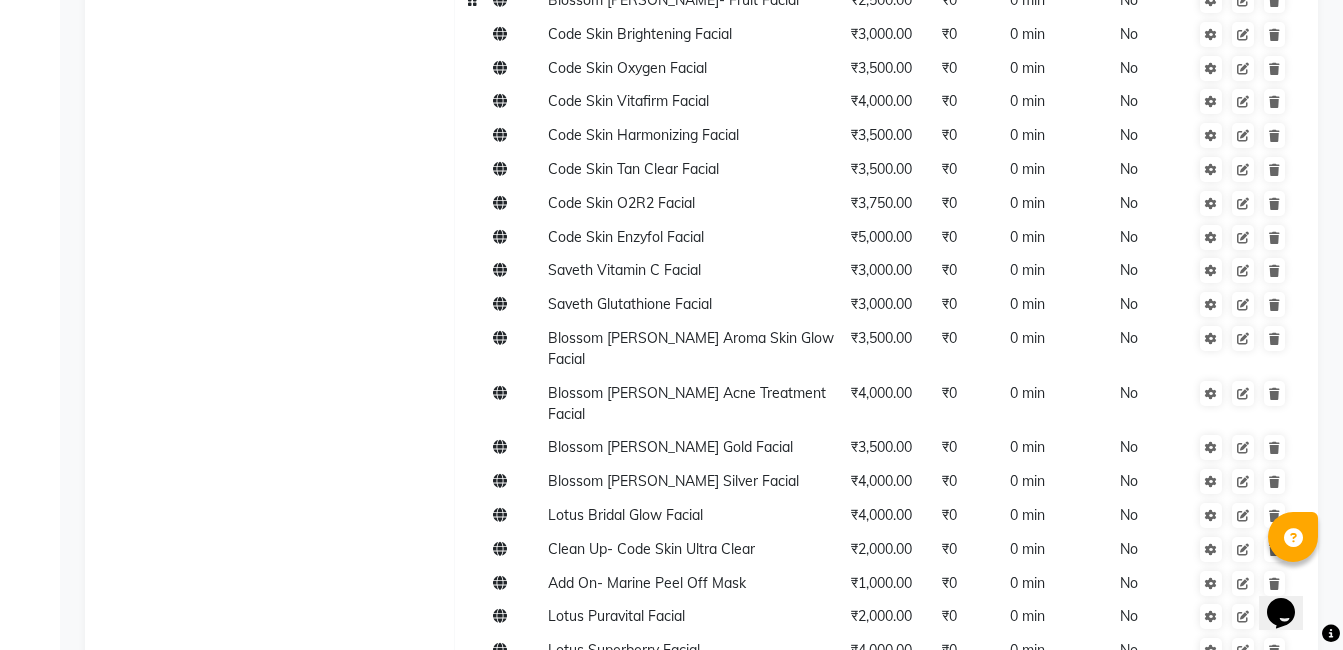 scroll, scrollTop: 581, scrollLeft: 0, axis: vertical 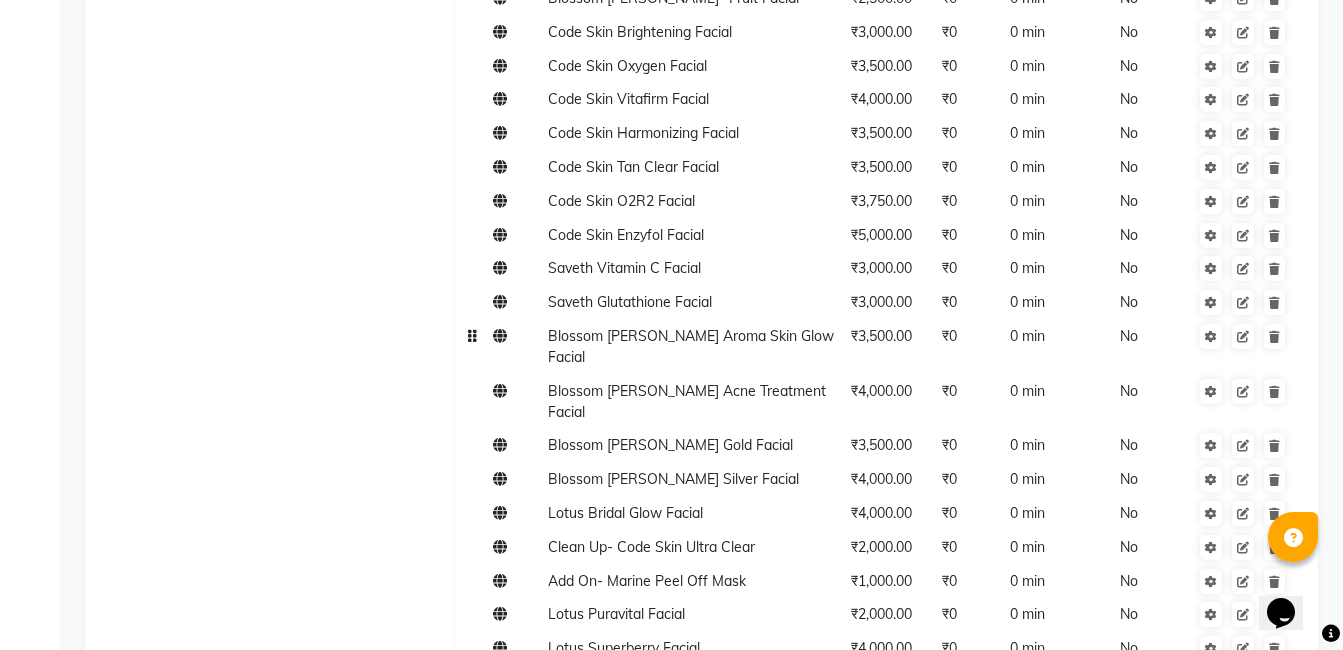 click on "₹3,500.00" 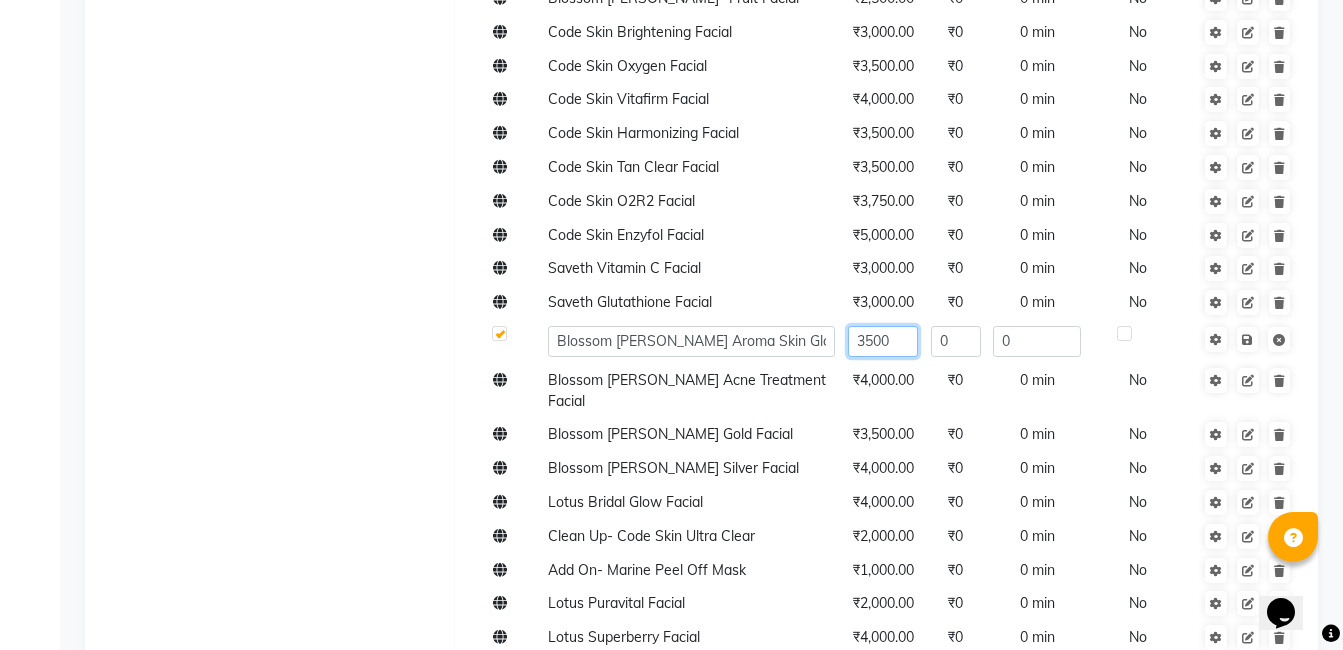 click on "3500" 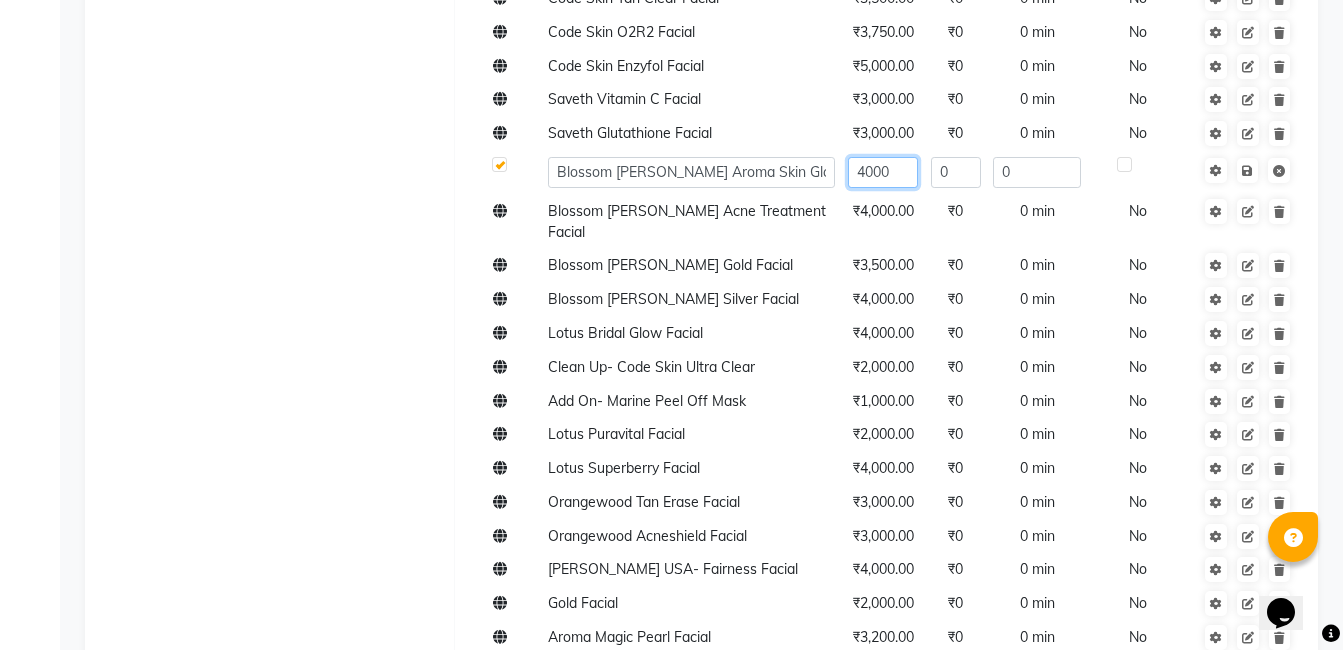 scroll, scrollTop: 751, scrollLeft: 0, axis: vertical 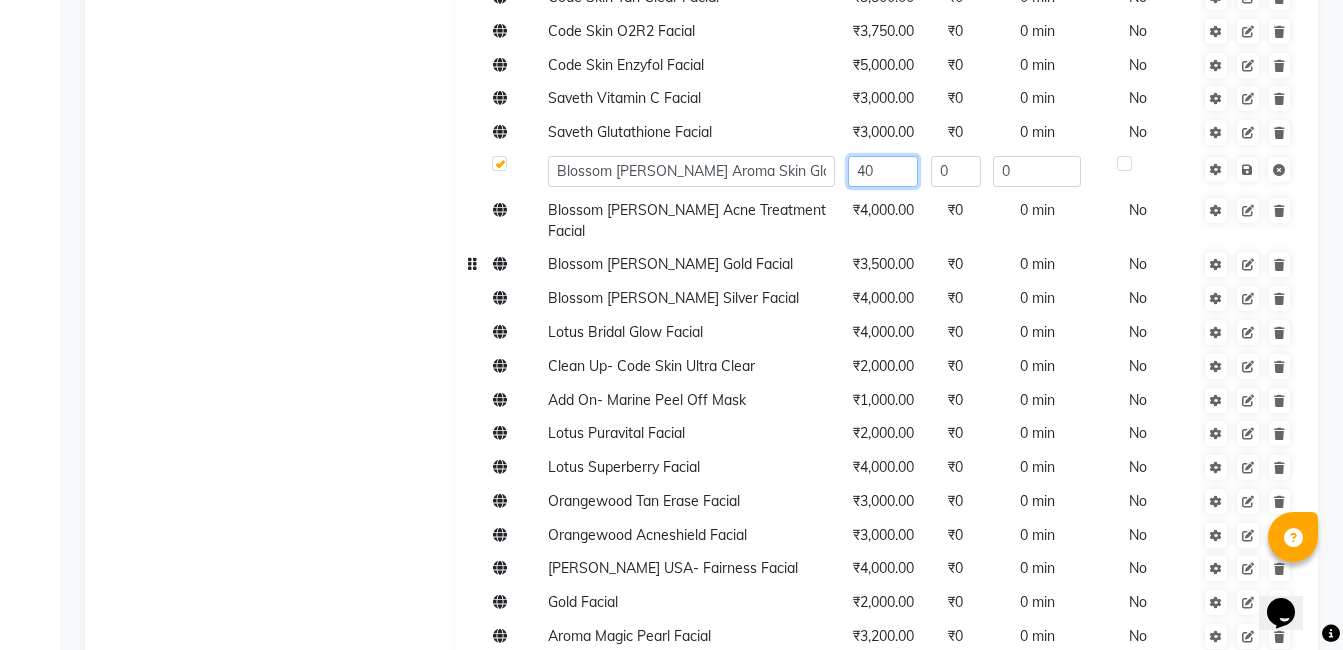 type on "4" 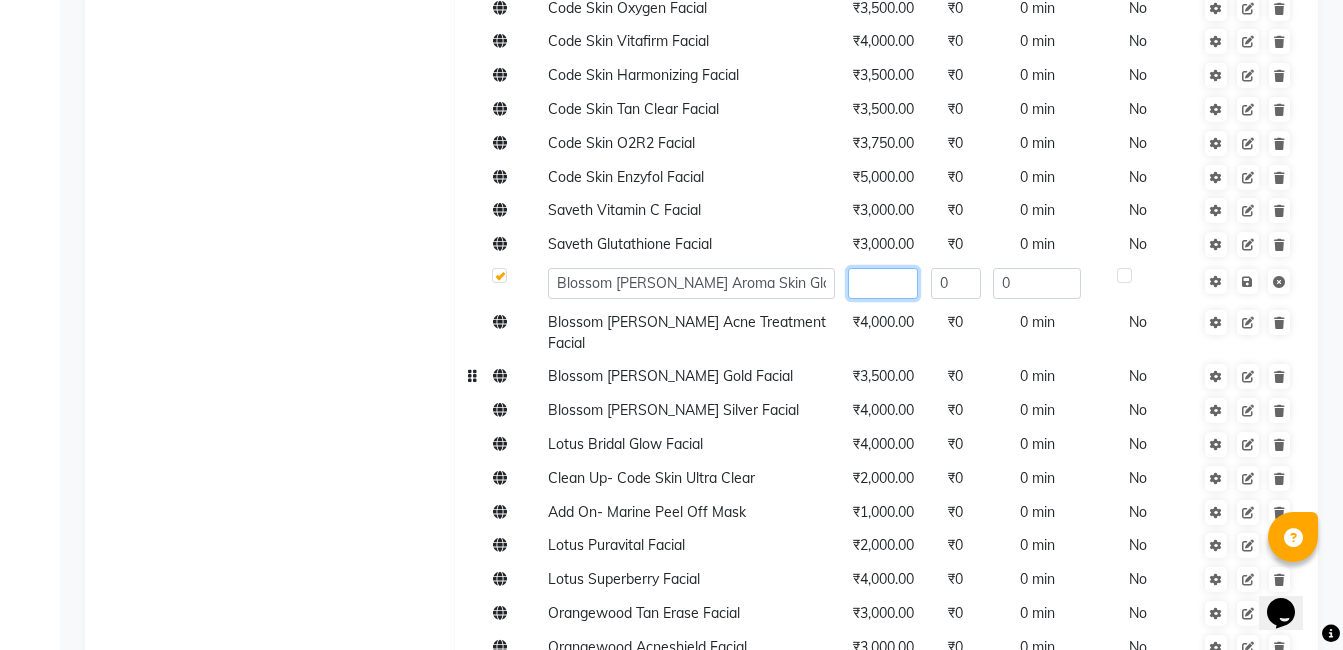 scroll, scrollTop: 575, scrollLeft: 0, axis: vertical 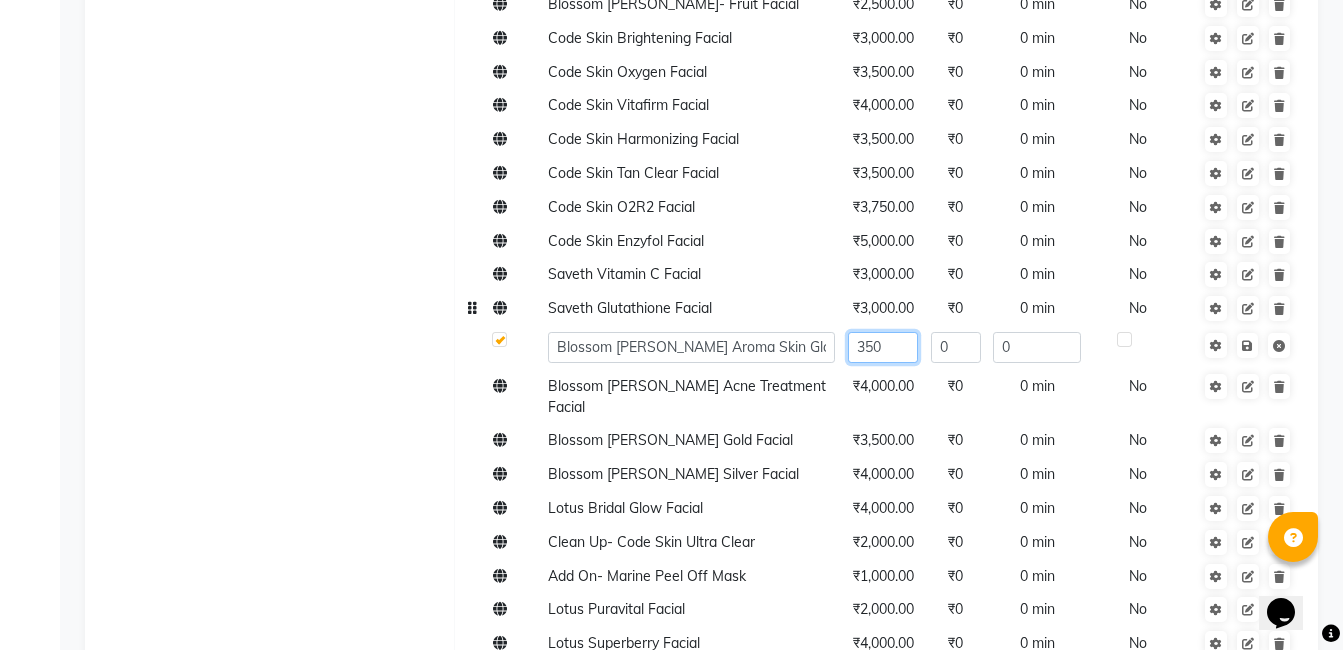 type on "3500" 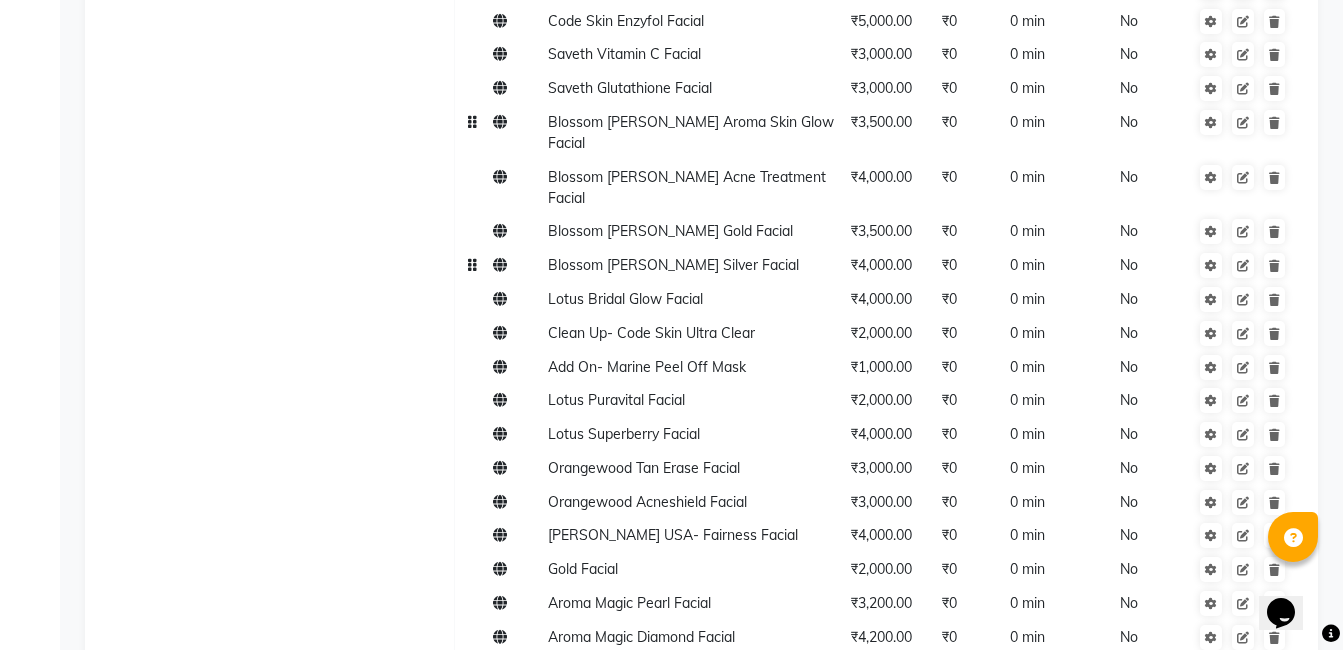 scroll, scrollTop: 1100, scrollLeft: 0, axis: vertical 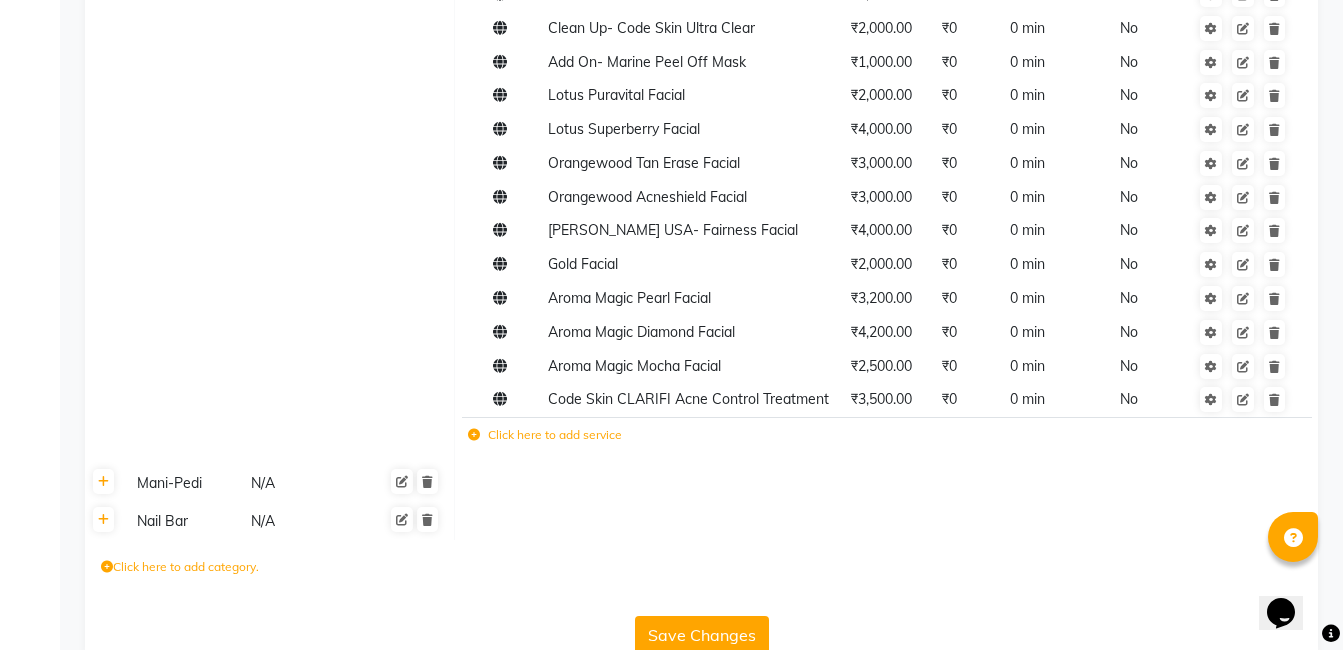 click on "Save Changes" 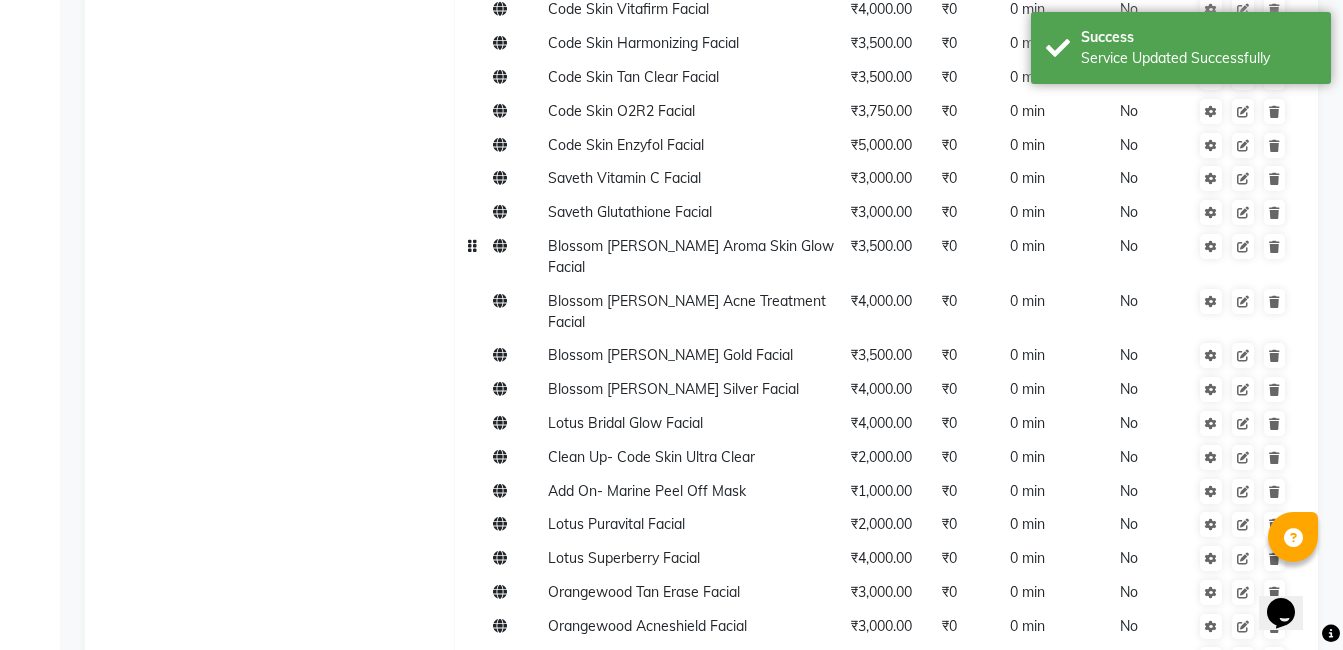 scroll, scrollTop: 0, scrollLeft: 0, axis: both 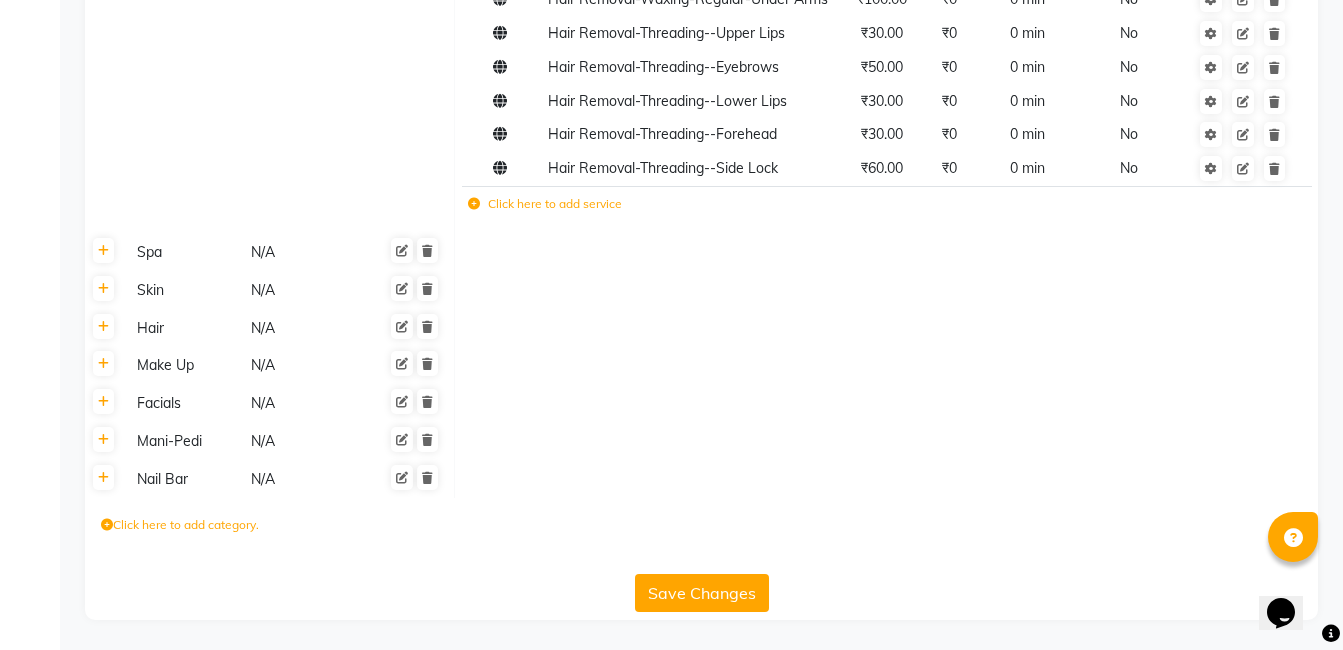 click on "Save Changes" 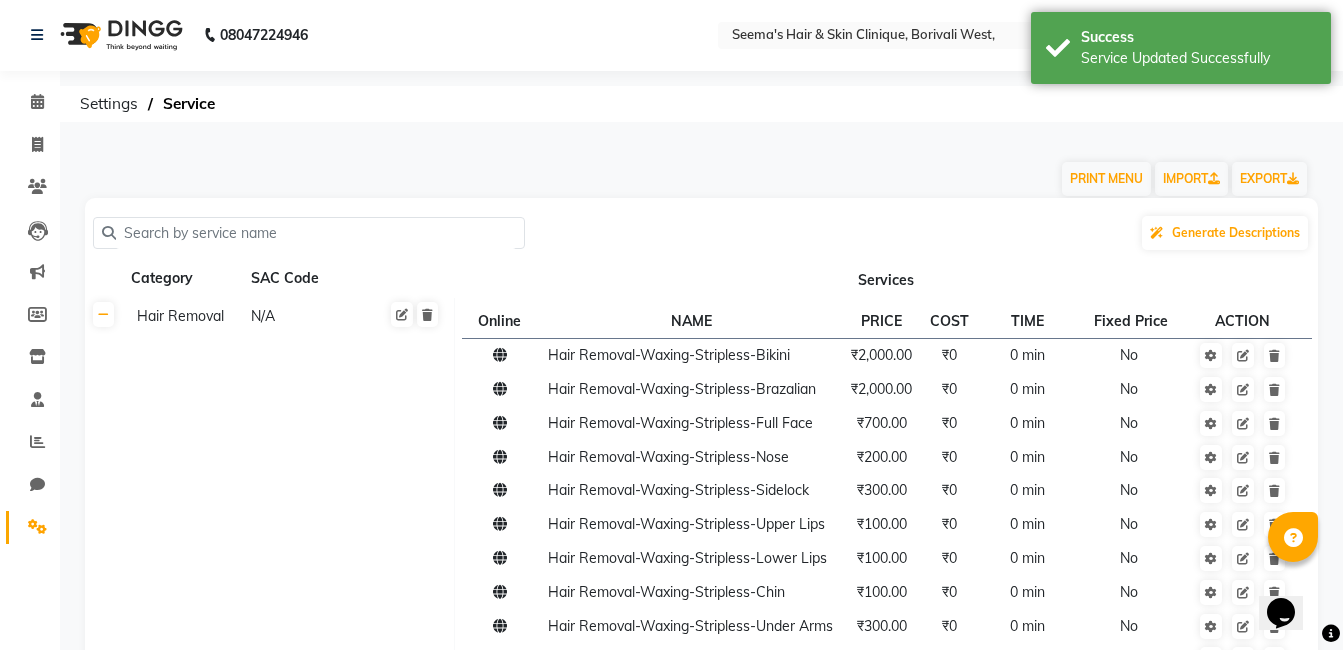 scroll, scrollTop: 0, scrollLeft: 0, axis: both 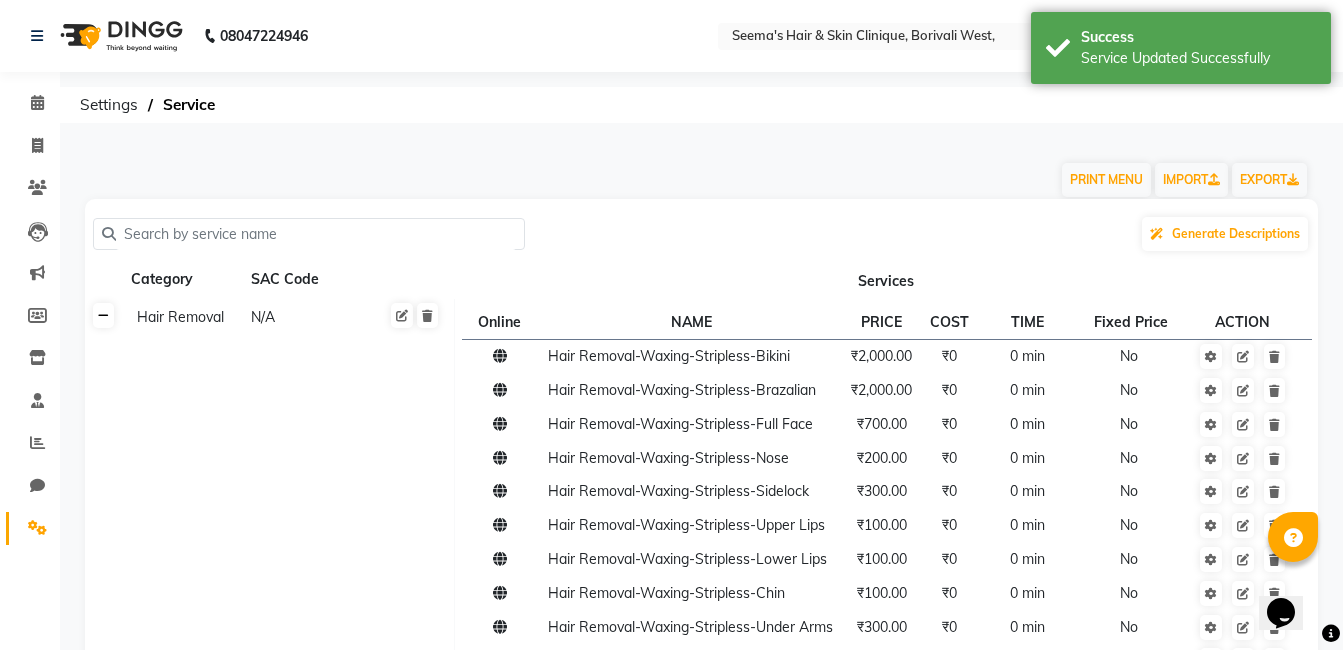 click 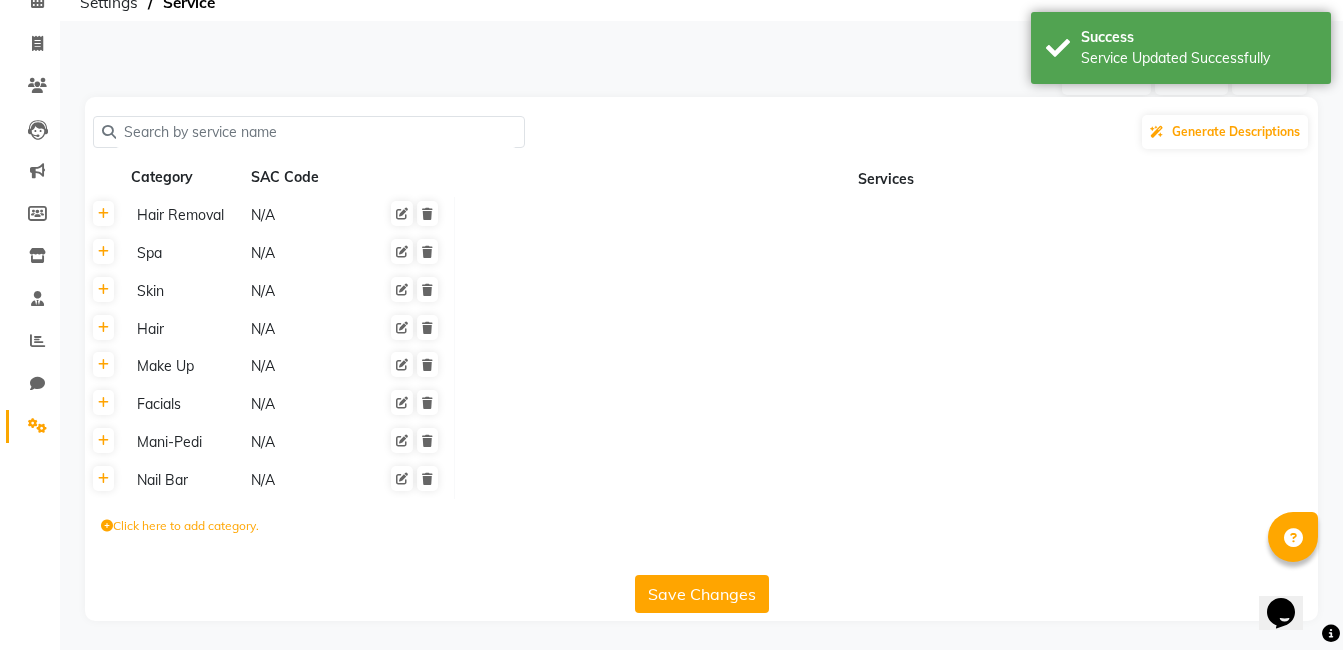 scroll, scrollTop: 103, scrollLeft: 0, axis: vertical 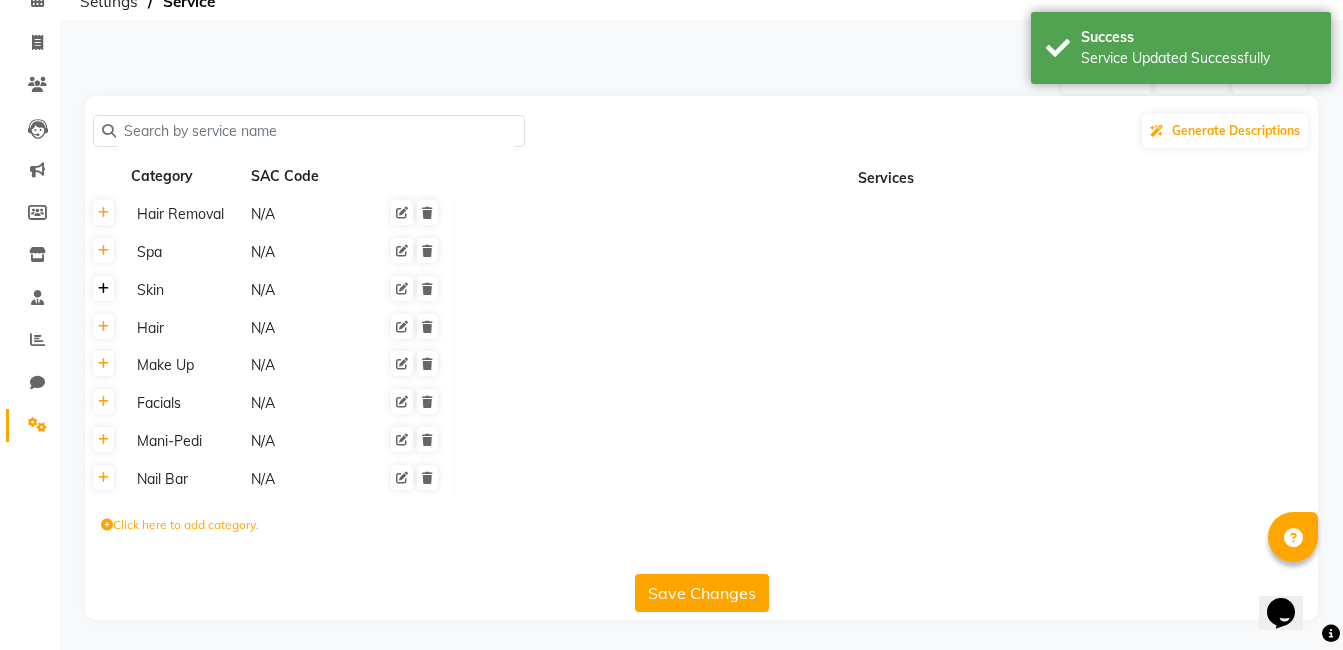 click 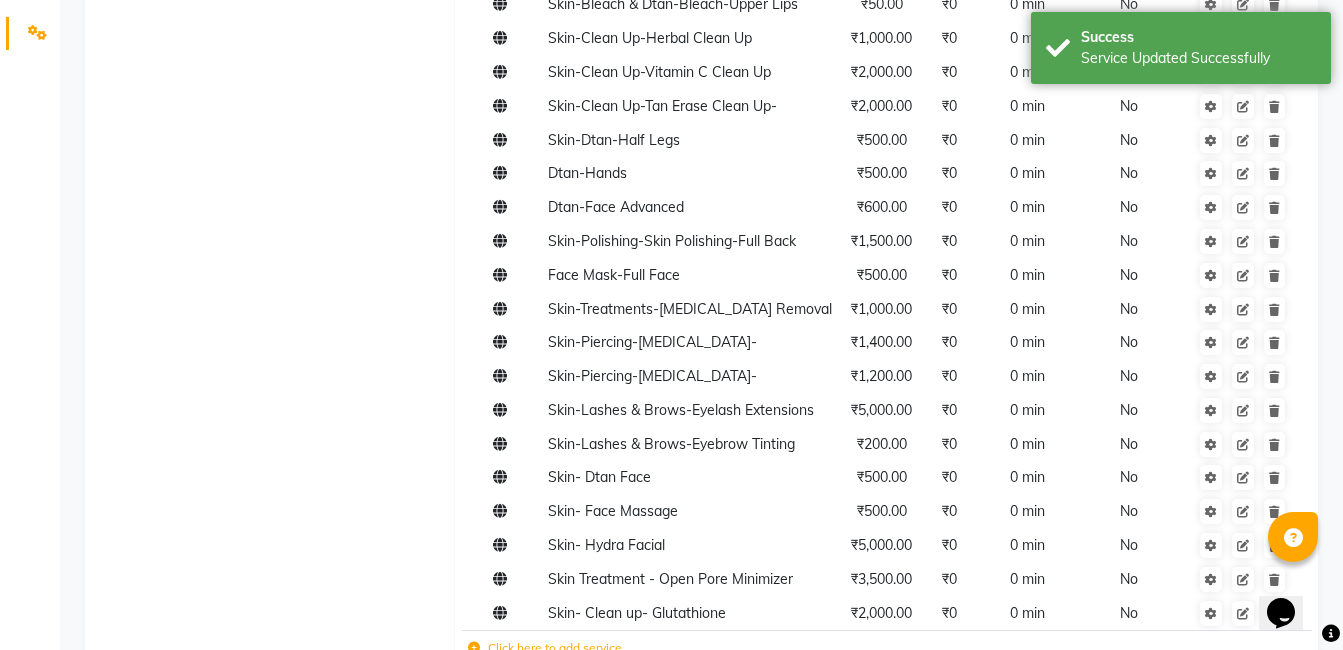 scroll, scrollTop: 864, scrollLeft: 0, axis: vertical 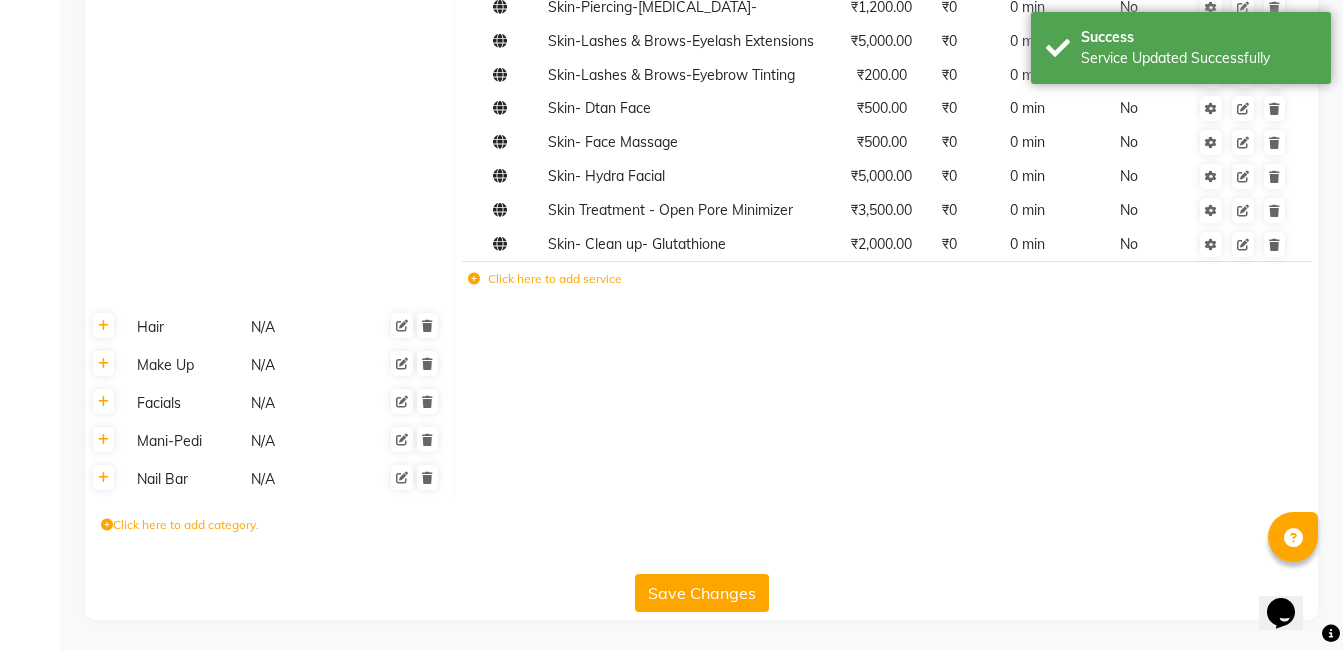 click on "Click here to add service" 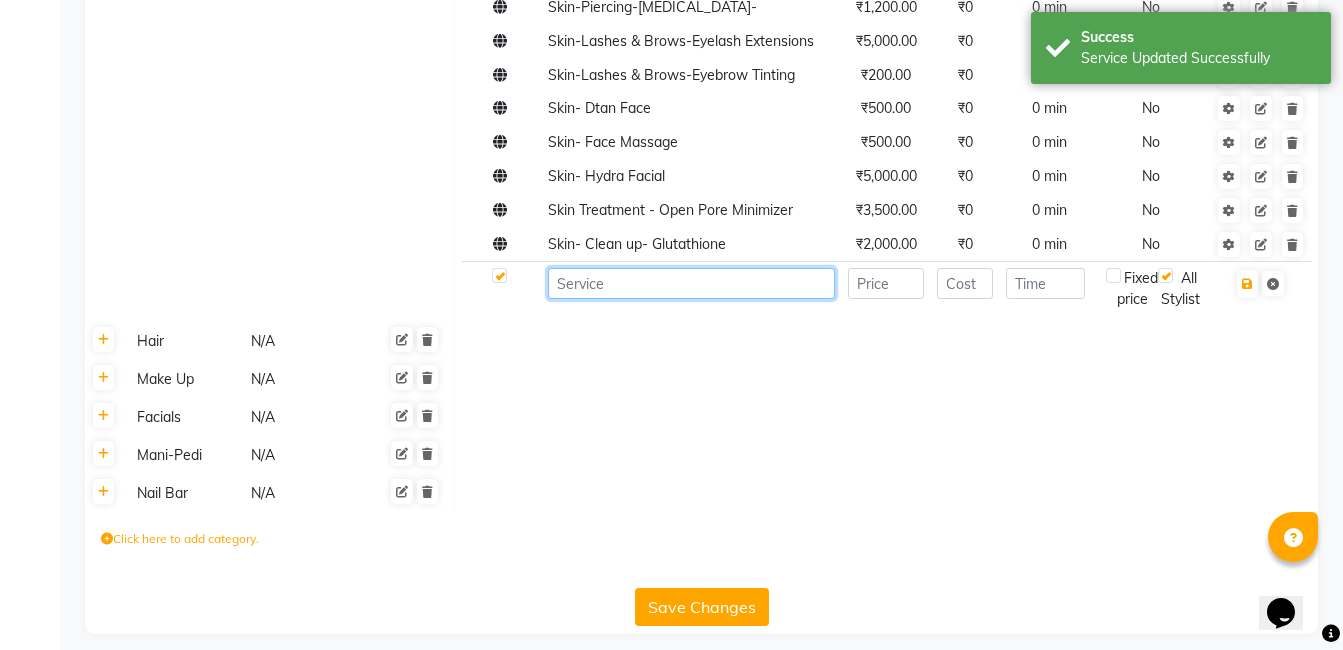 click 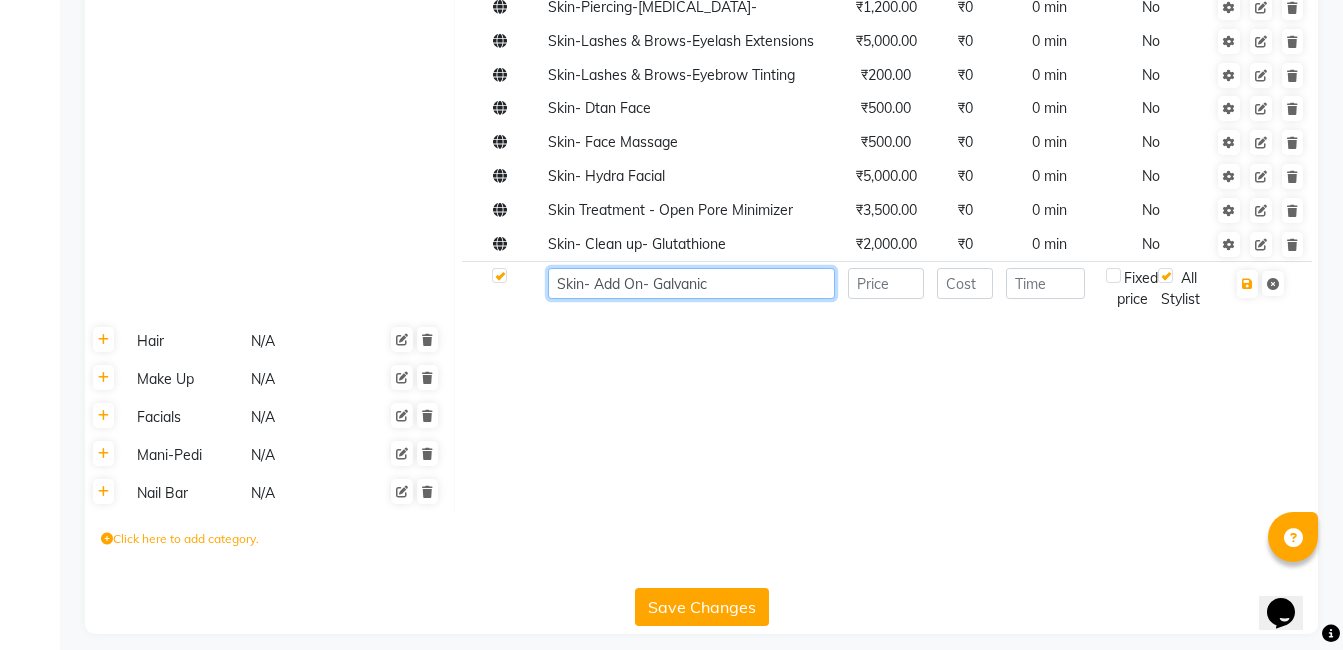 type on "Skin- Add On- Galvanic" 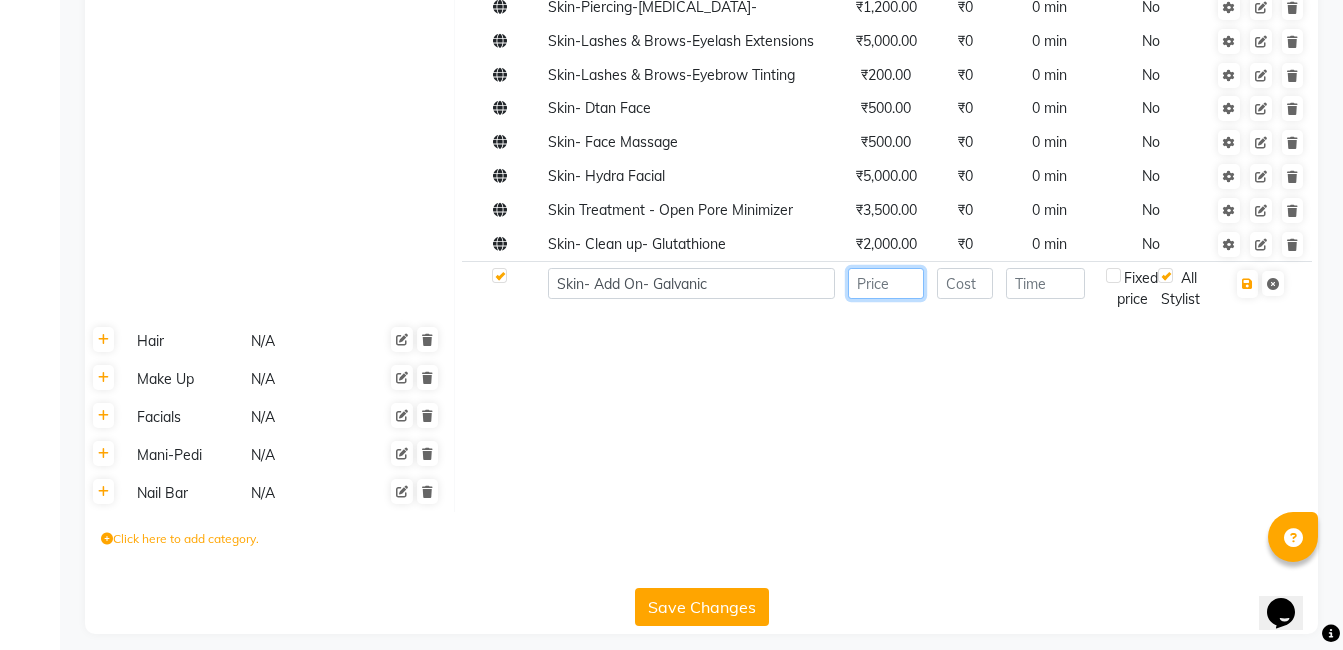 click 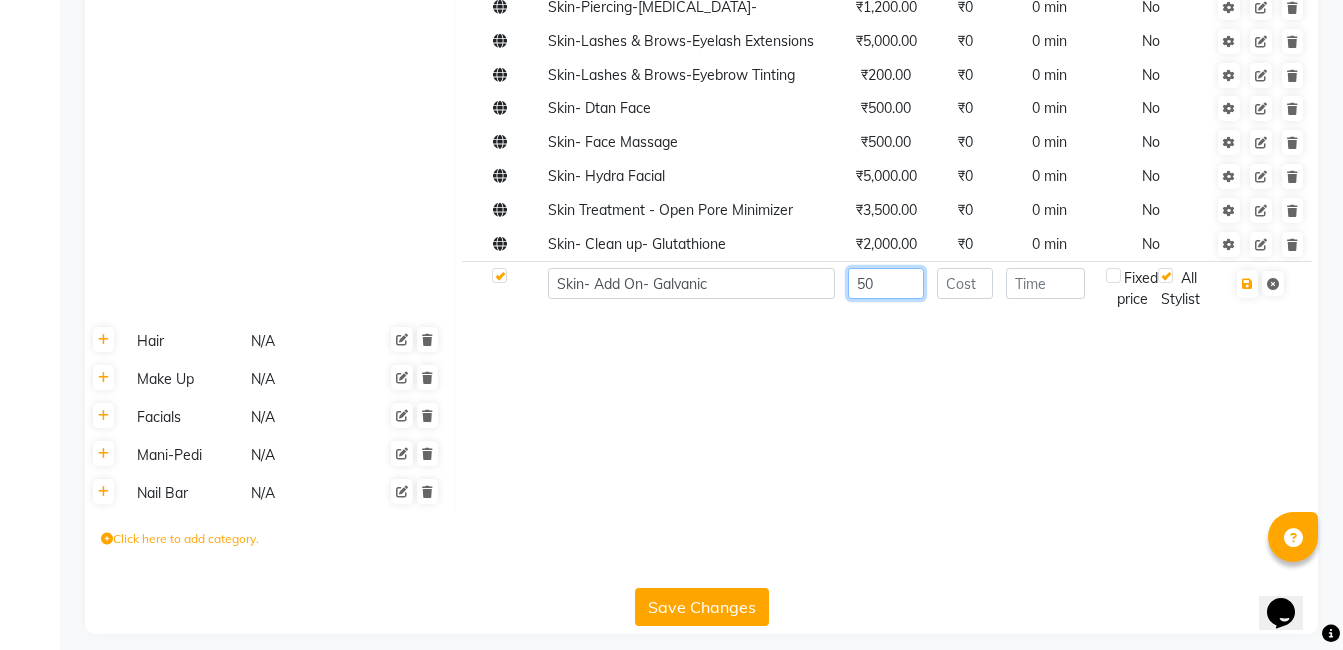 type on "50" 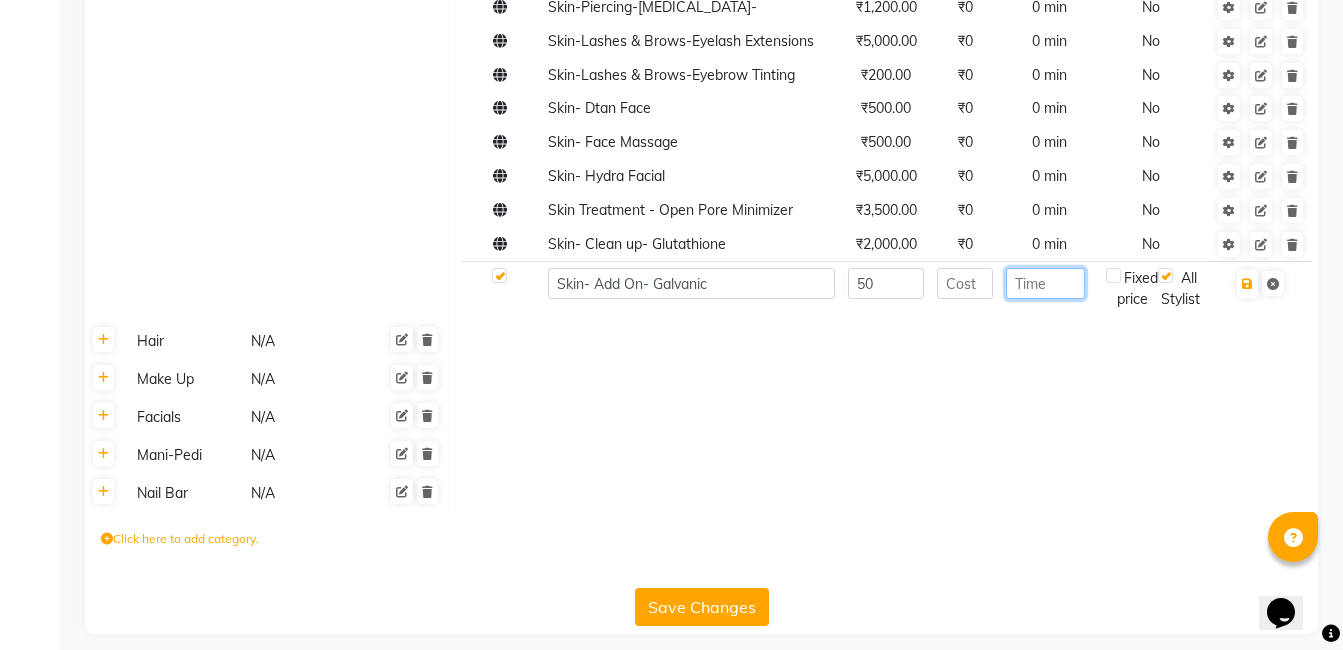 click 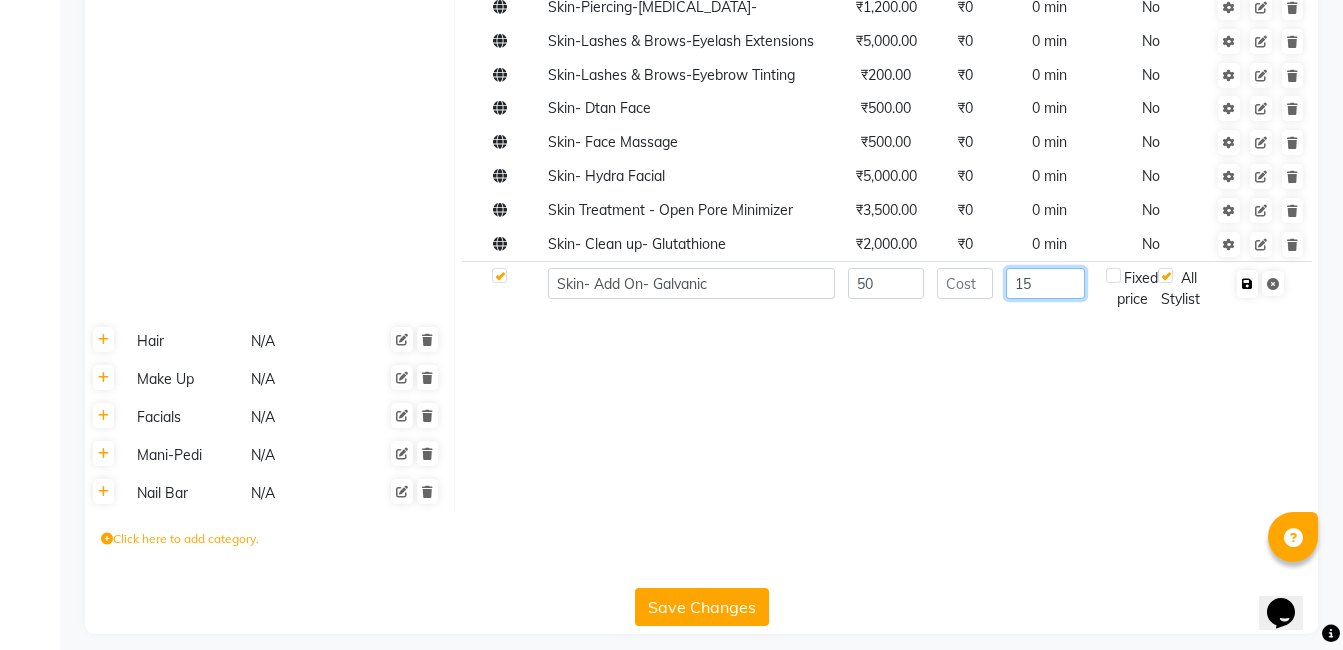 type on "15" 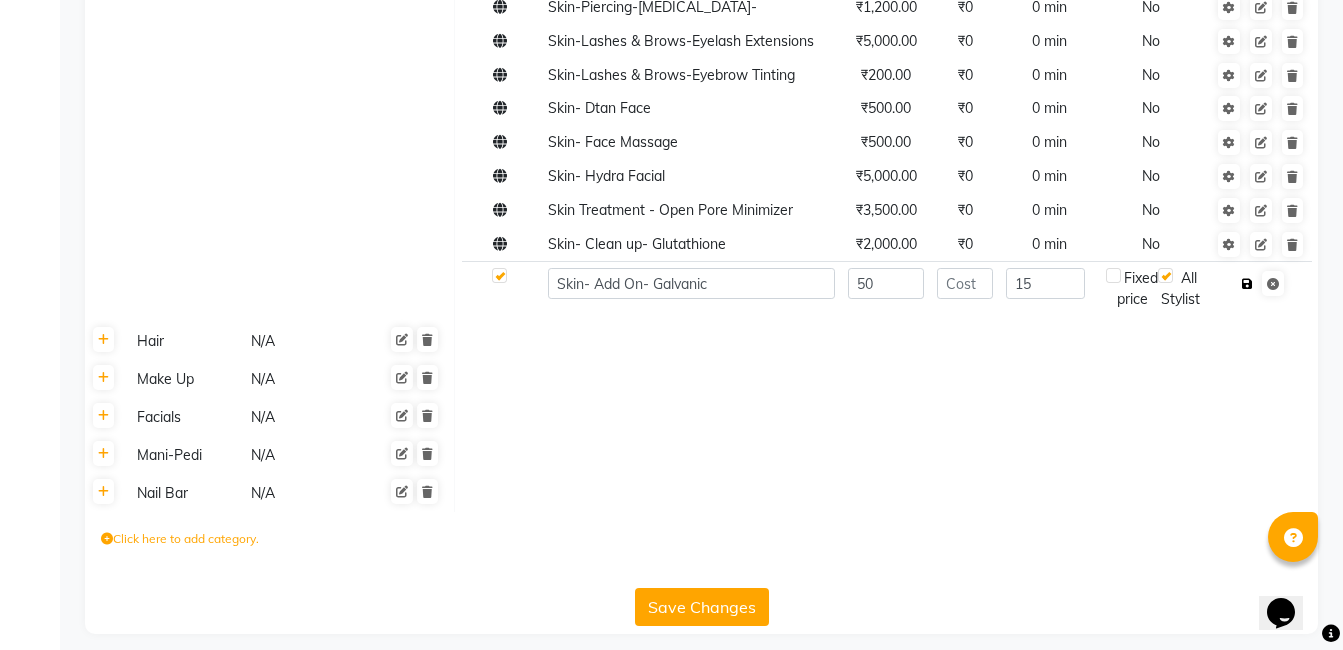 click at bounding box center [1247, 284] 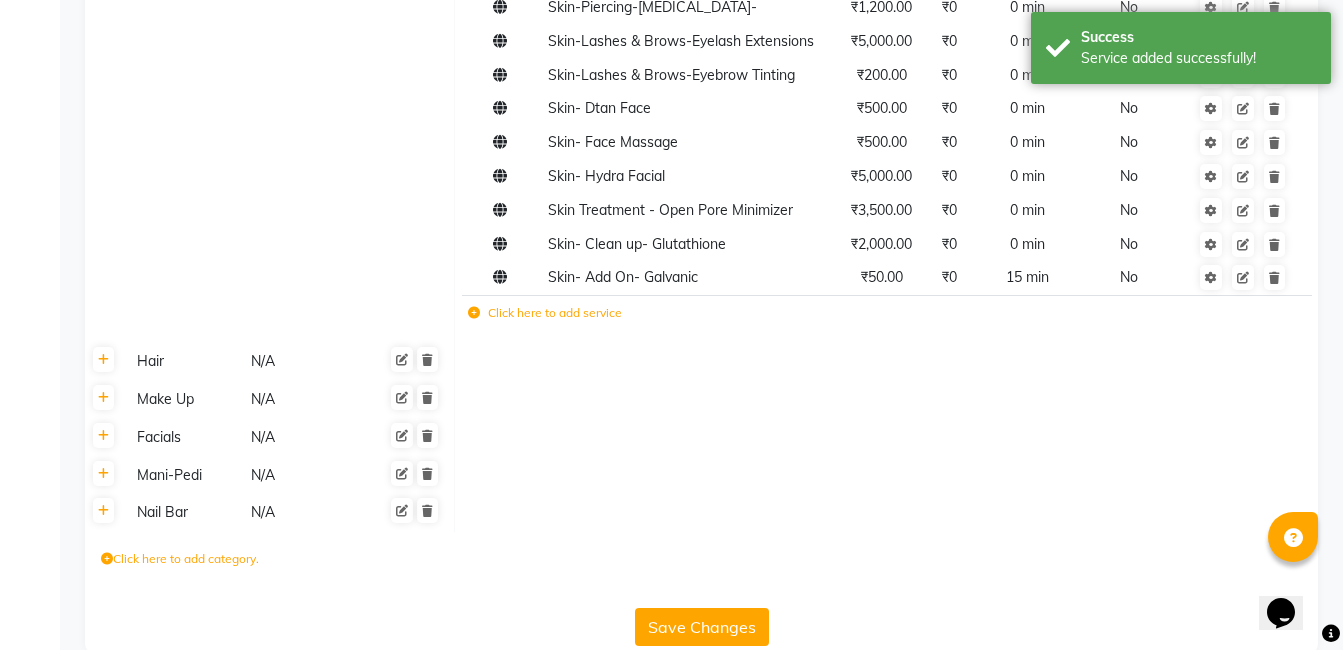 click on "Save Changes" 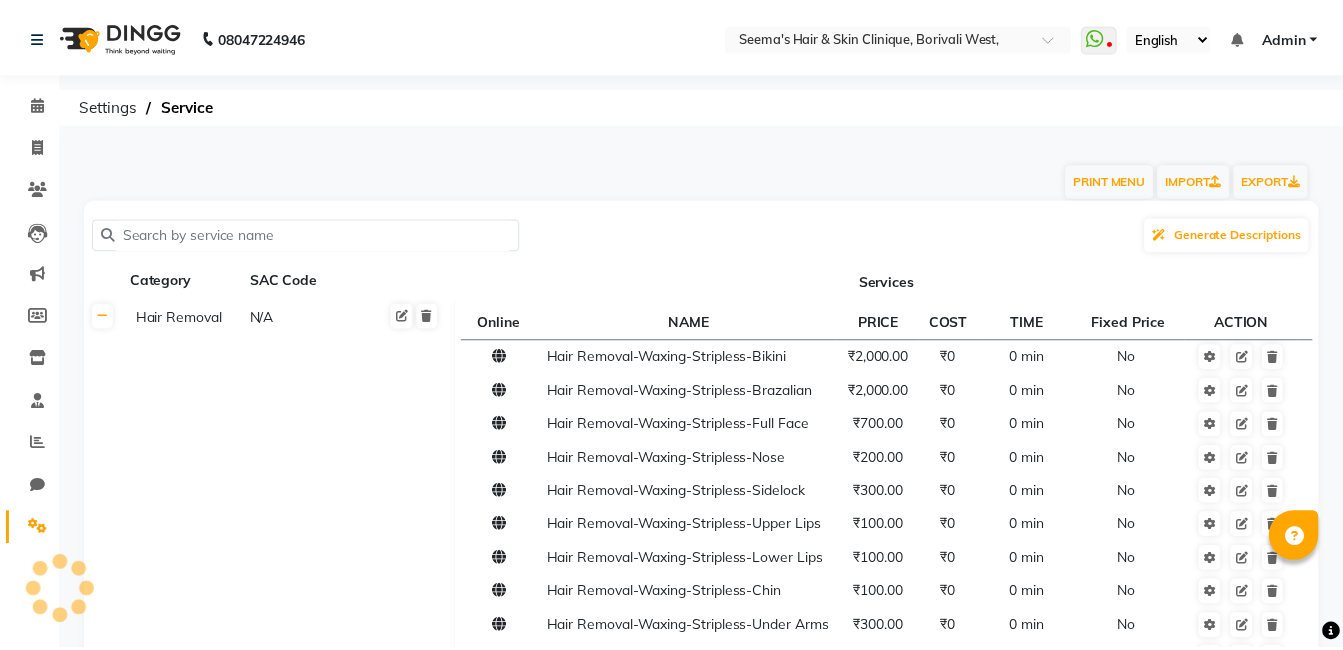 scroll, scrollTop: 0, scrollLeft: 0, axis: both 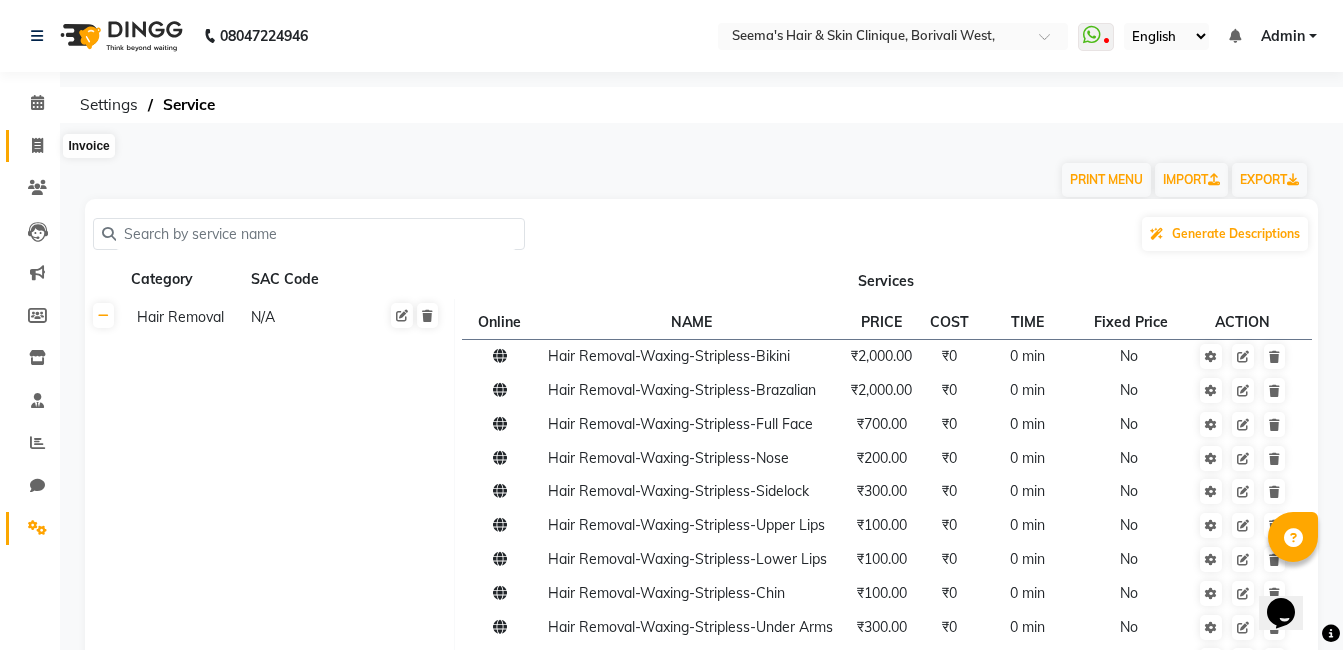 click 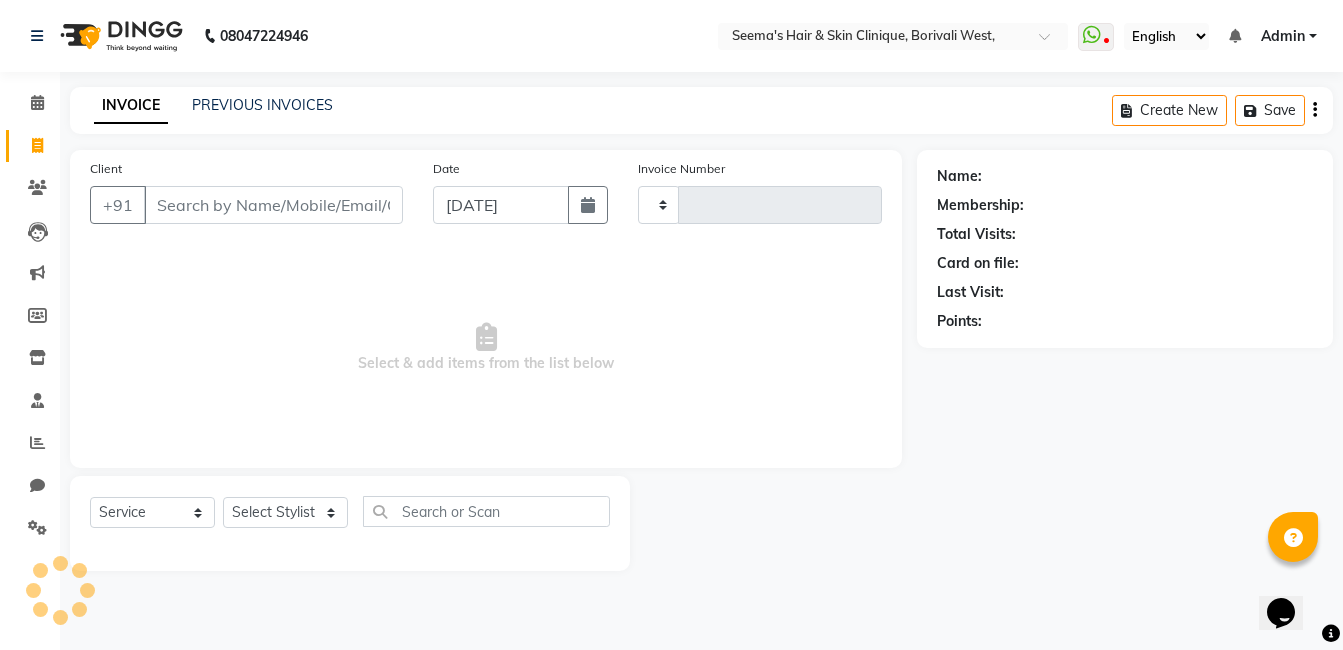 type on "0889" 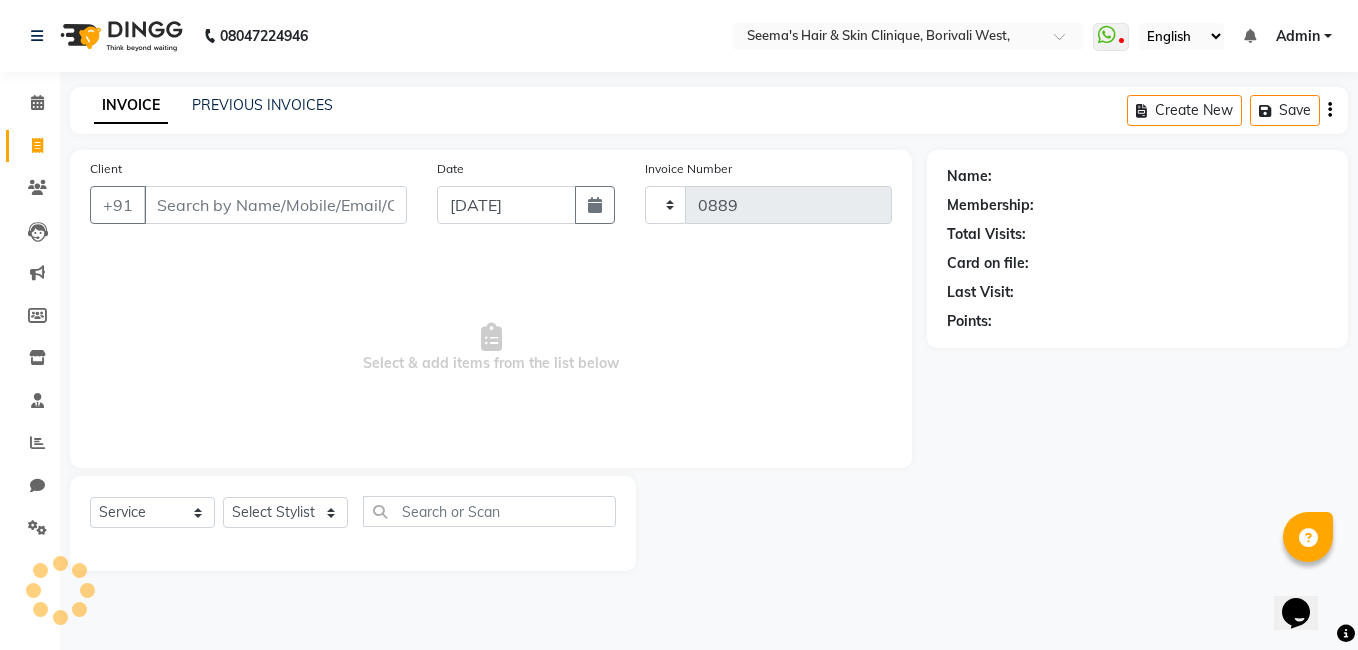 select on "8084" 